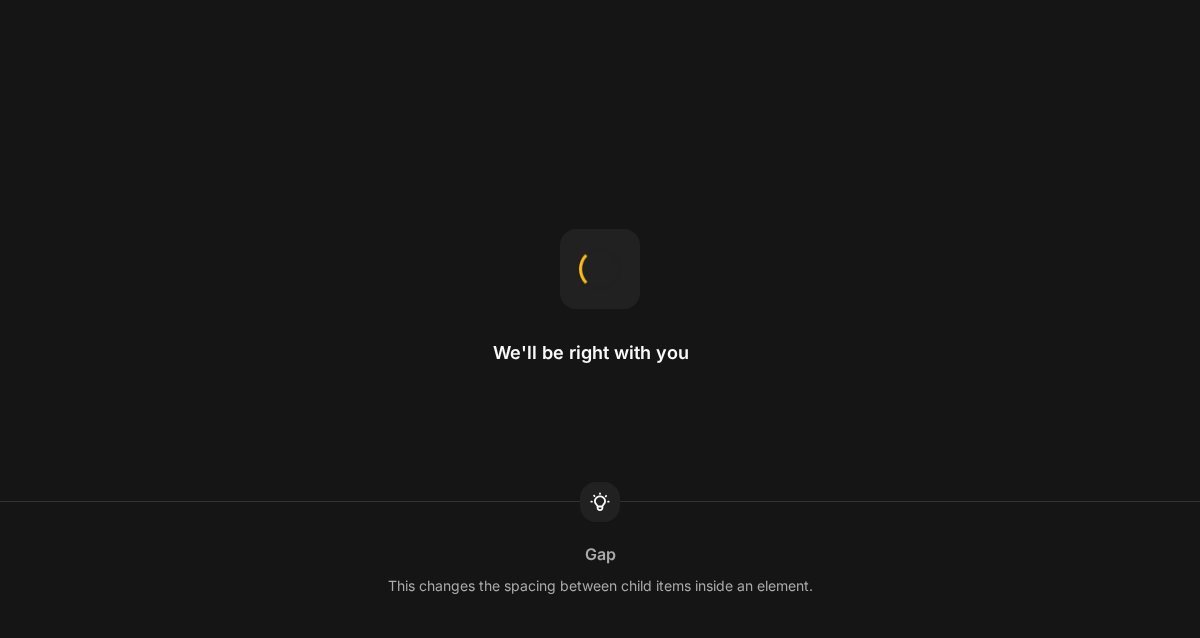 scroll, scrollTop: 0, scrollLeft: 0, axis: both 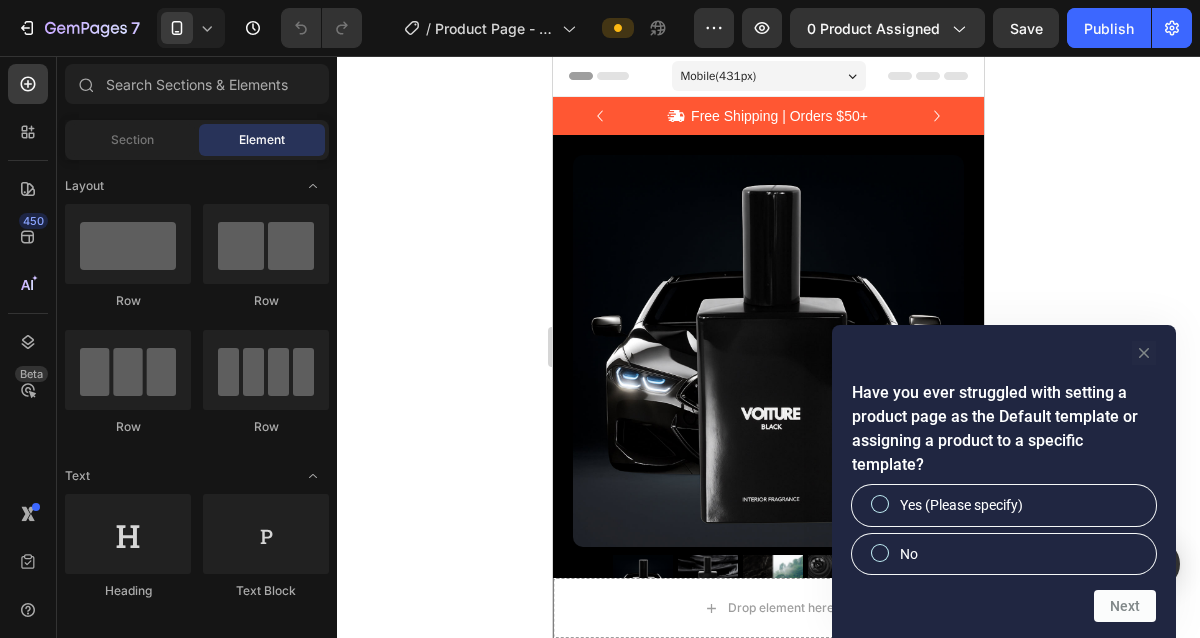 click 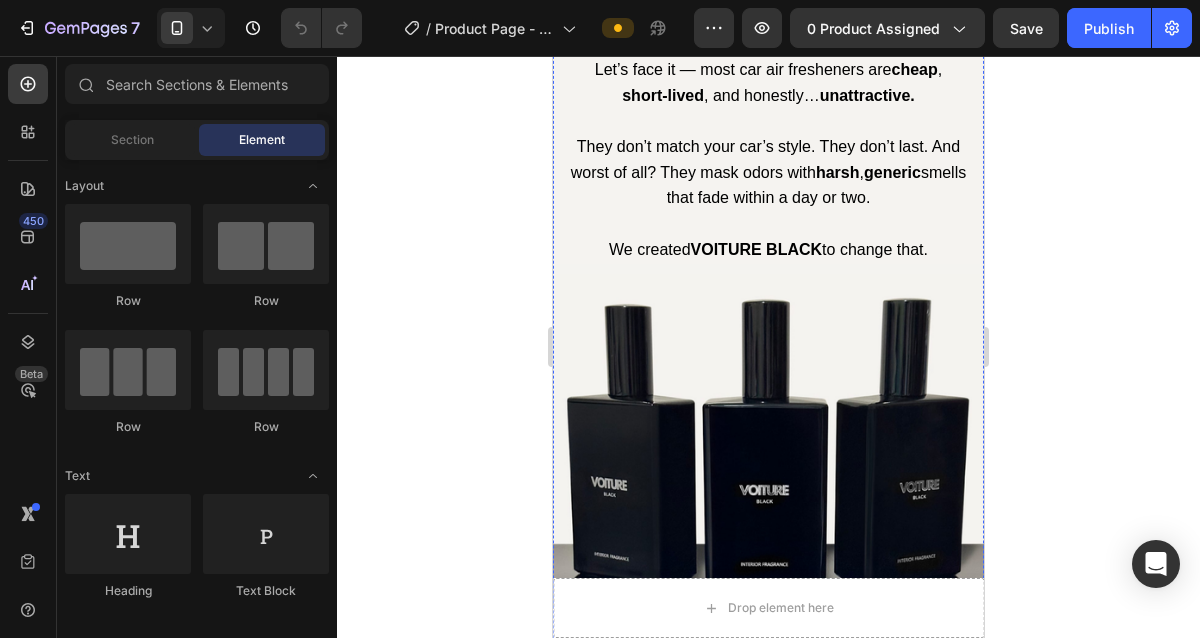 scroll, scrollTop: 1238, scrollLeft: 0, axis: vertical 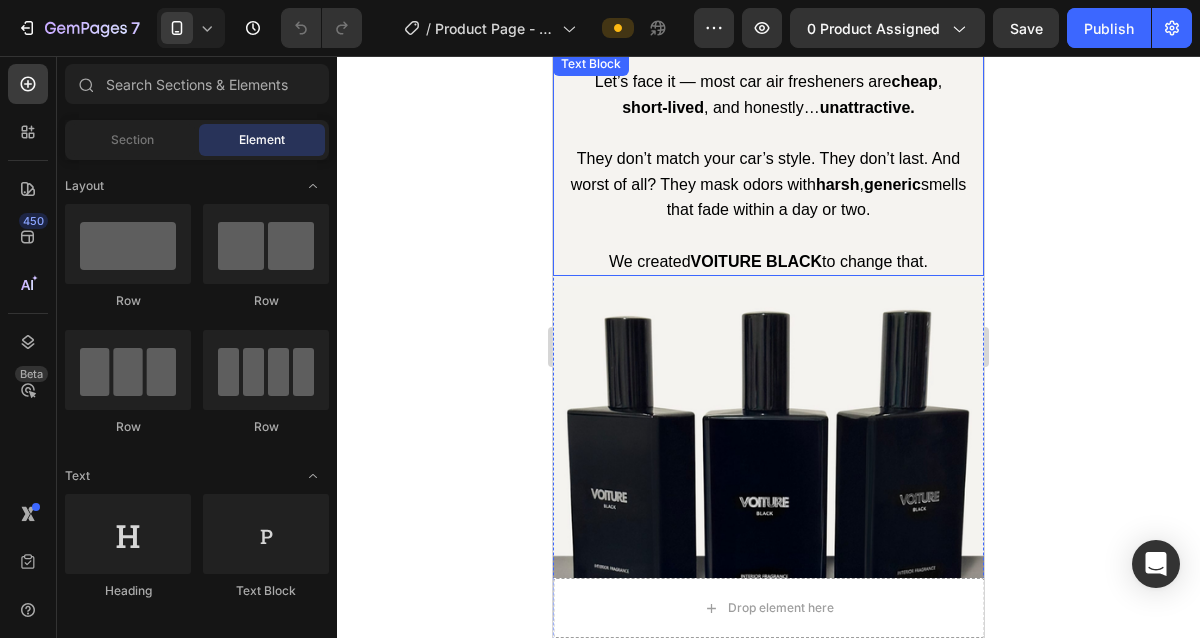 click at bounding box center [768, 236] 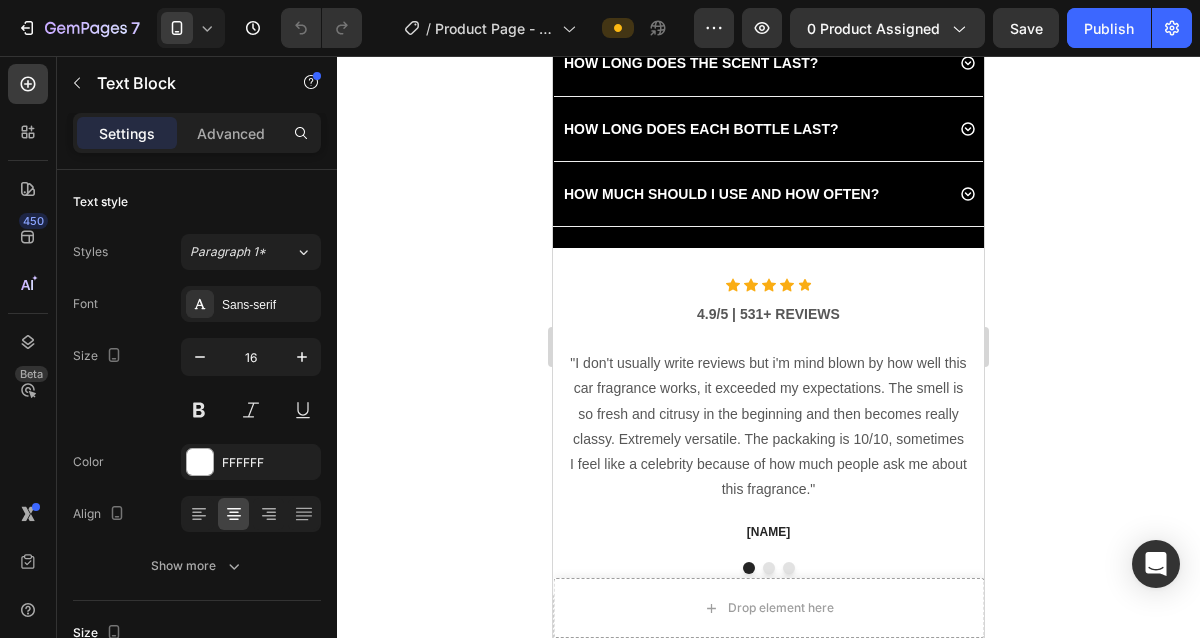 scroll, scrollTop: 4029, scrollLeft: 0, axis: vertical 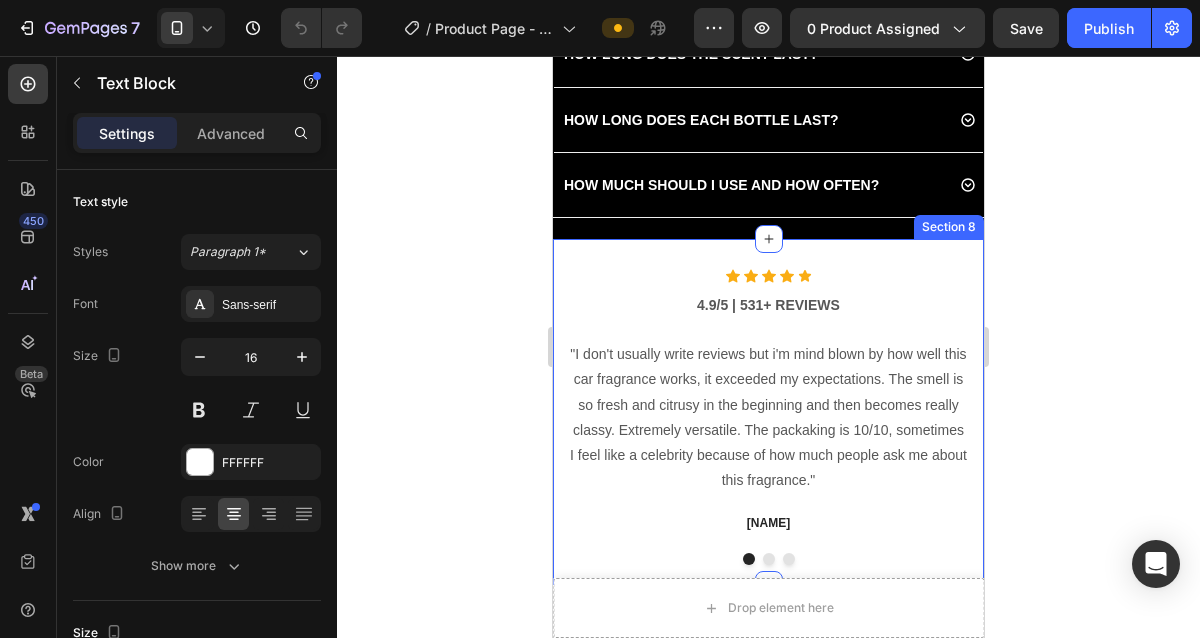 click on "Icon Icon Icon Icon
Icon Icon Text block "I don't usually write reviews but i'm mind blown by how well this car fragrance works, it exceeded my expectations. The smell is so fresh and citrusy in the beginning and then becomes really classy. Extremely versatile. The packaking is 10/10, sometimes I feel like a celebrity because of how much people ask me about this fragrance." Text block [NAME] Text block "Just get it, it smells so good that sometimes I wanna wear it as a perfume. It's a literal compliment magner, the amount of people that ask me where I got it from is absolutely crazy. Just as described it's really fresh and elegant. I usually spray it twice a week. It's strong enough to project but it doesn't give headaches. " Text block [NAME] Text block Text block [NAME] Text block Carousel Row Section 8" at bounding box center [768, 412] 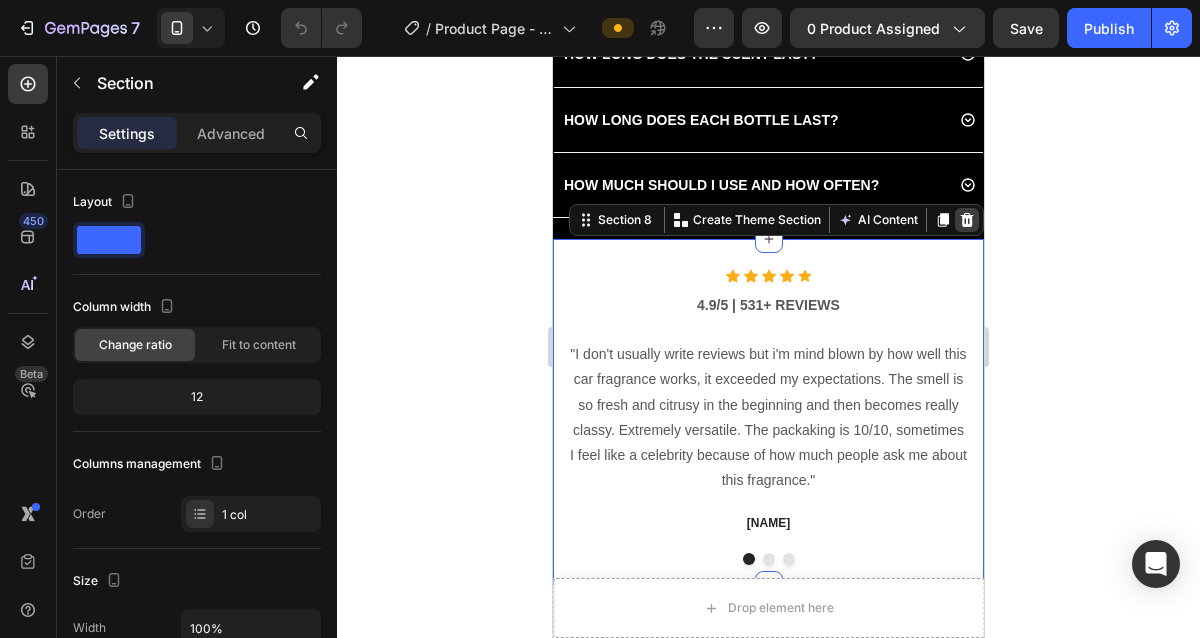 click 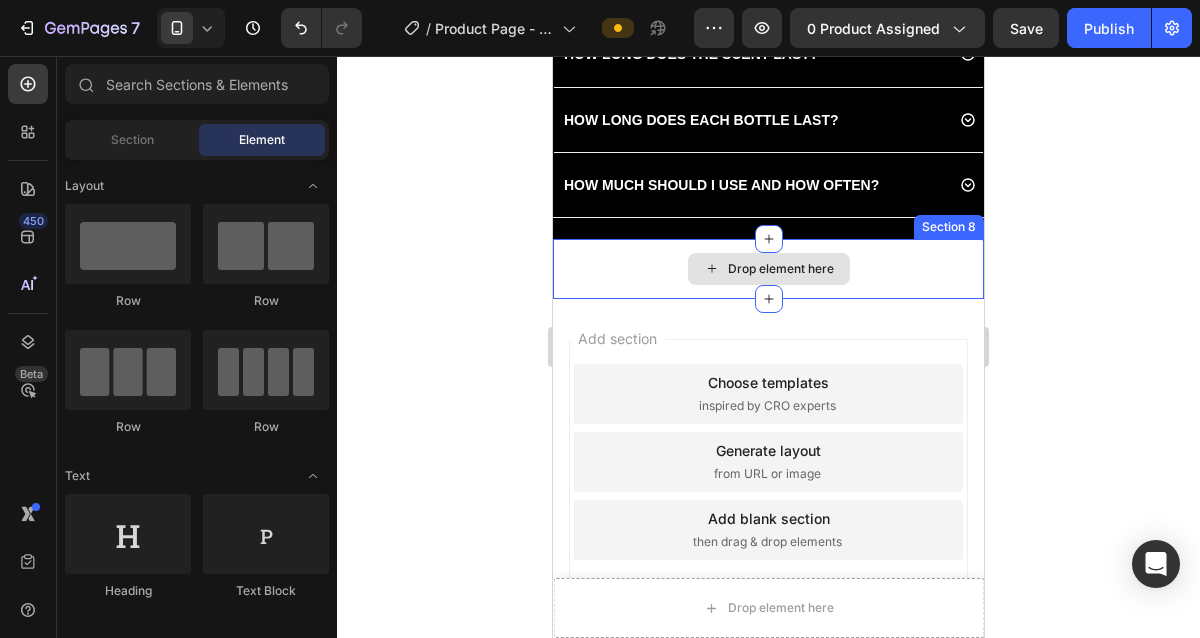 click on "Drop element here" at bounding box center [768, 269] 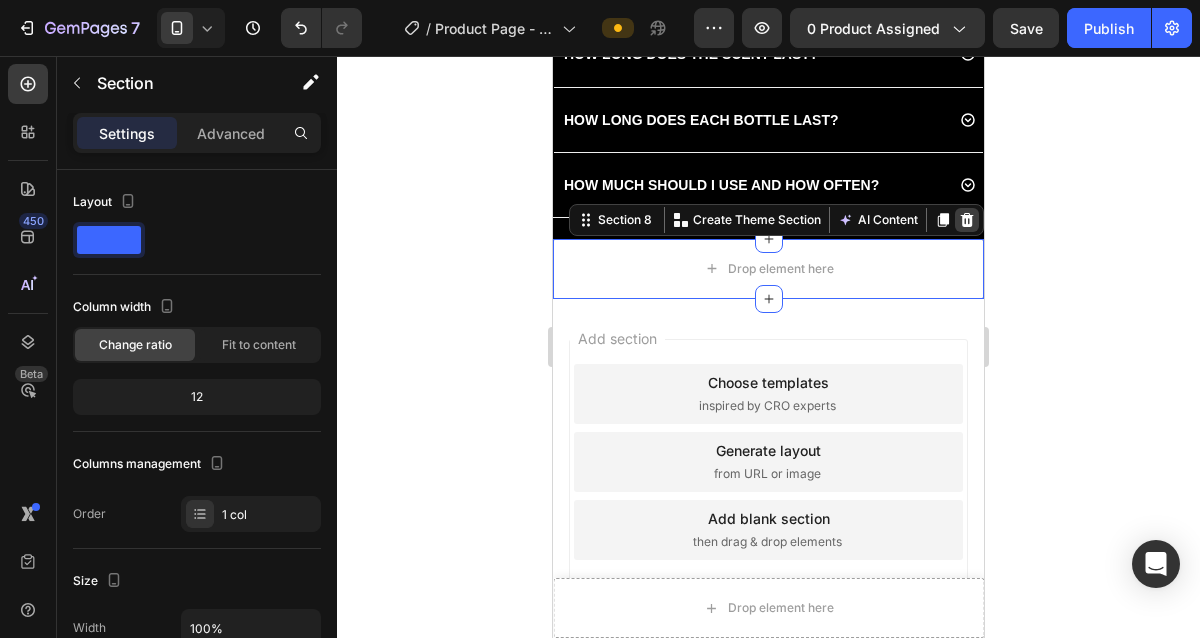 click at bounding box center [967, 220] 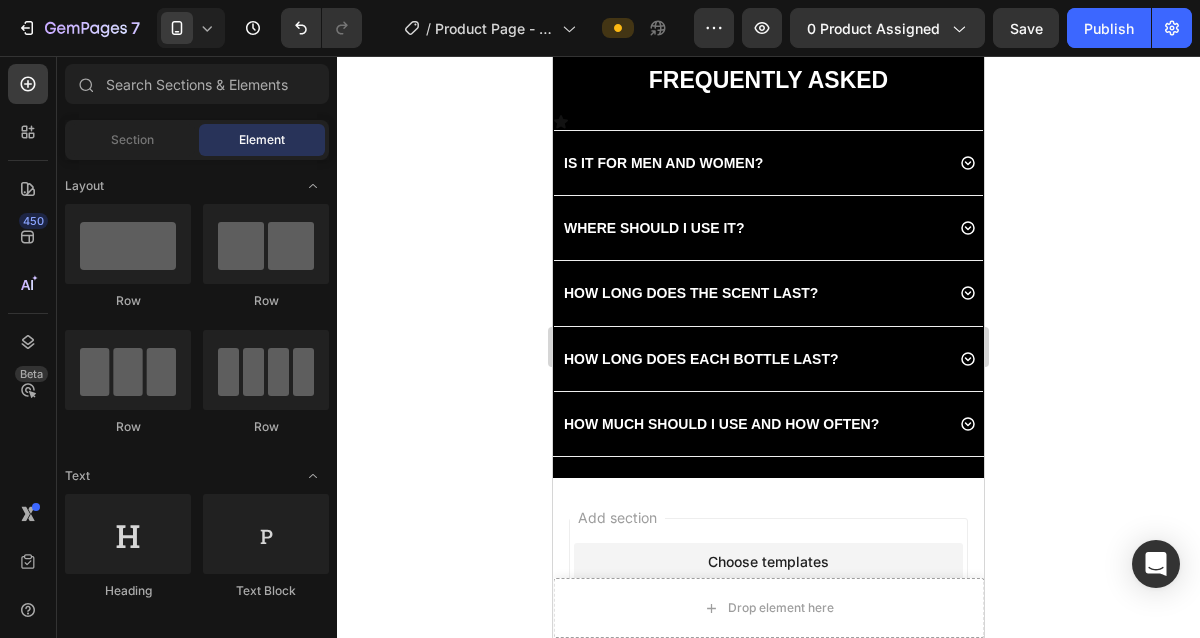 scroll, scrollTop: 3807, scrollLeft: 0, axis: vertical 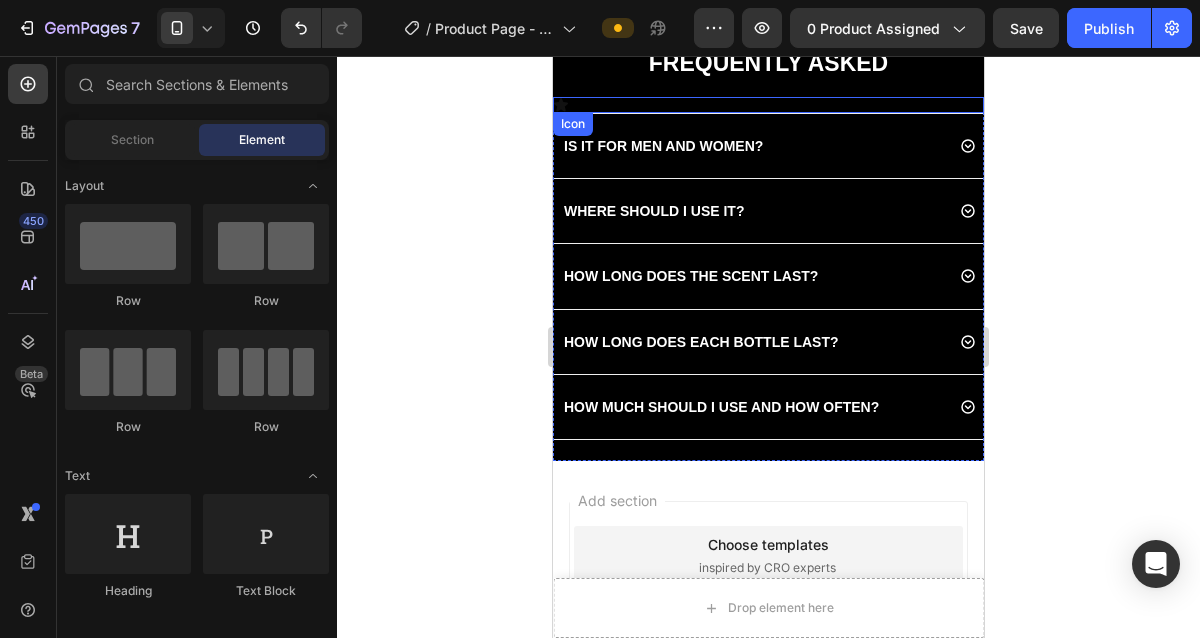 click on "Icon" at bounding box center (768, 105) 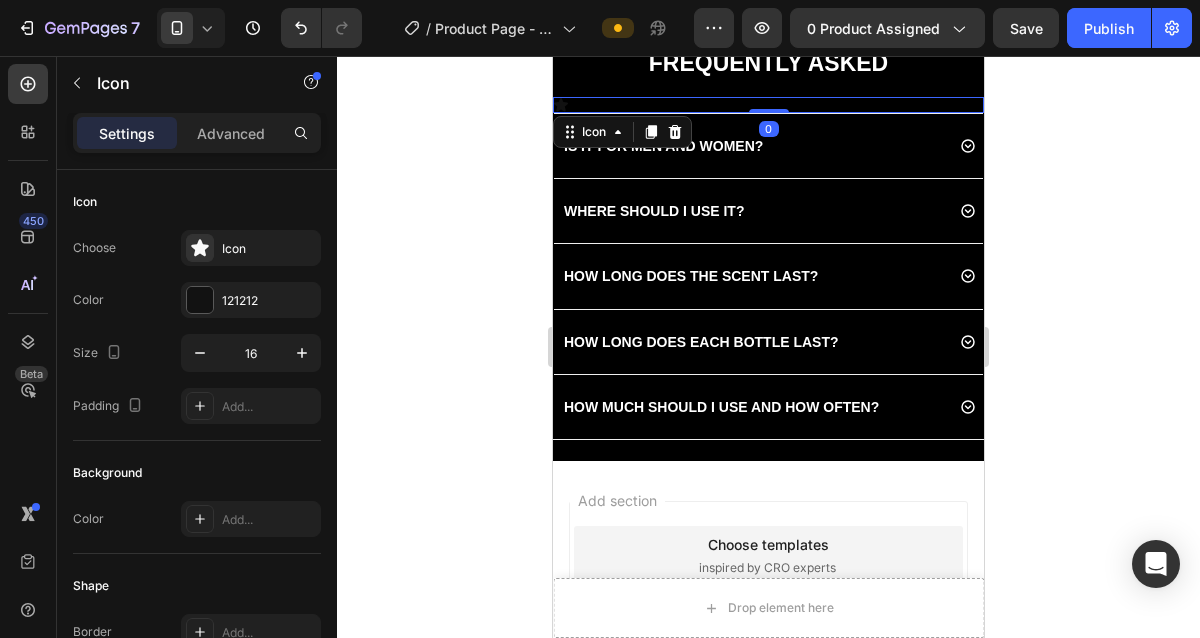 click 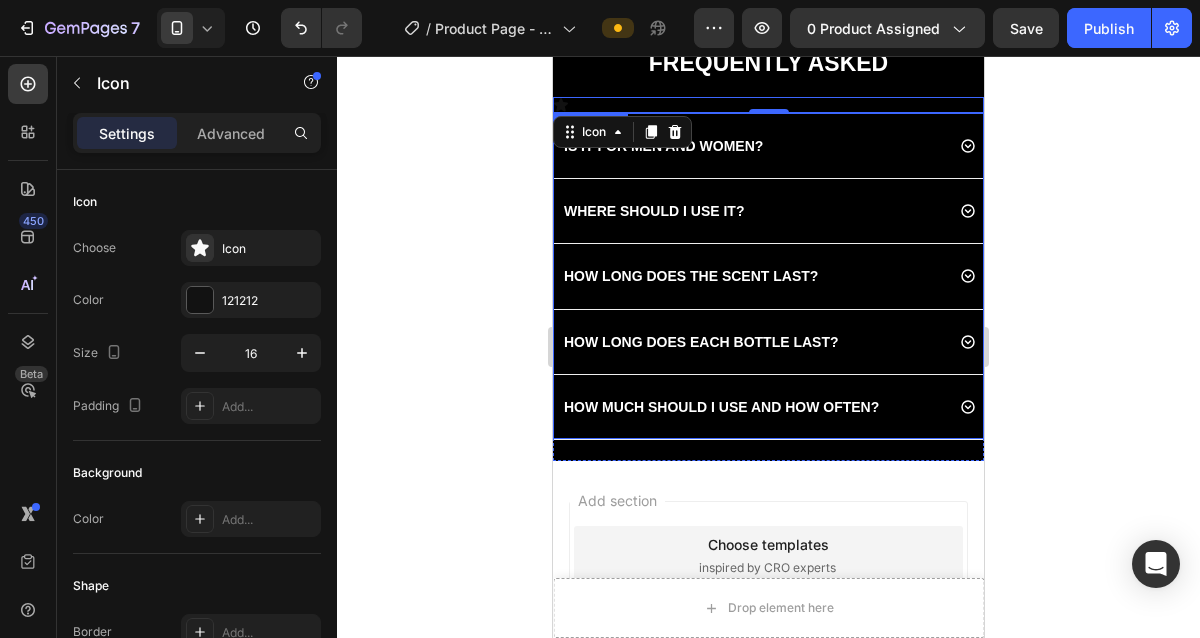 click on "WHERE SHOULD I USE IT?" at bounding box center (768, 210) 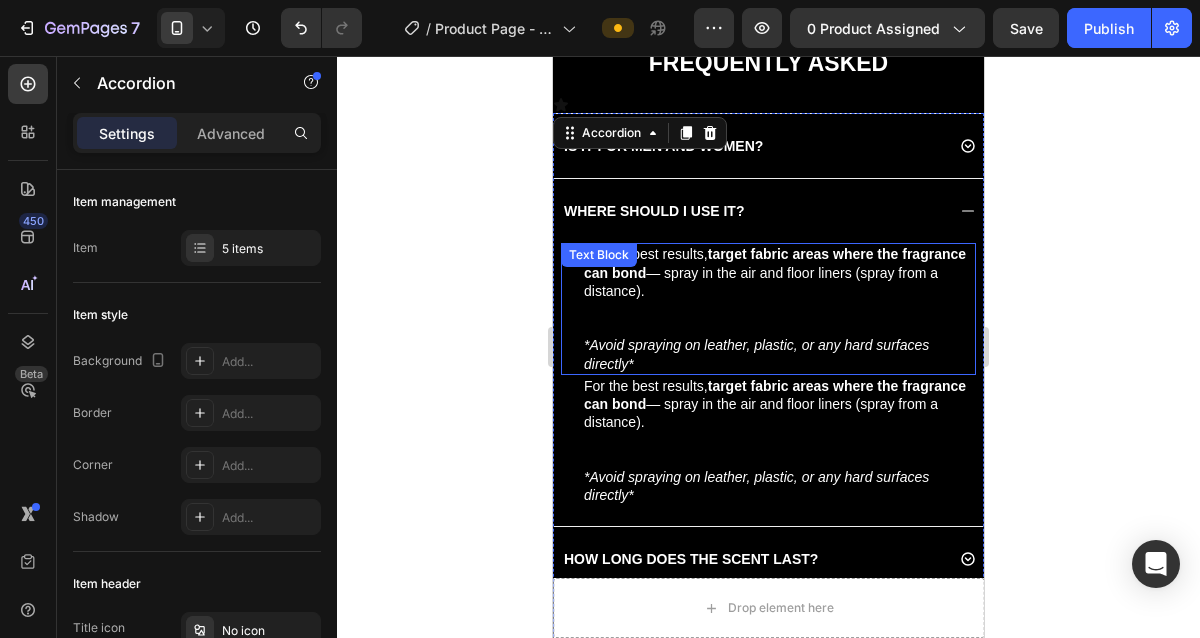 click on "Text Block" at bounding box center [599, 255] 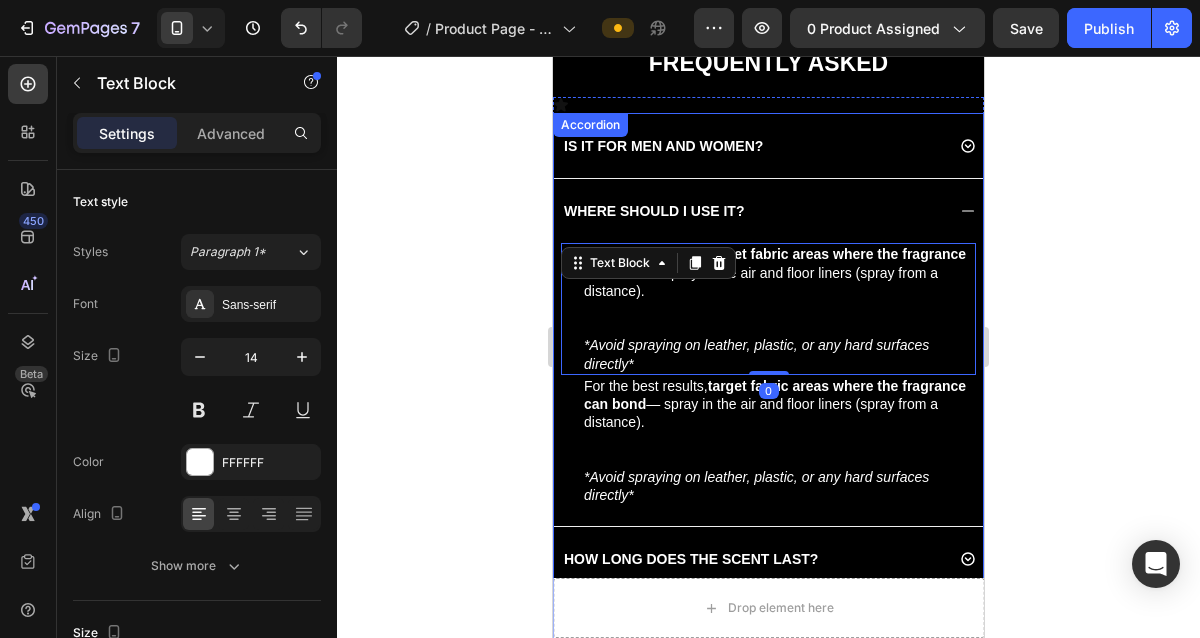 click on "WHERE SHOULD I USE IT?" at bounding box center [768, 210] 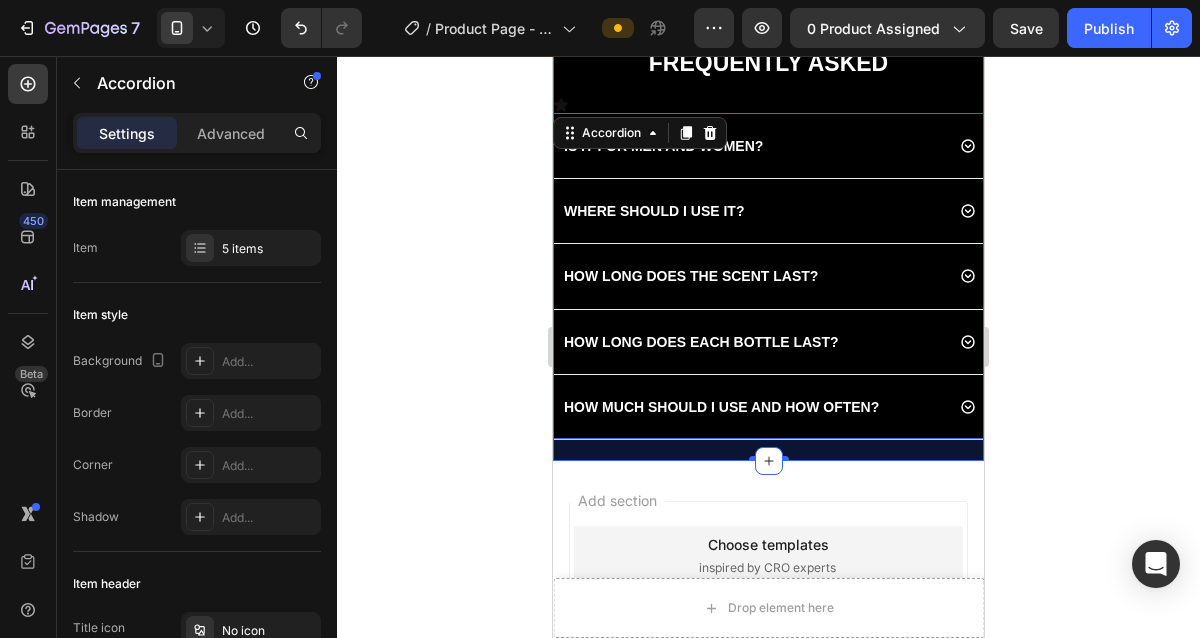 click on "FREQUENTLY ASKED Heading
Icon
IS IT FOR MEN AND WOMEN?
WHERE SHOULD I USE IT?
HOW LONG DOES THE SCENT LAST?
HOW LONG DOES EACH BOTTLE LAST?
HOW MUCH SHOULD I USE AND HOW OFTEN? Accordion   21 Row" at bounding box center (768, 254) 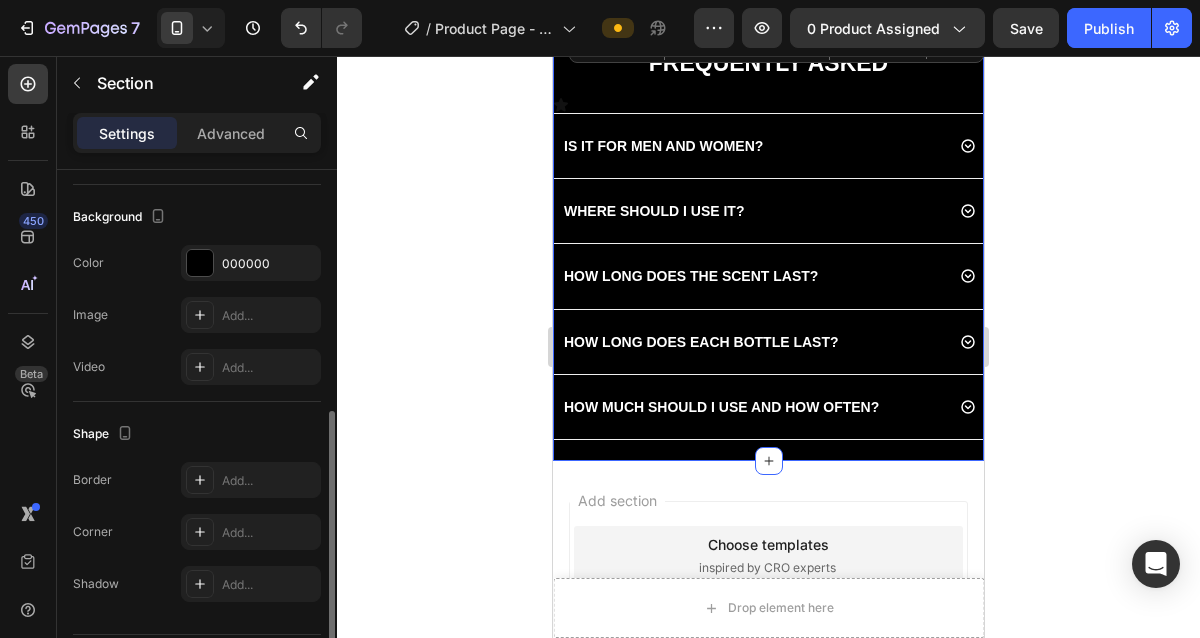 scroll, scrollTop: 589, scrollLeft: 0, axis: vertical 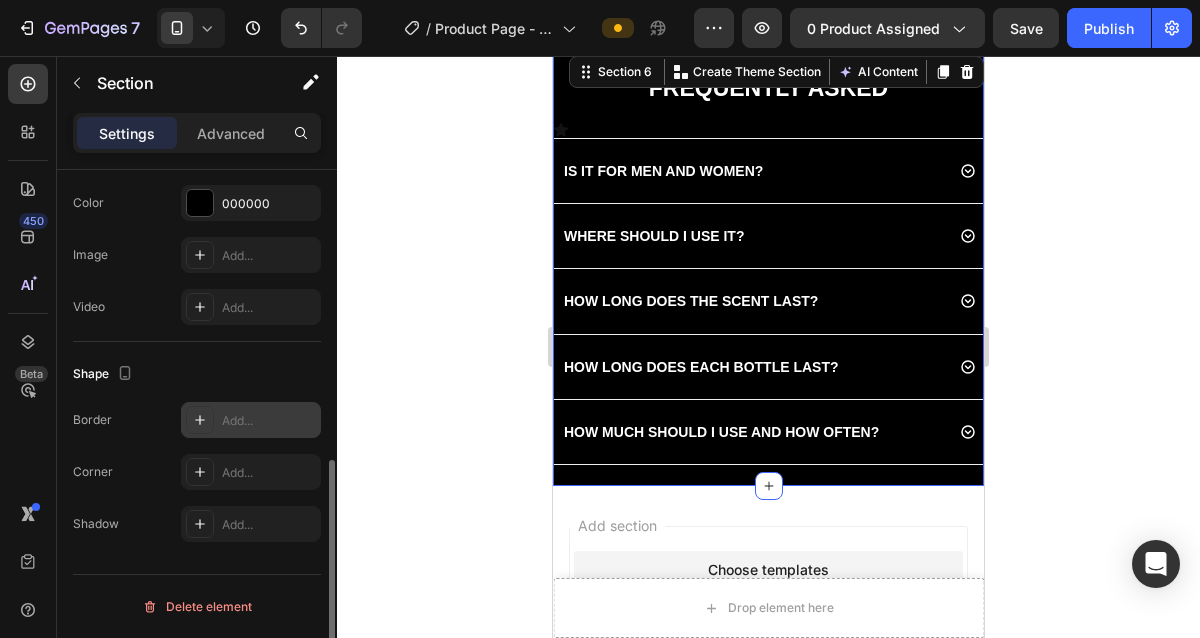 click on "Add..." at bounding box center [269, 421] 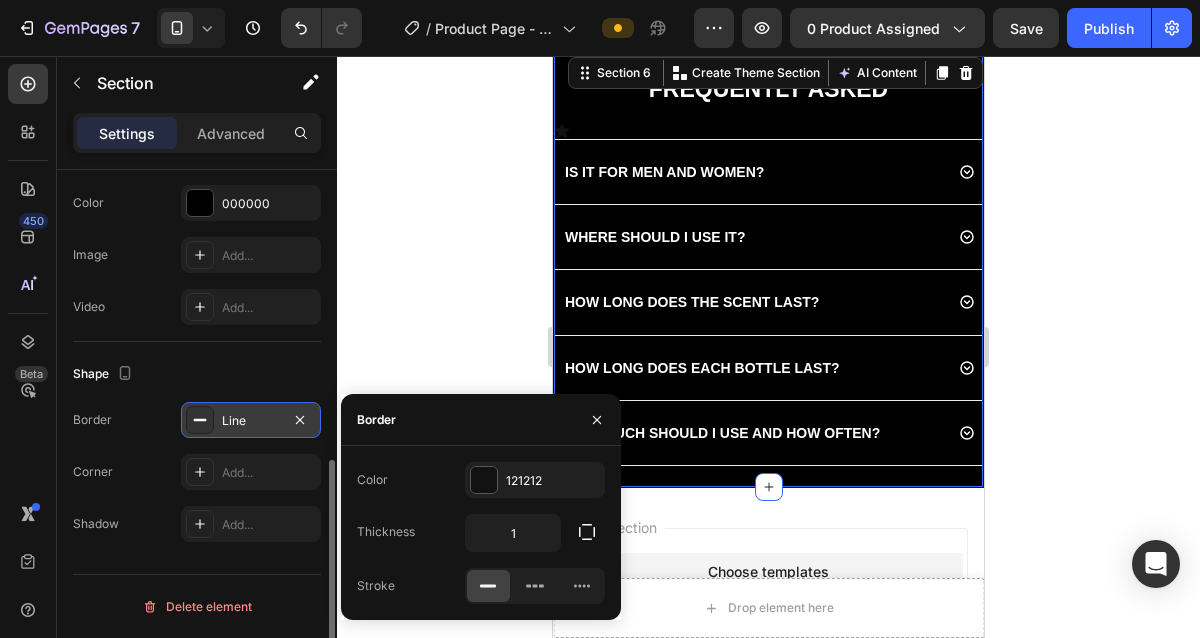 scroll, scrollTop: 3783, scrollLeft: 0, axis: vertical 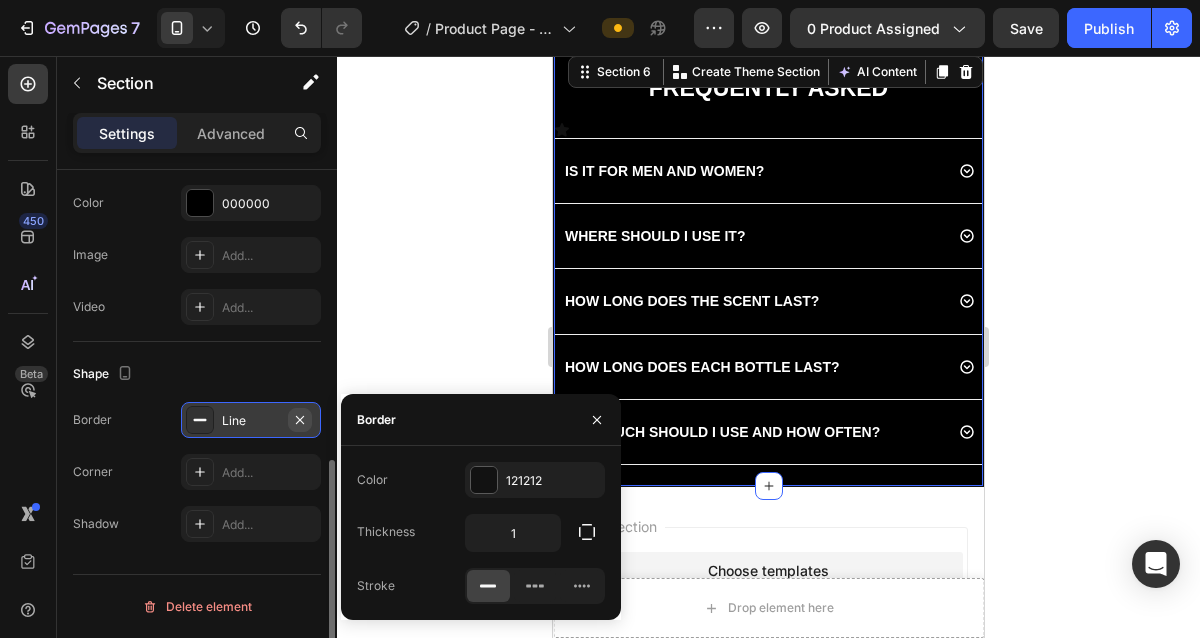 click 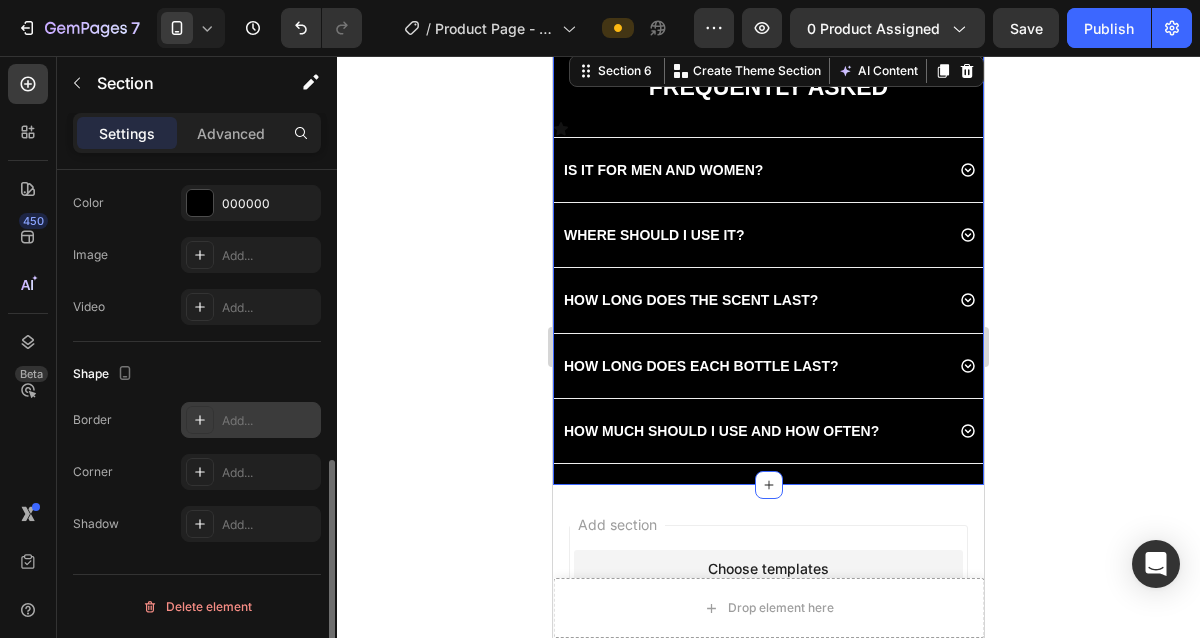 scroll, scrollTop: 3782, scrollLeft: 0, axis: vertical 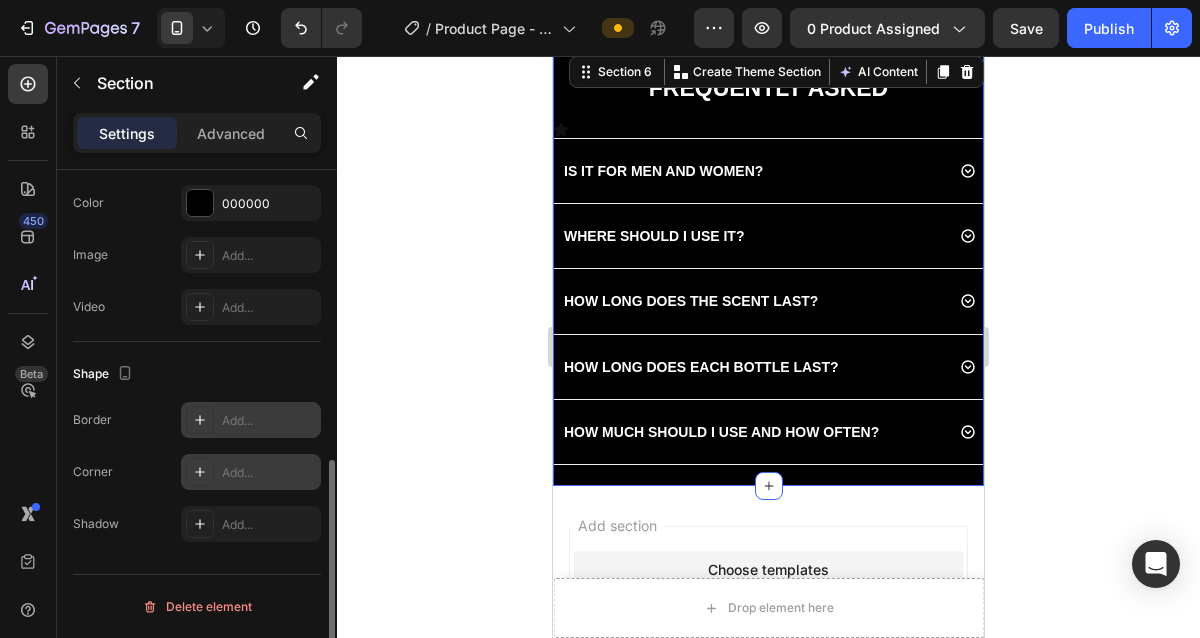 click 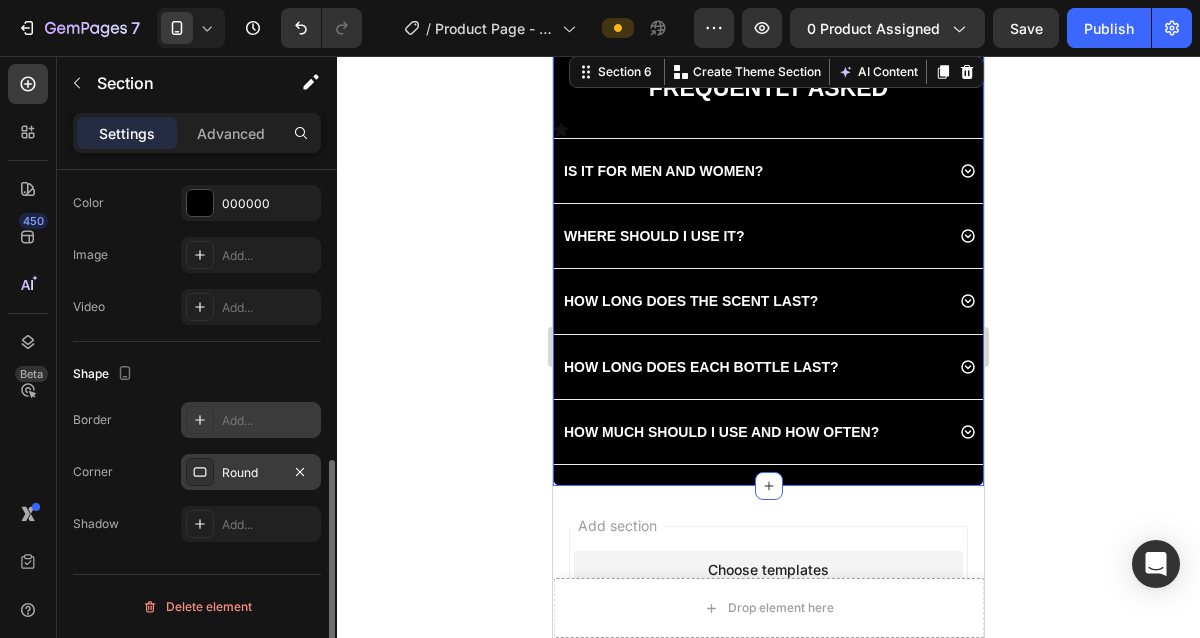 click on "Shape Border Add... Corner Round Shadow Add..." 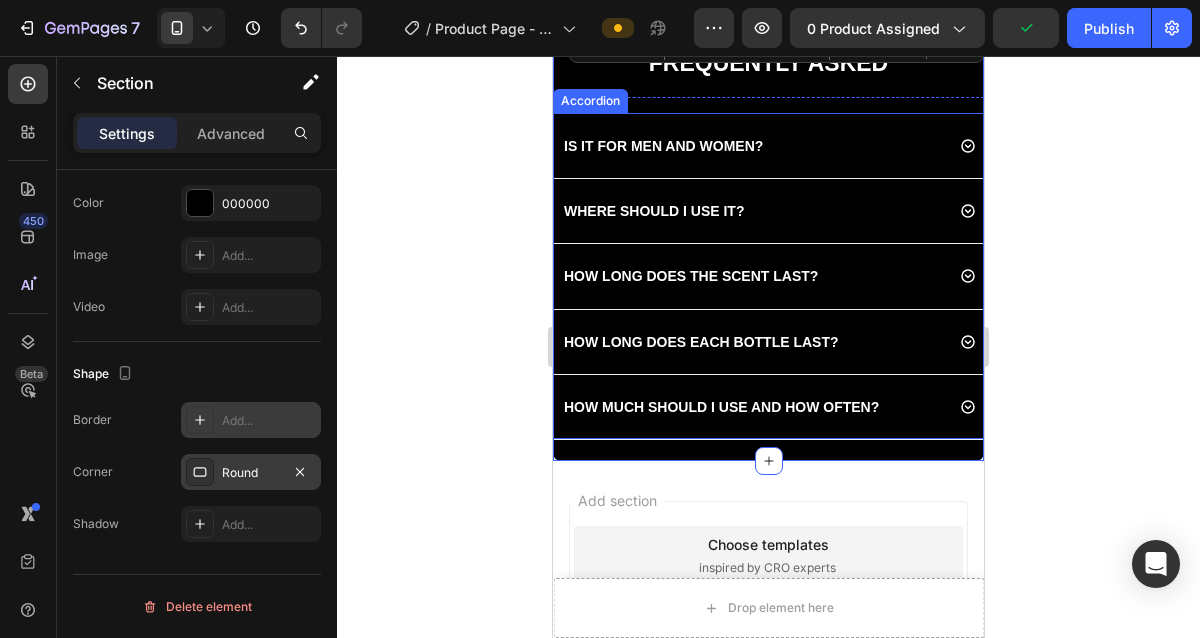 scroll, scrollTop: 4054, scrollLeft: 0, axis: vertical 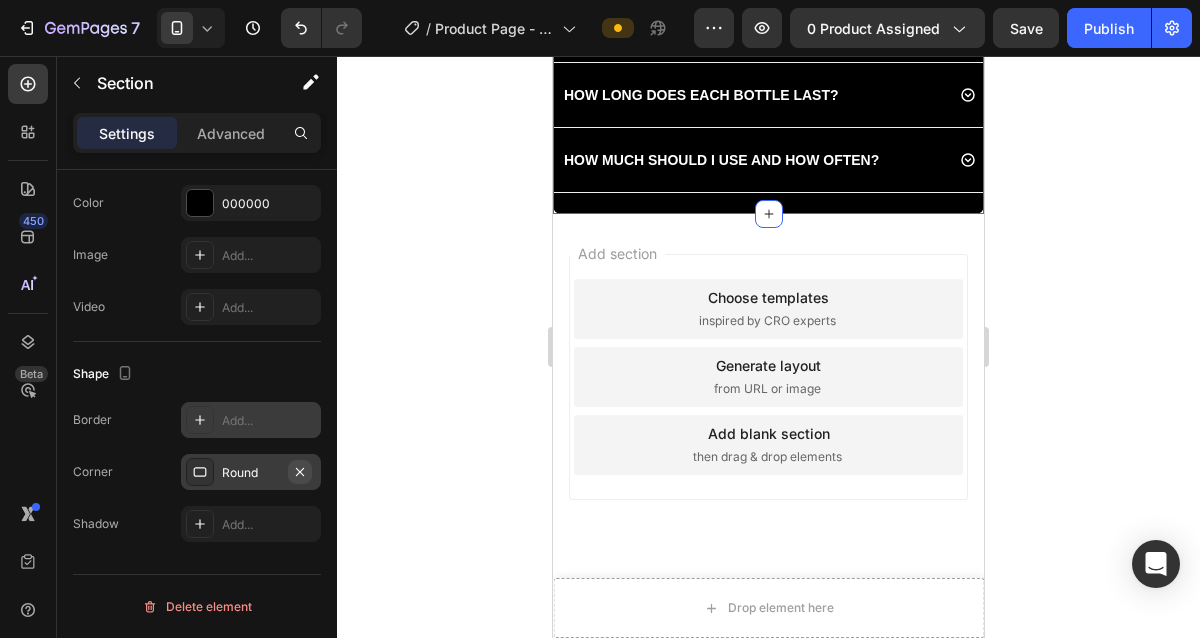 click 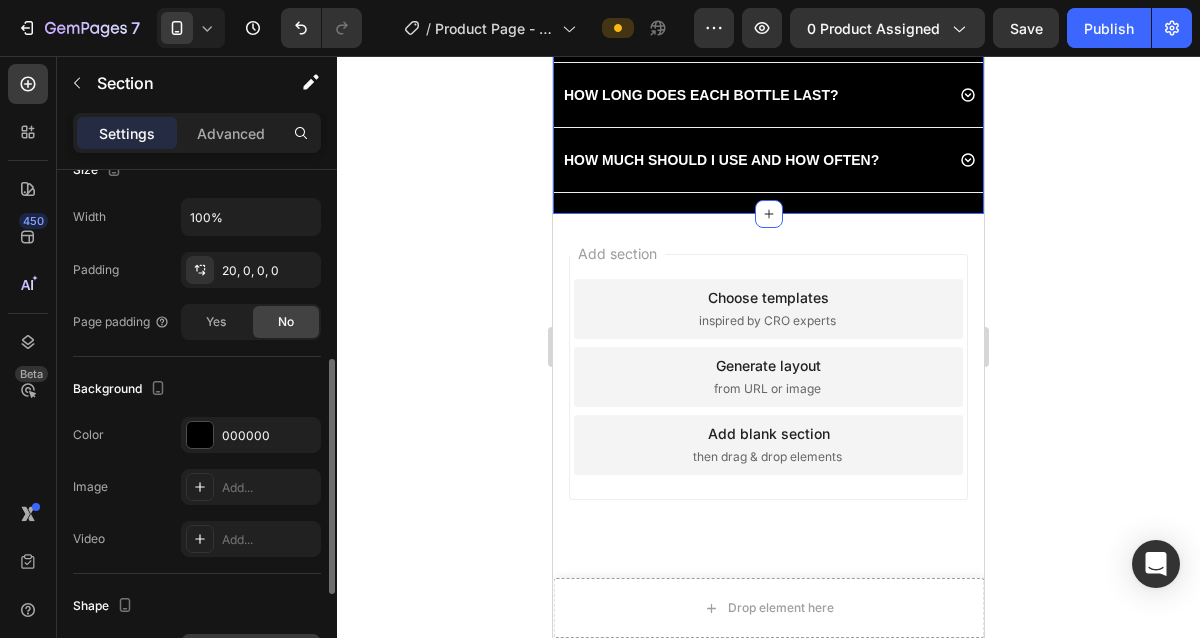 scroll, scrollTop: 410, scrollLeft: 0, axis: vertical 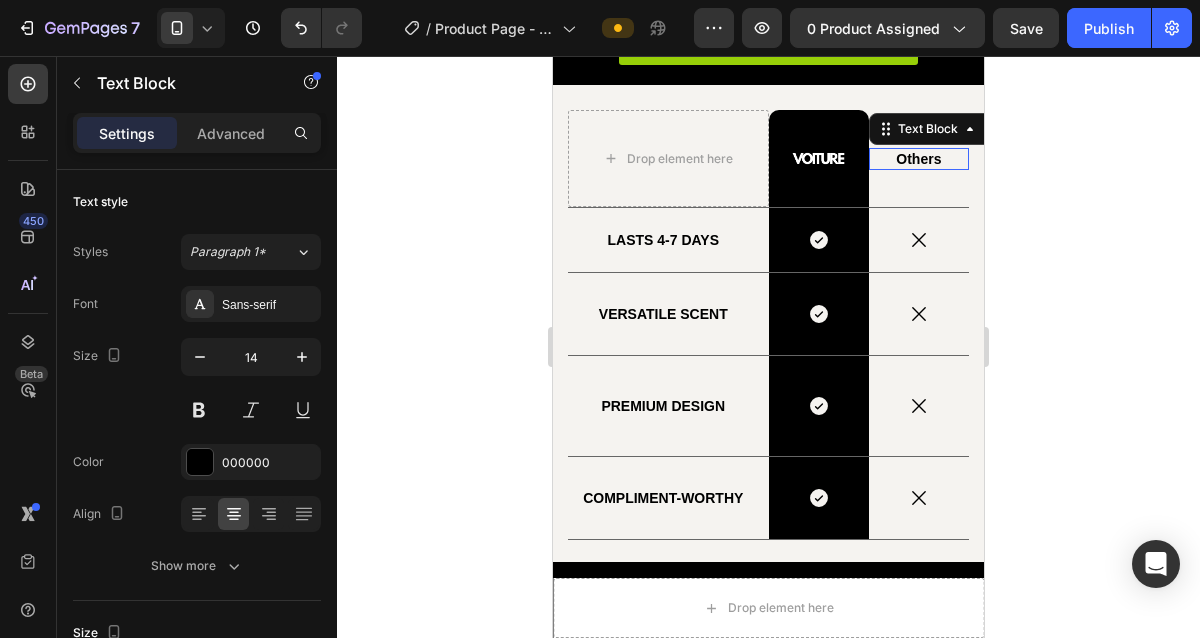 click on "Others" at bounding box center (919, 159) 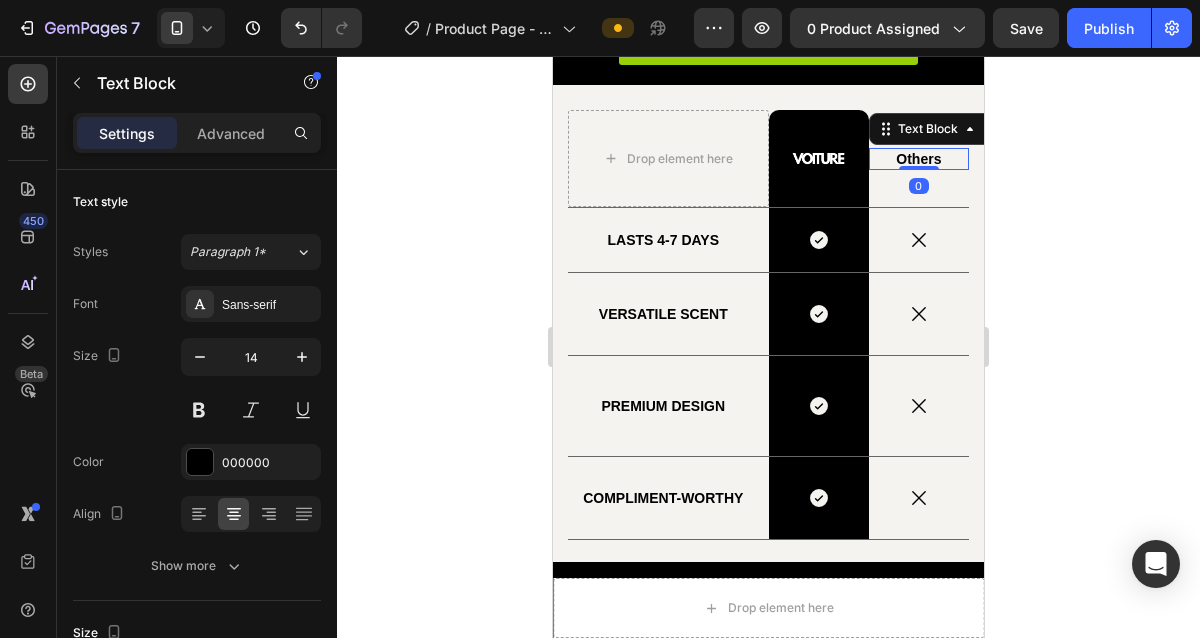 click on "Others" at bounding box center (919, 159) 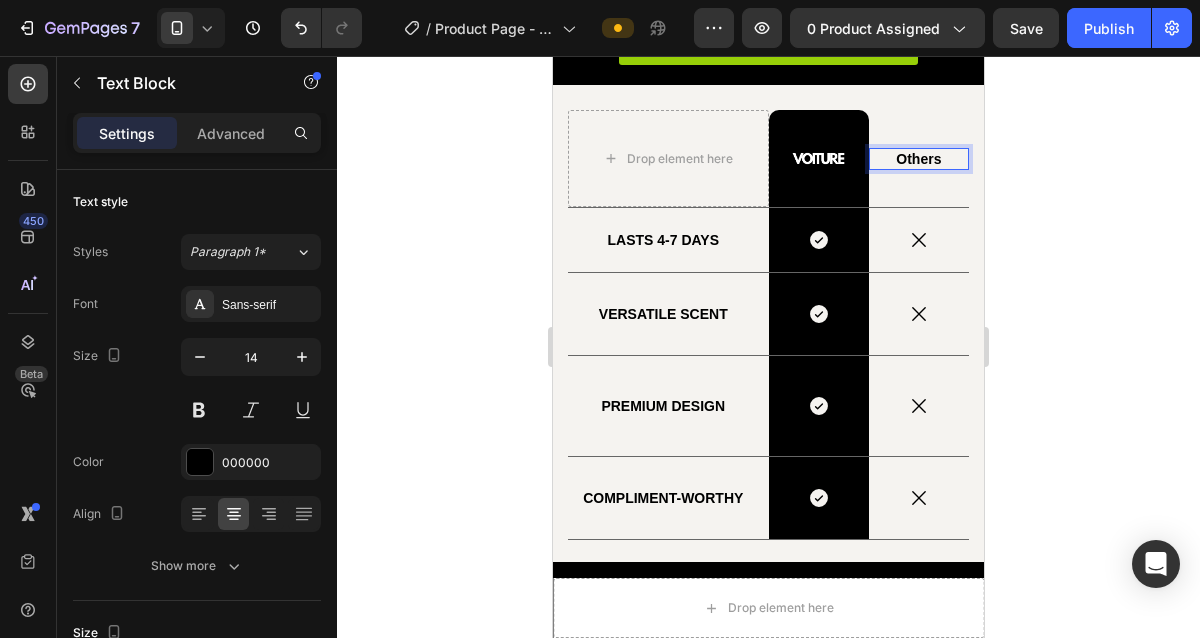 click on "Others" at bounding box center (919, 159) 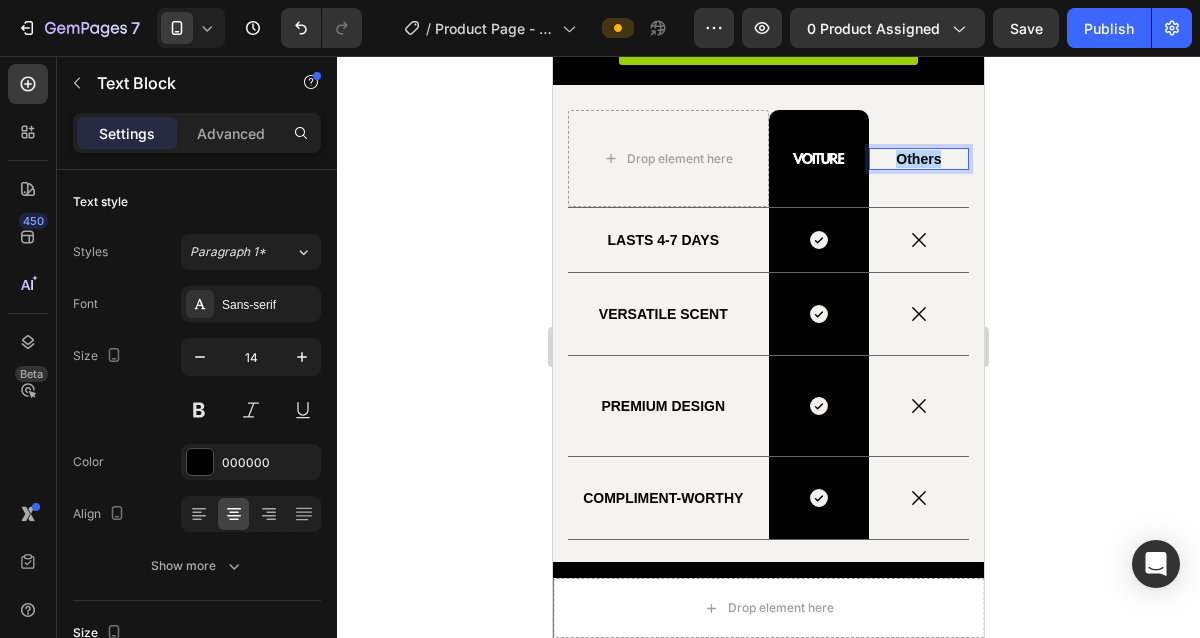 click on "Others" at bounding box center (919, 159) 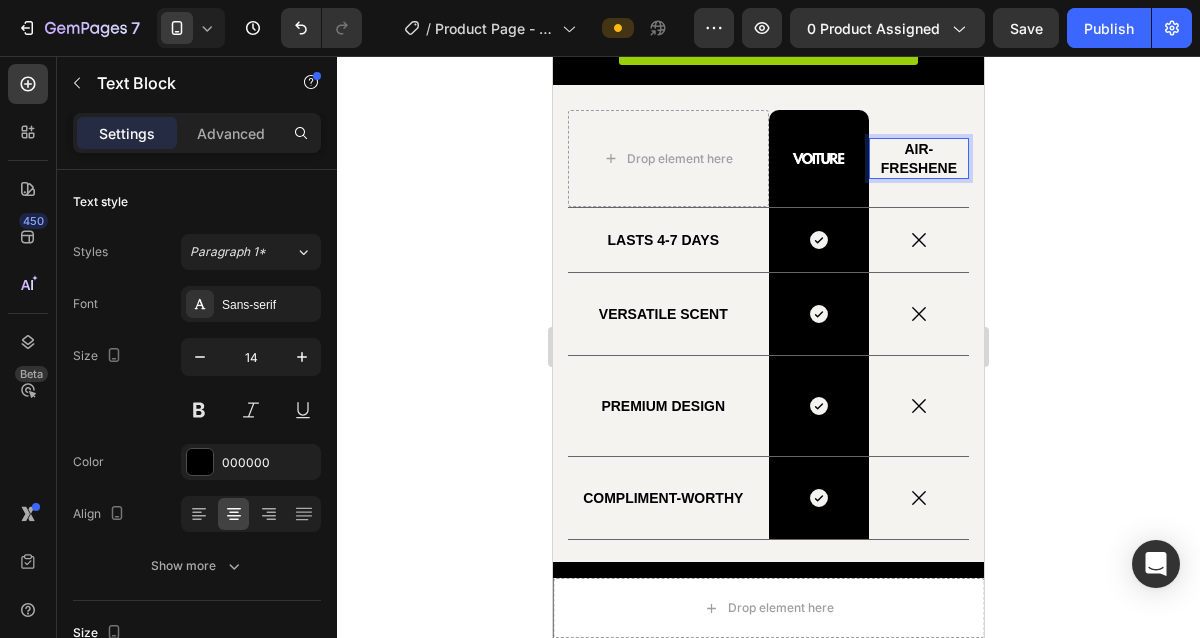 scroll, scrollTop: 3264, scrollLeft: 0, axis: vertical 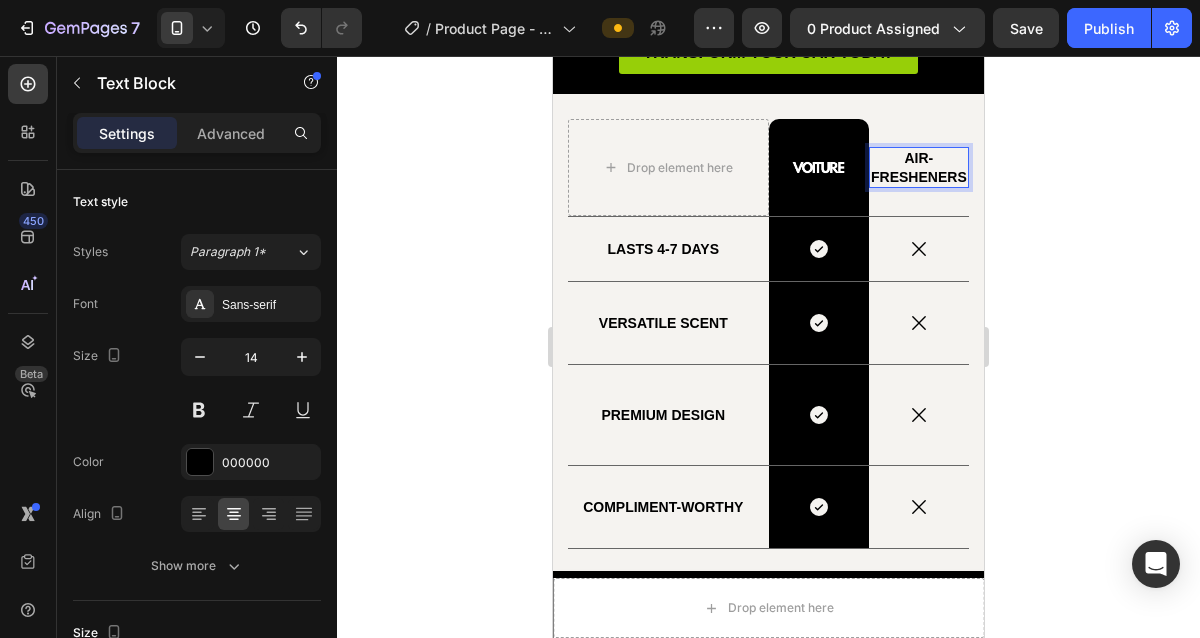 click 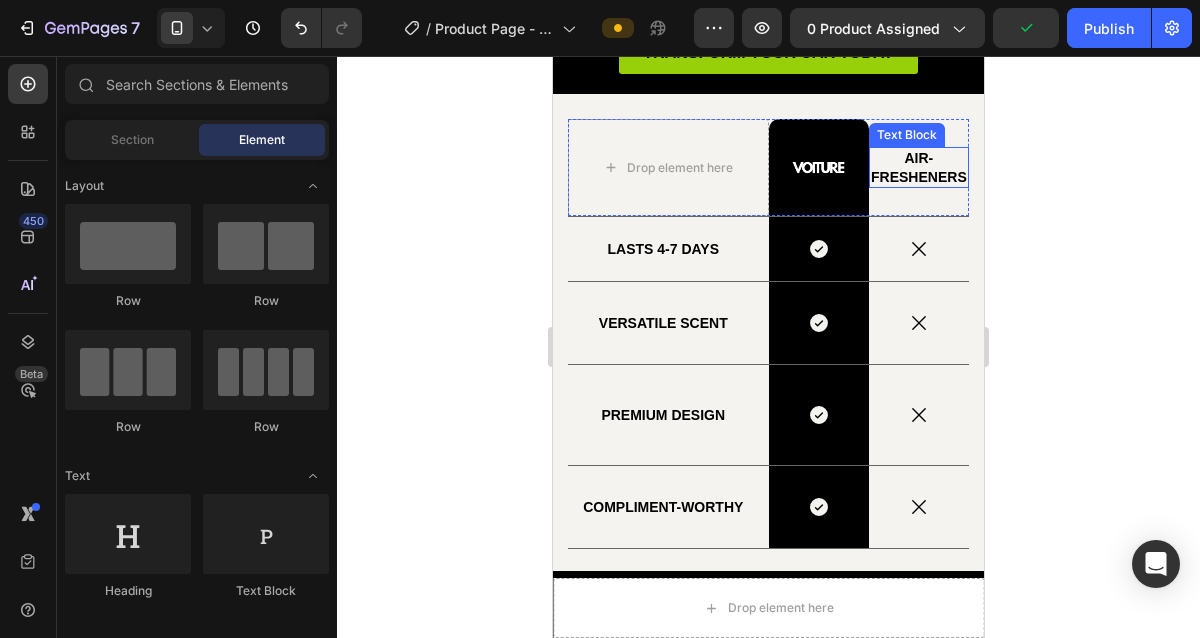 click on "AIR-FRESHENERS" at bounding box center [919, 167] 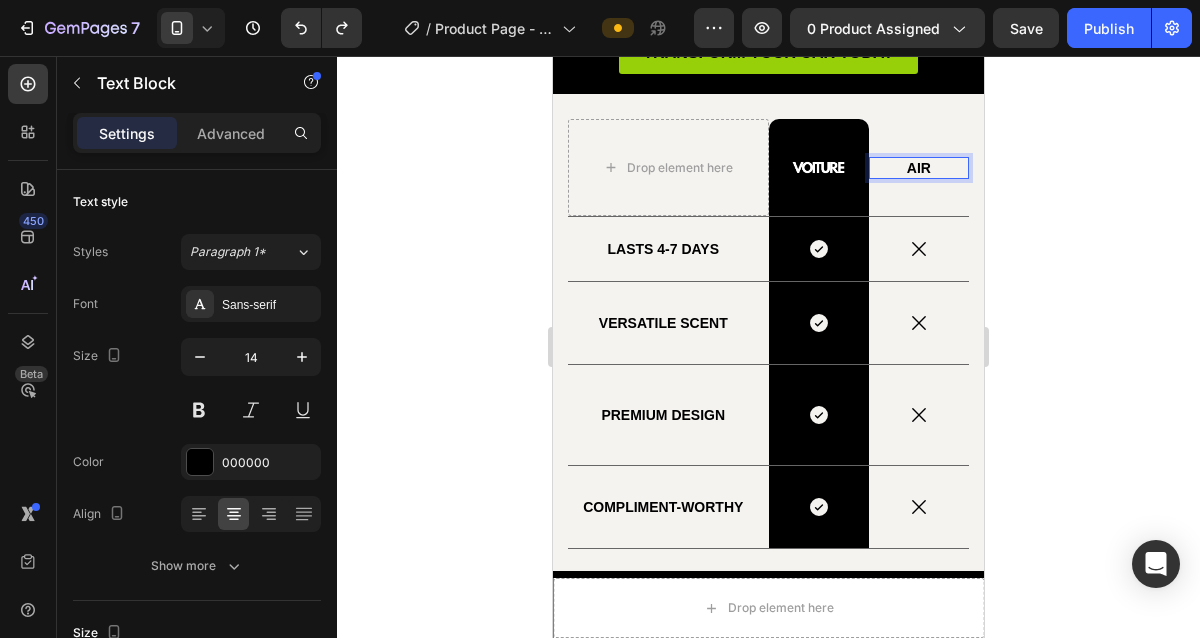 click on "AIR" at bounding box center (919, 168) 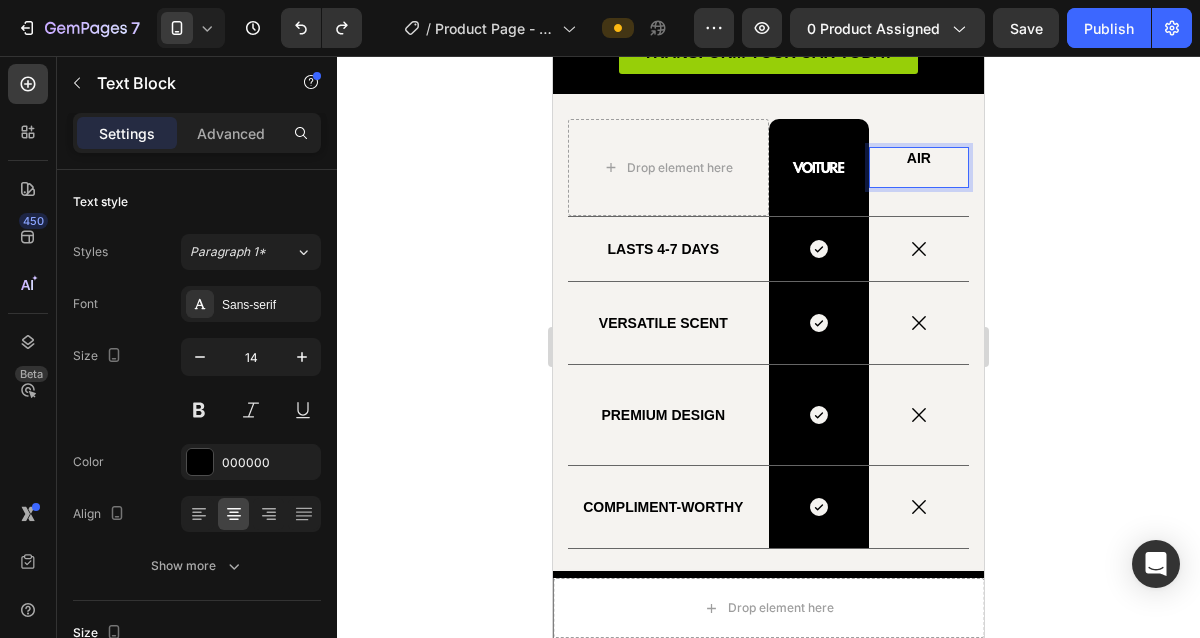 scroll, scrollTop: 3255, scrollLeft: 0, axis: vertical 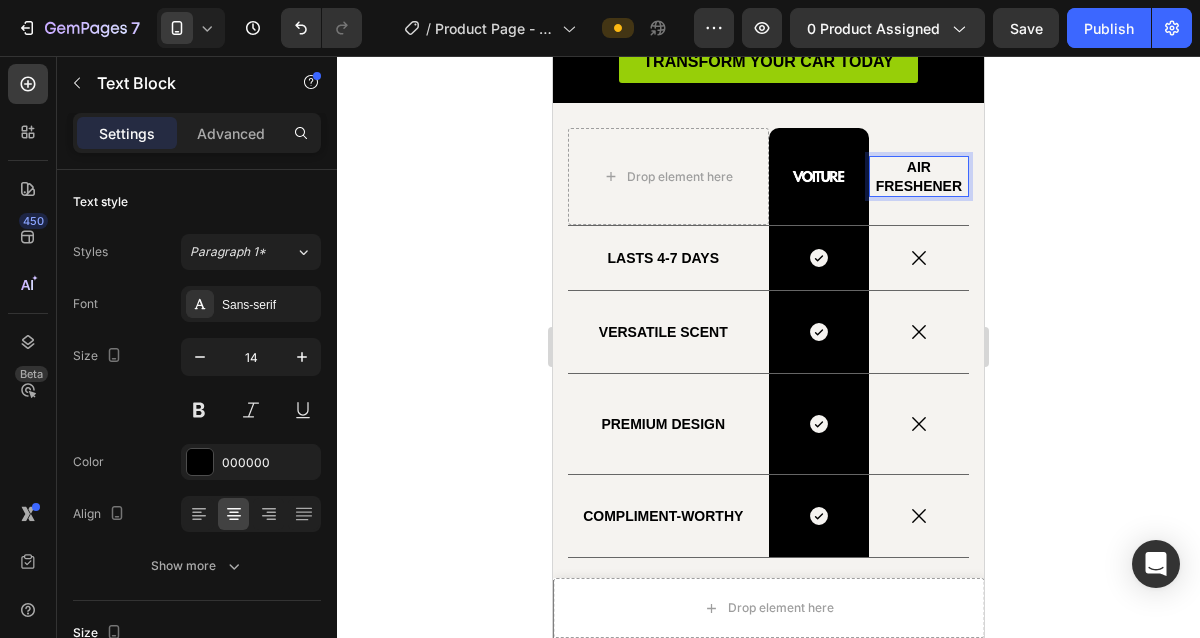 click 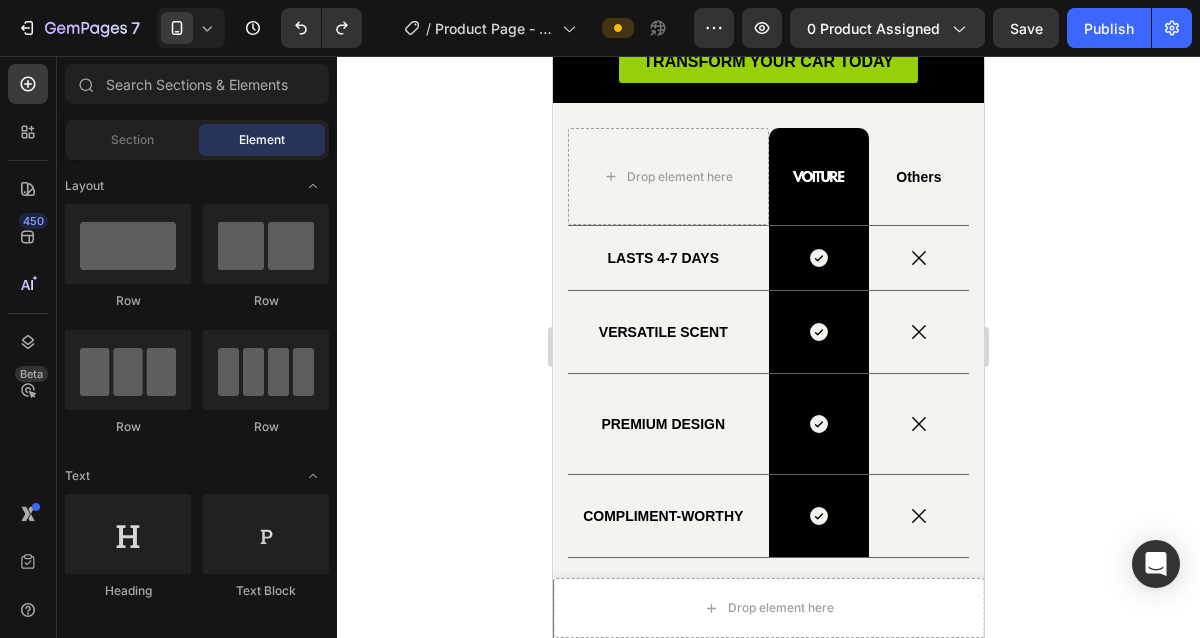 click 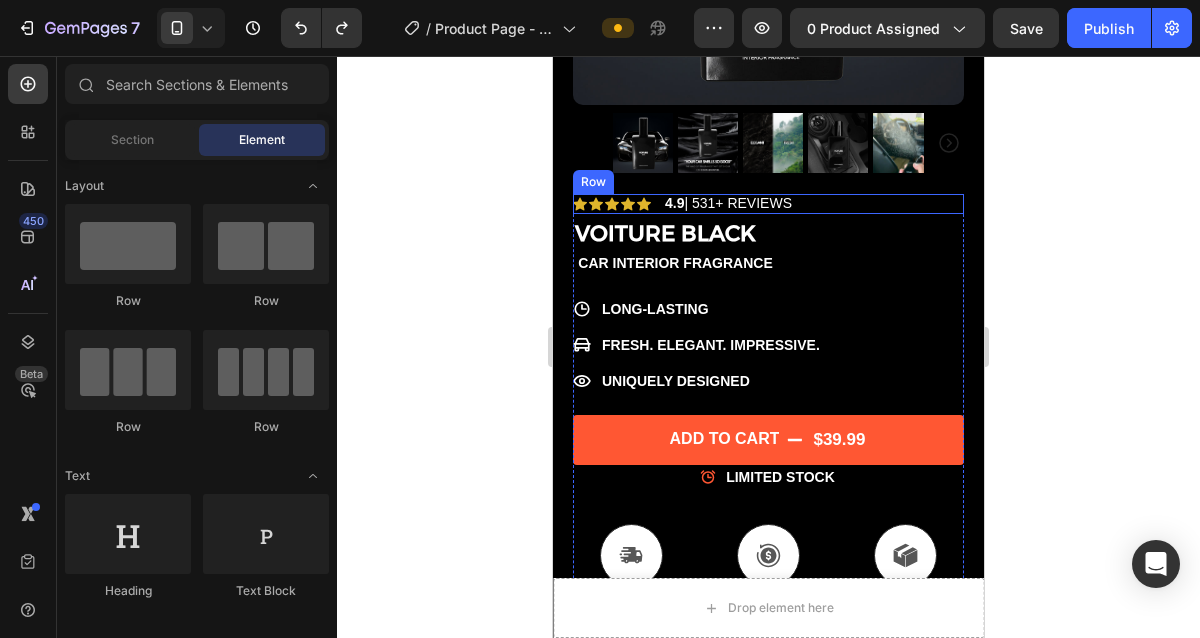 scroll, scrollTop: 444, scrollLeft: 0, axis: vertical 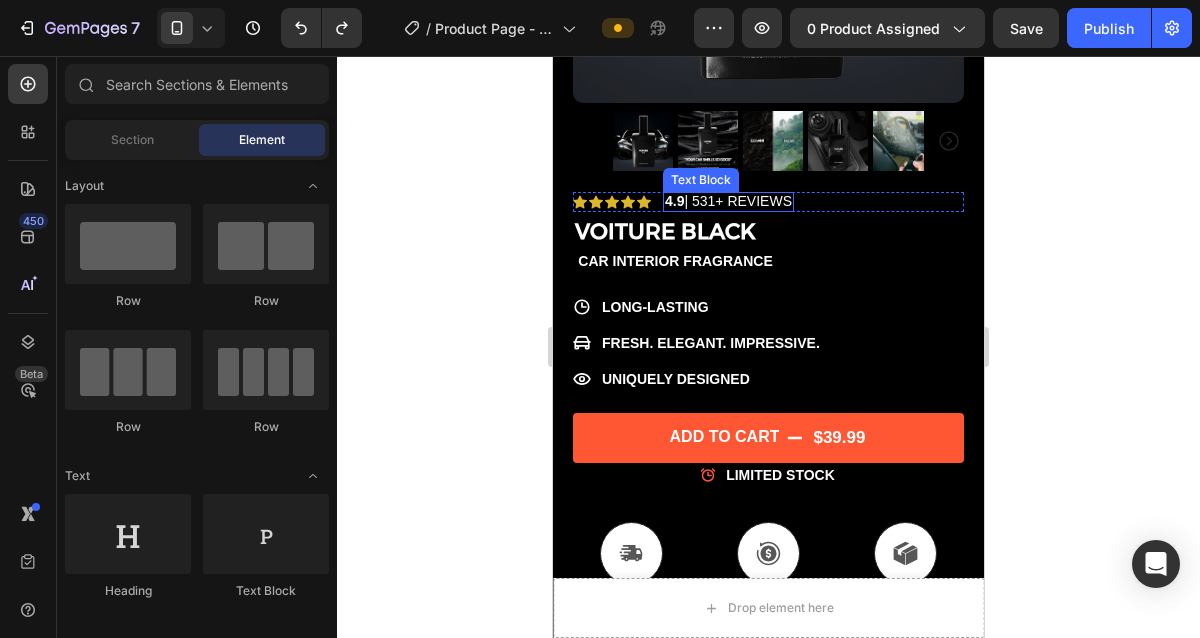 click on "4.9  | 531+ REVIEWS" at bounding box center [728, 201] 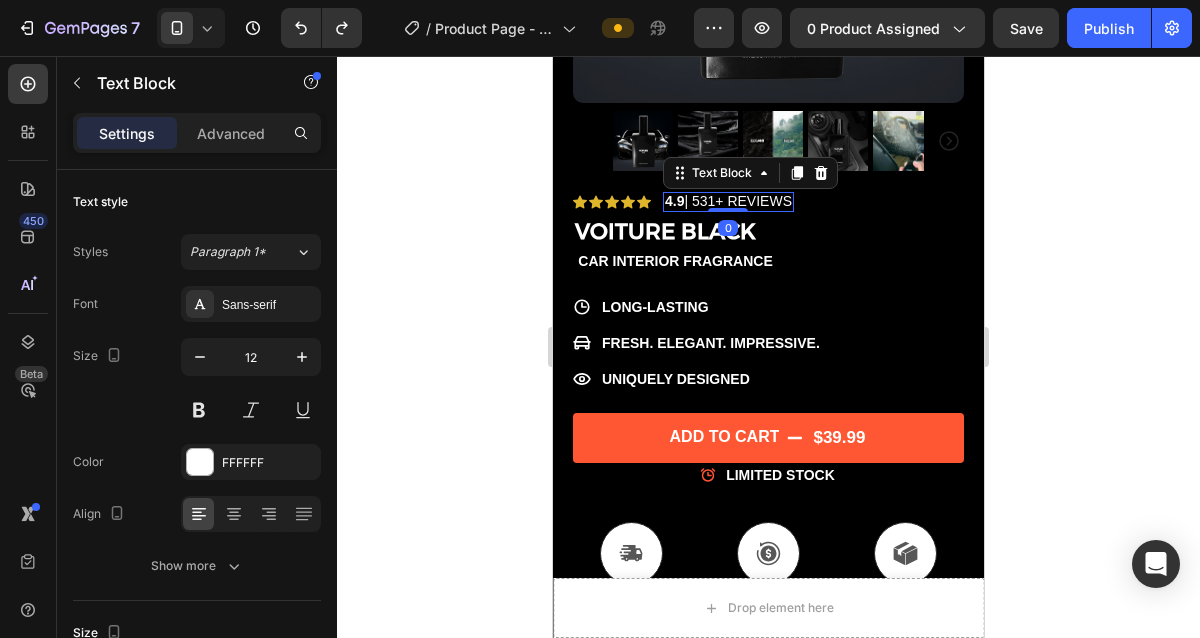 click 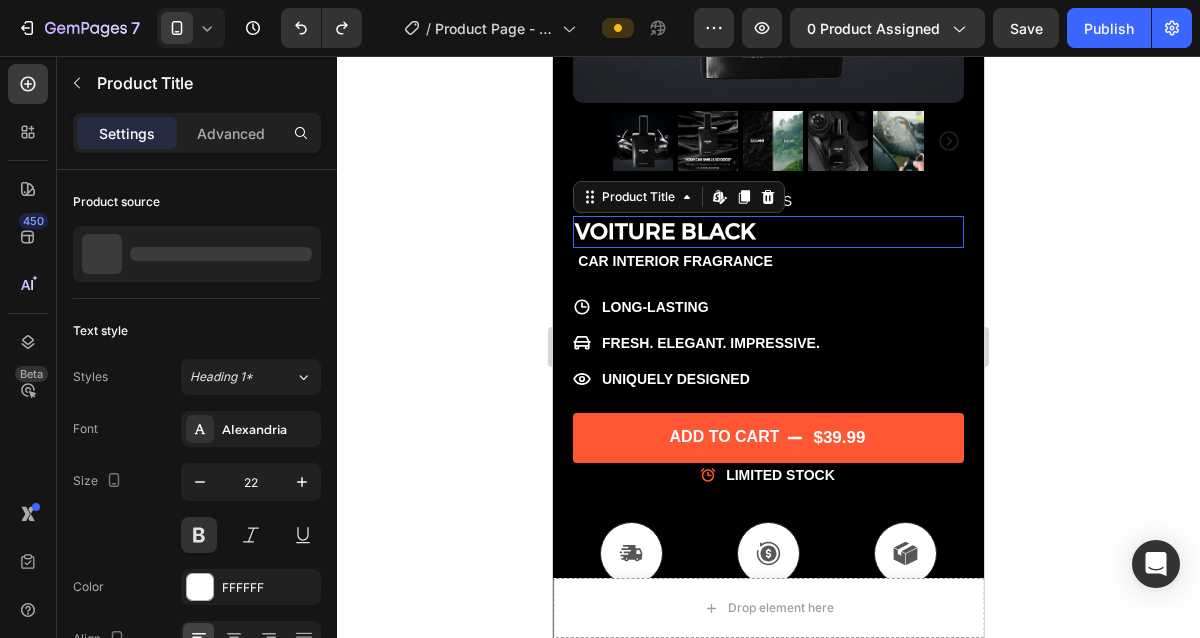 click on "VOITURE BLACK" at bounding box center (768, 232) 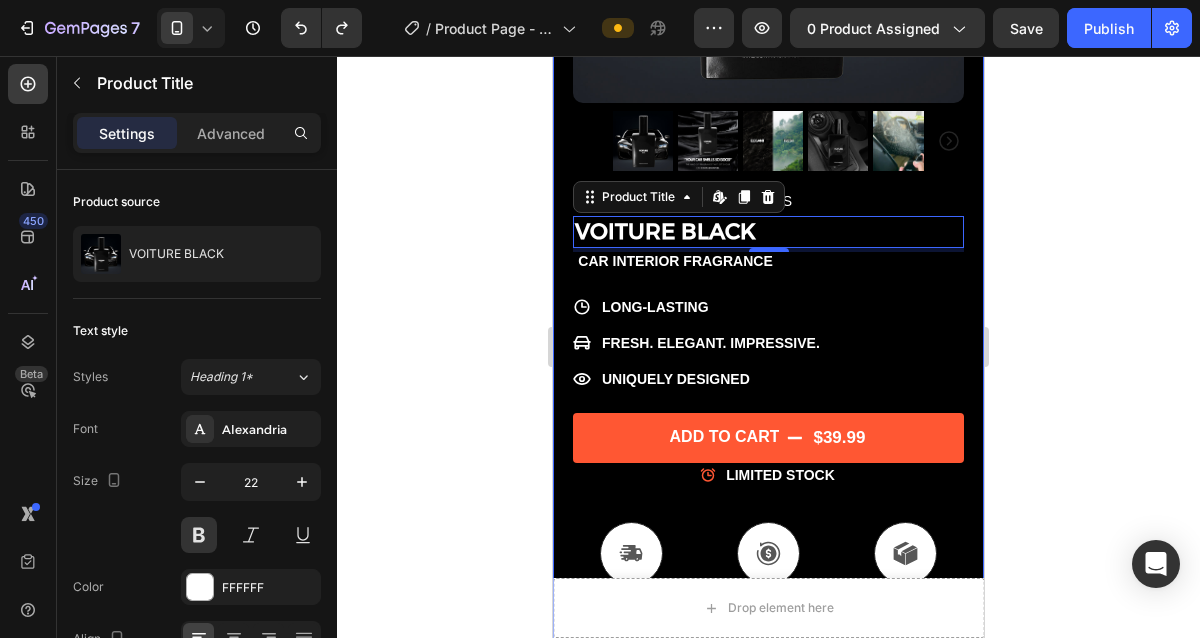 click 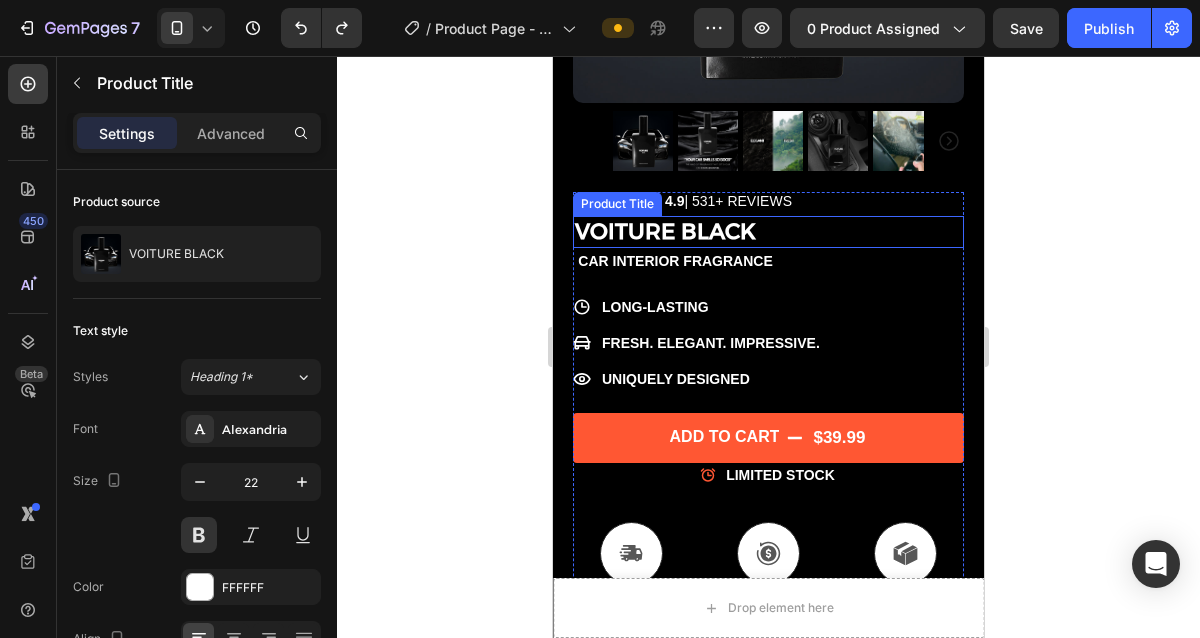 click on "VOITURE BLACK" at bounding box center [768, 232] 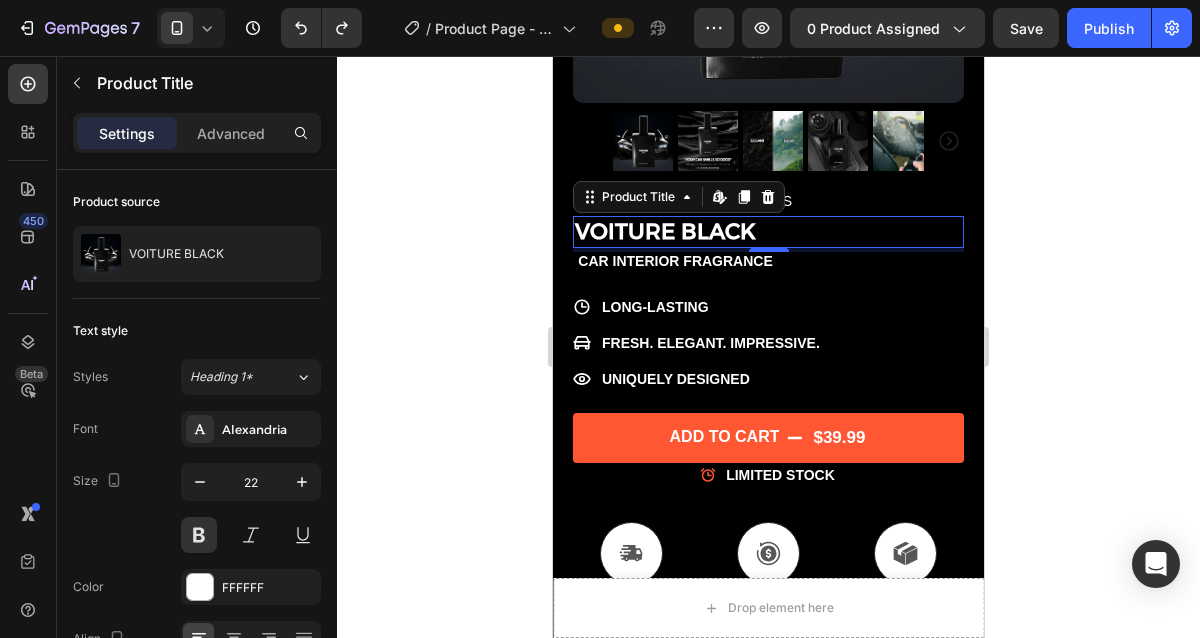 click 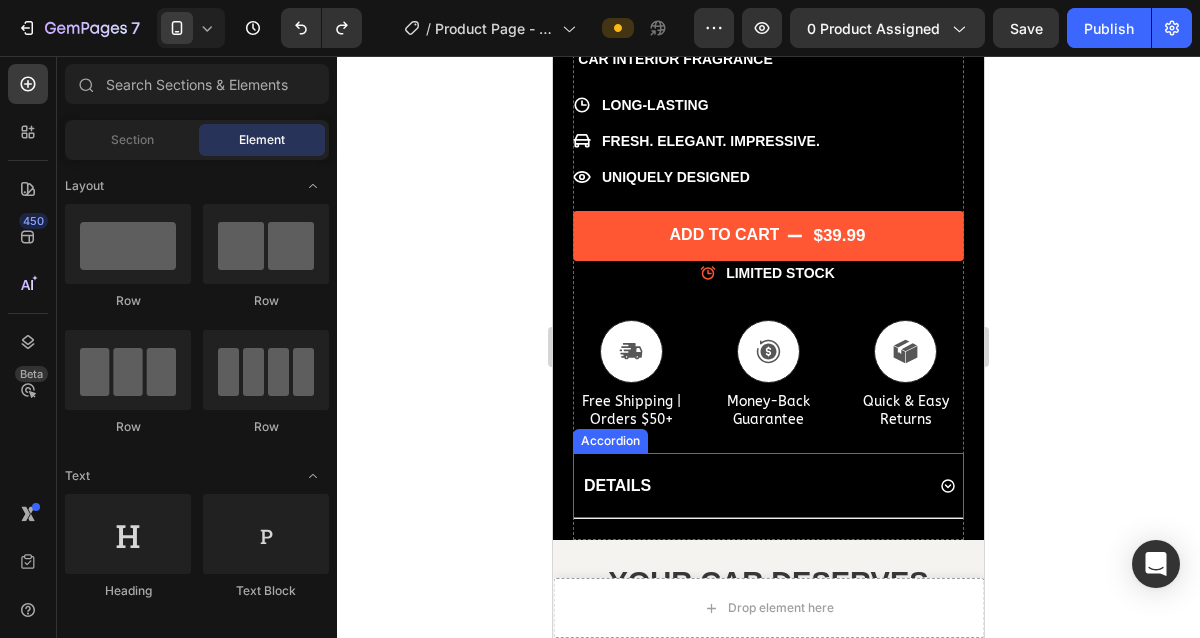 scroll, scrollTop: 648, scrollLeft: 0, axis: vertical 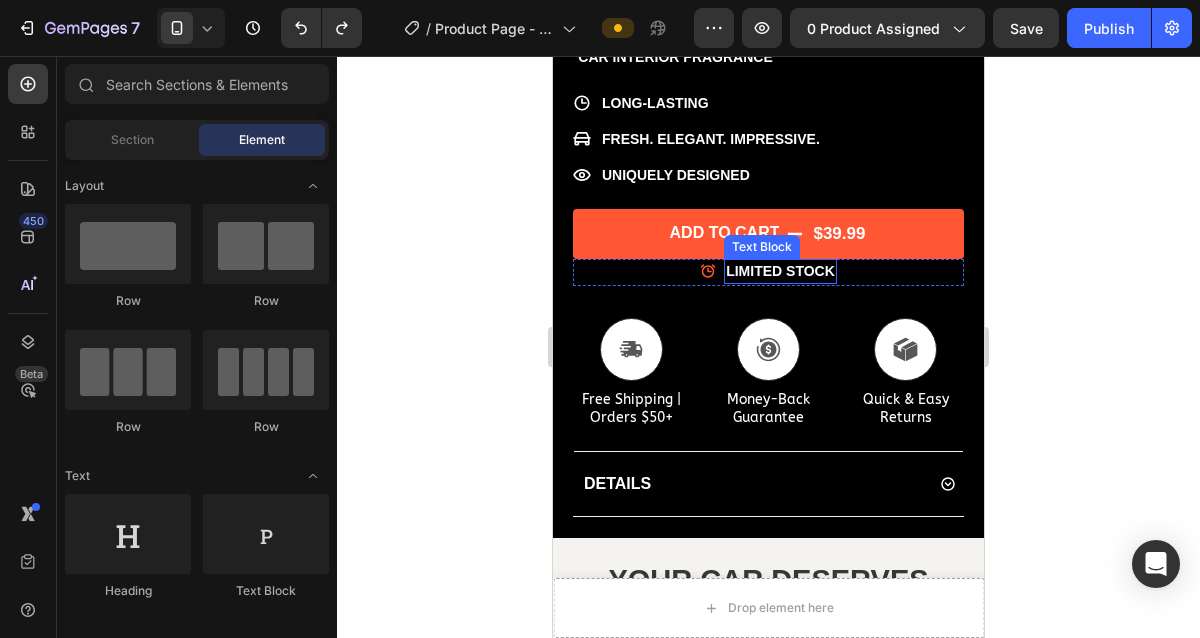 click on "LIMITED STOCK" at bounding box center [780, 271] 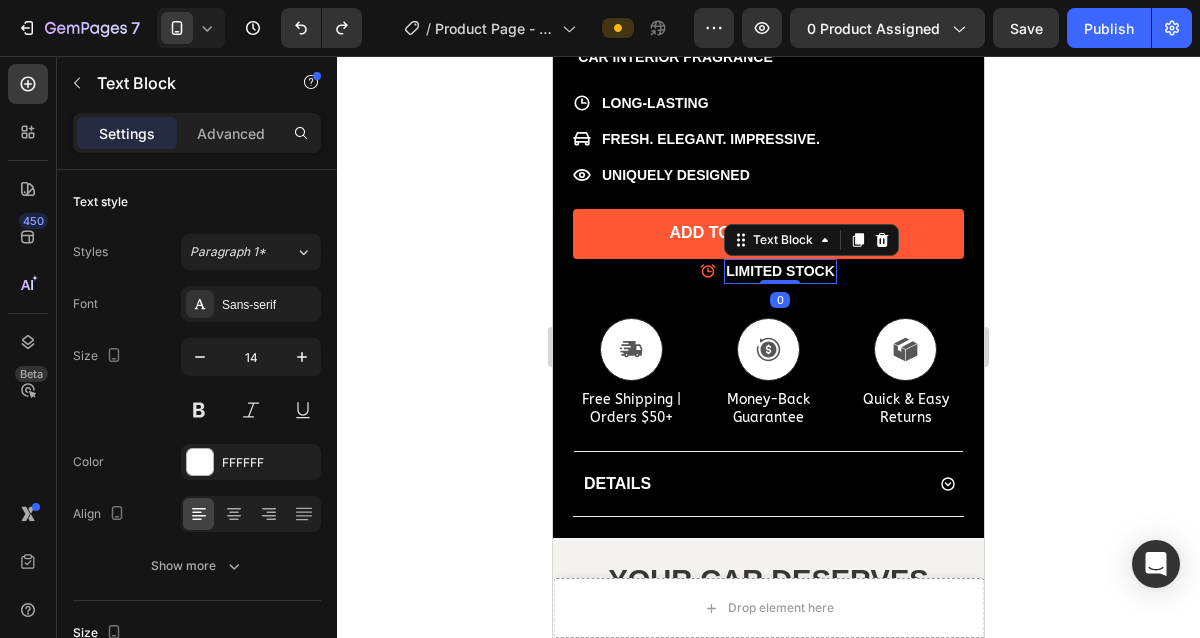 click on "LIMITED STOCK" at bounding box center (780, 271) 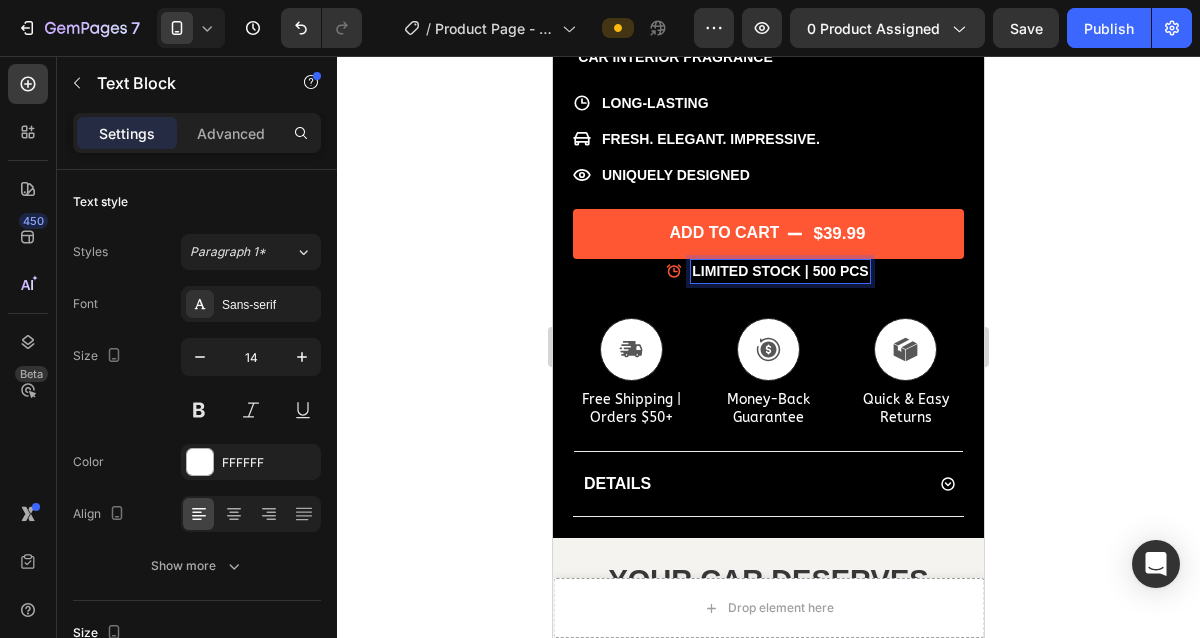 click 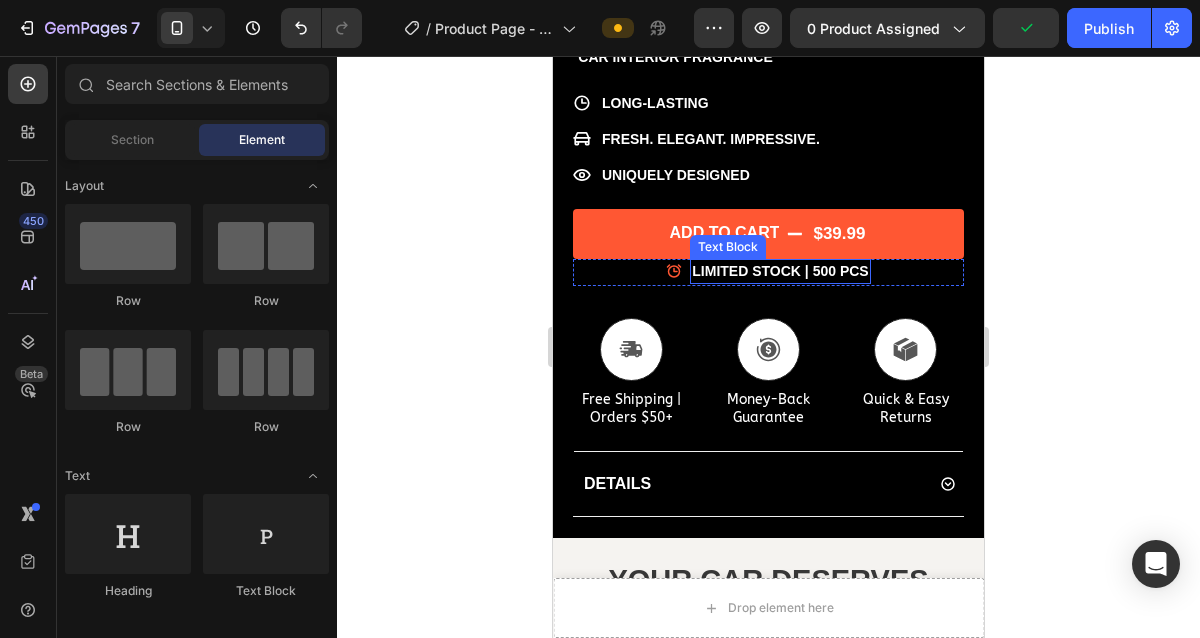 click on "LIMITED STOCK | 500 PCS" at bounding box center (780, 271) 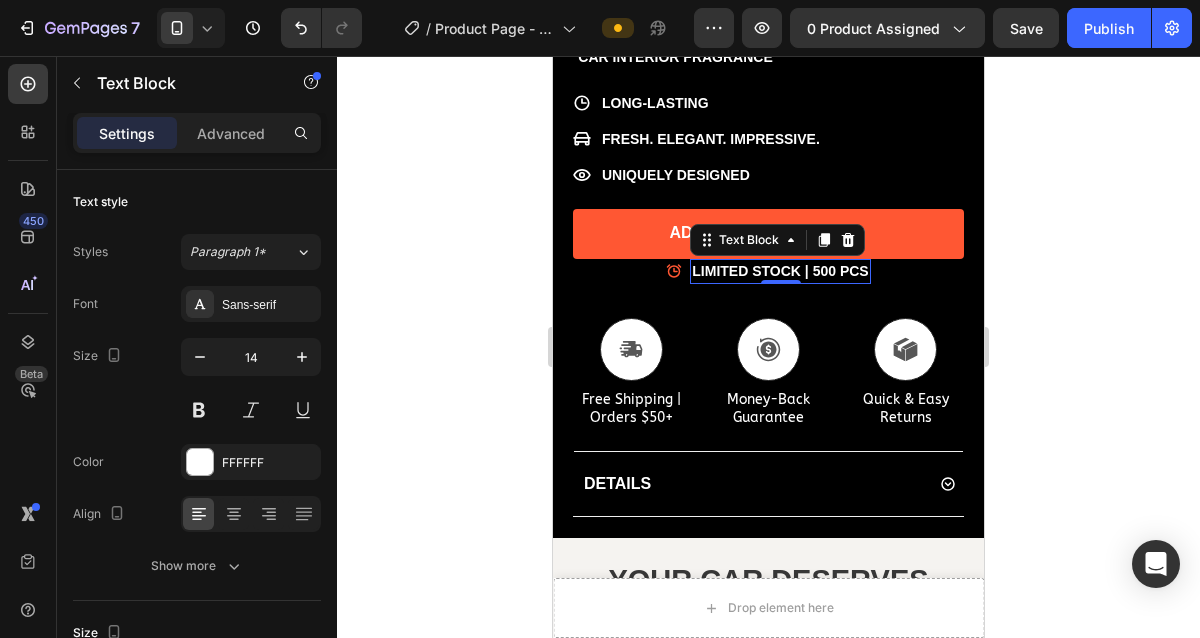 click 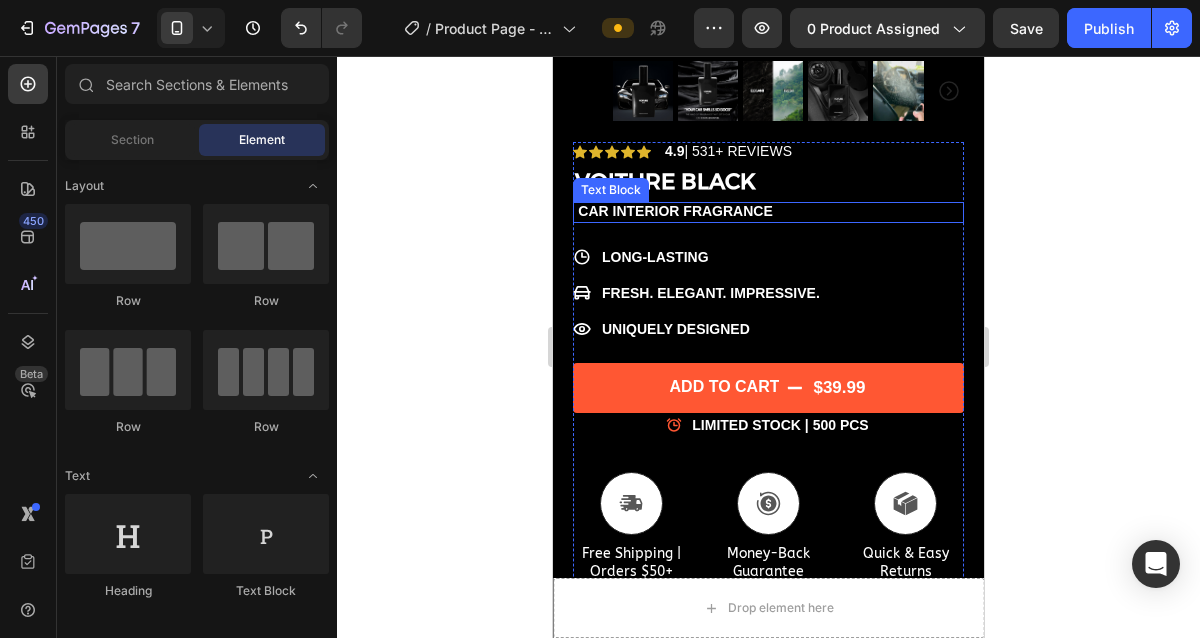 scroll, scrollTop: 465, scrollLeft: 0, axis: vertical 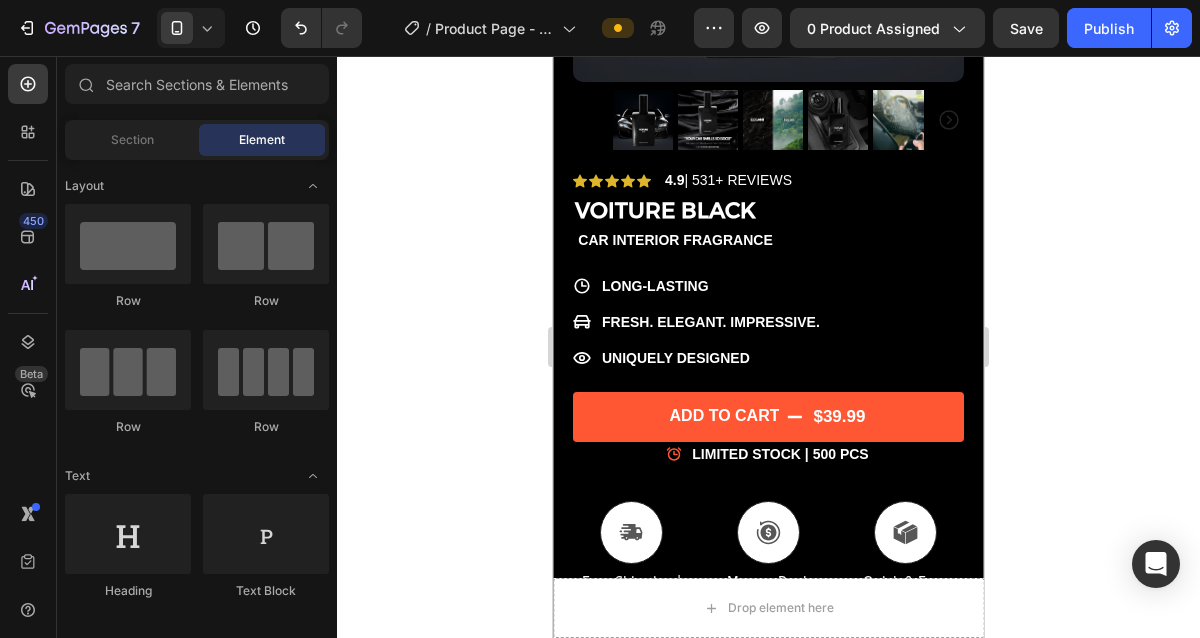 click 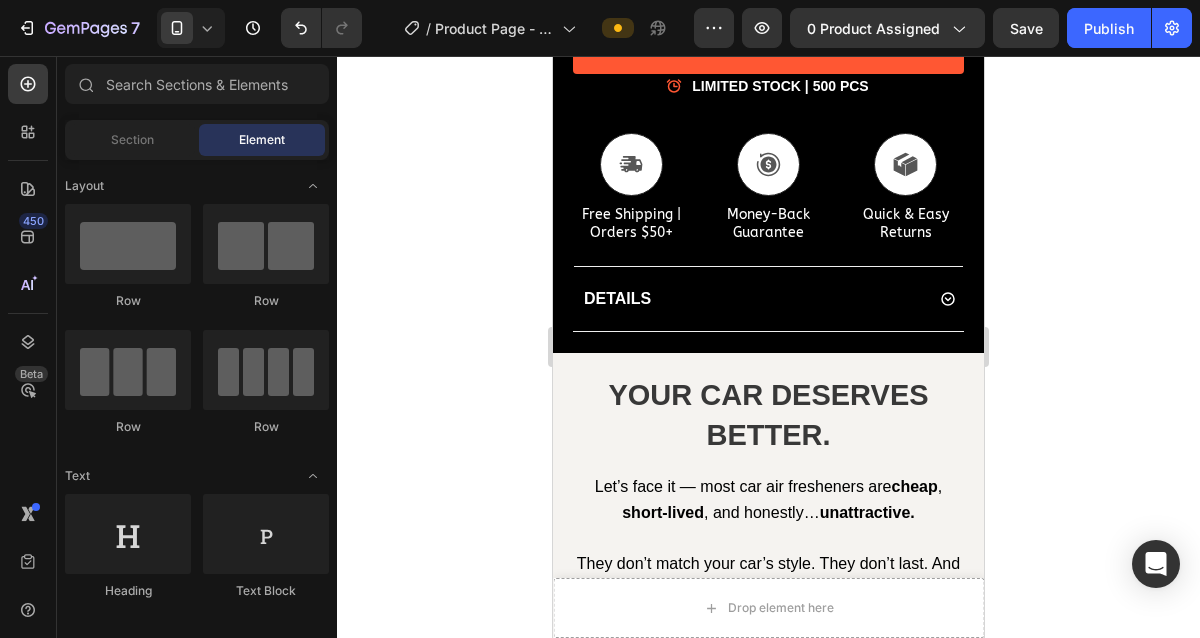 scroll, scrollTop: 853, scrollLeft: 0, axis: vertical 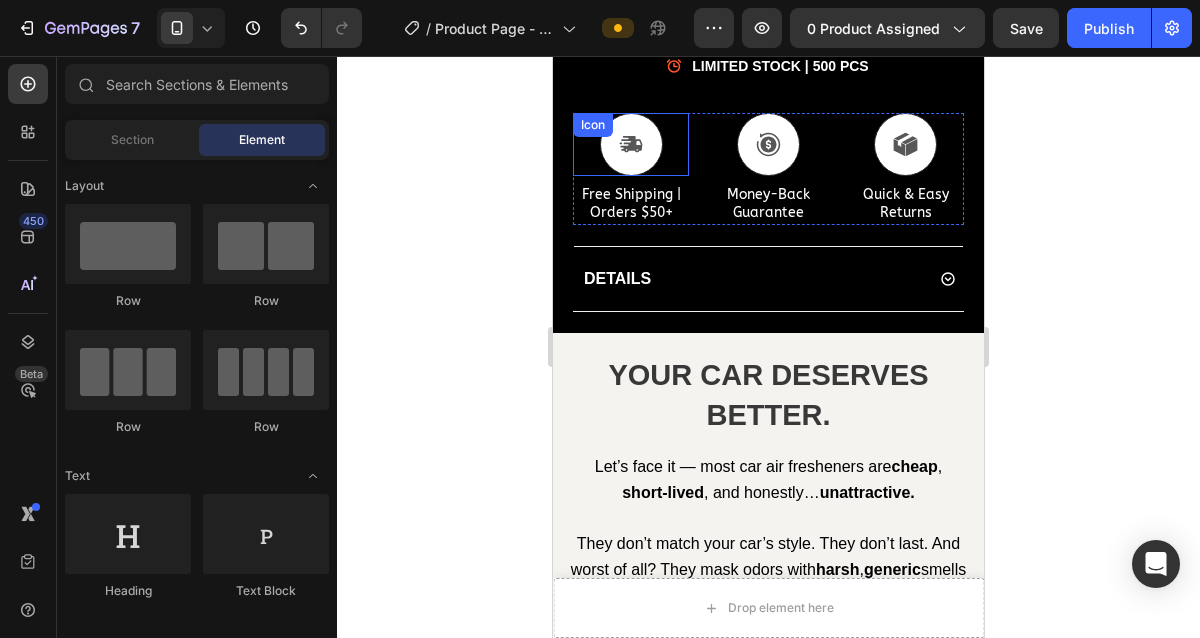 click 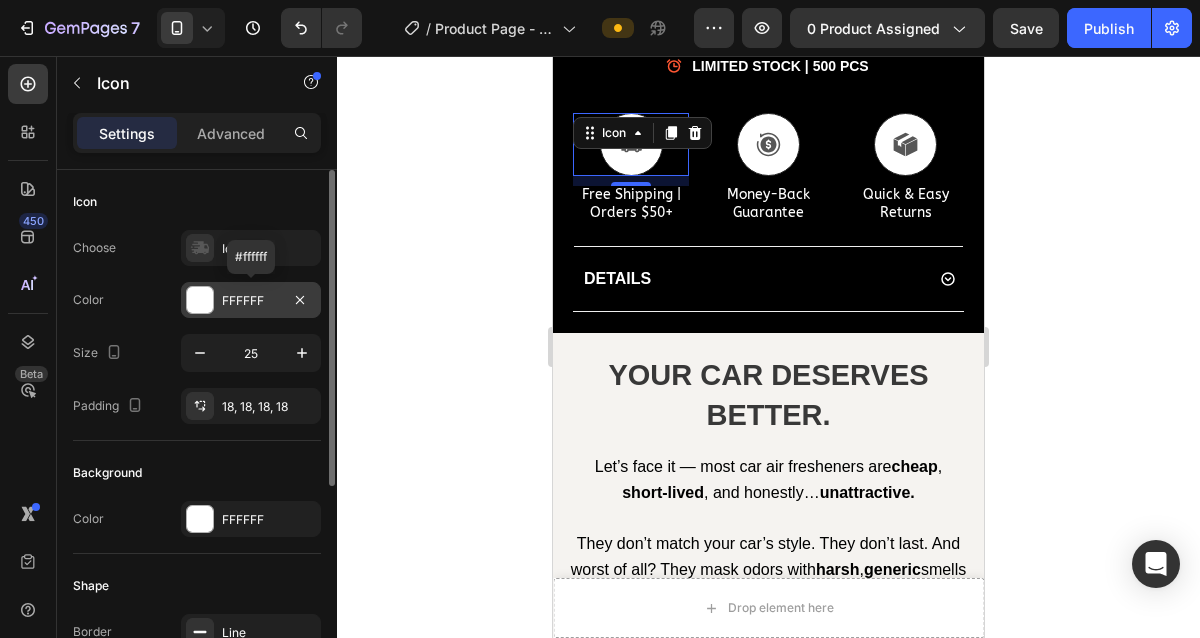 click at bounding box center [200, 300] 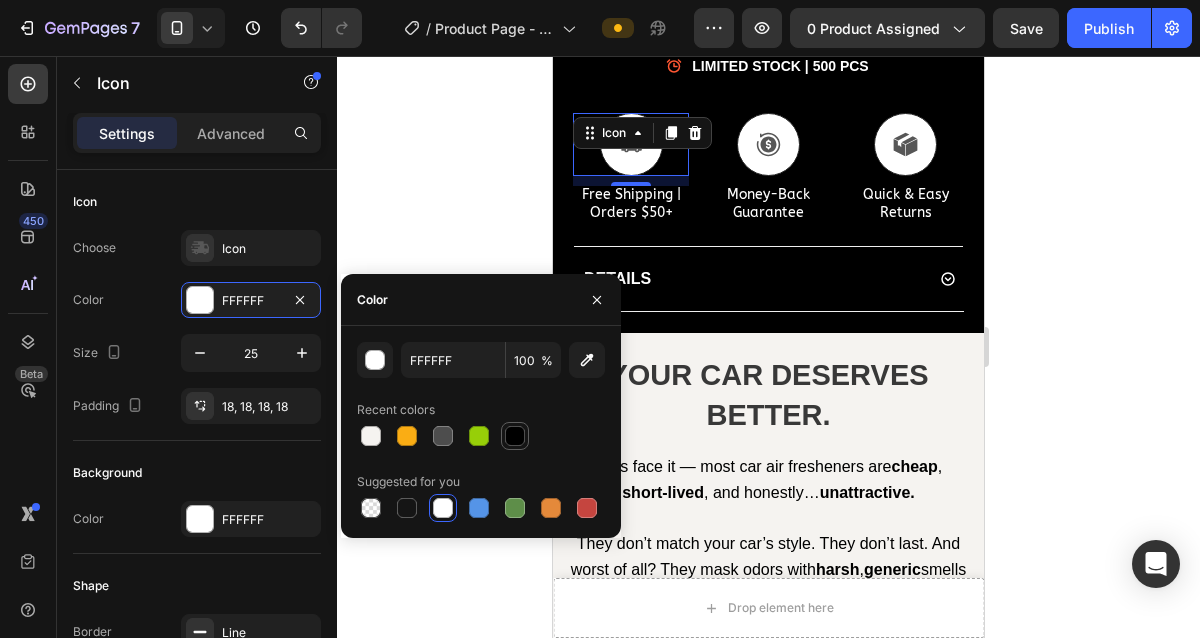 click at bounding box center (515, 436) 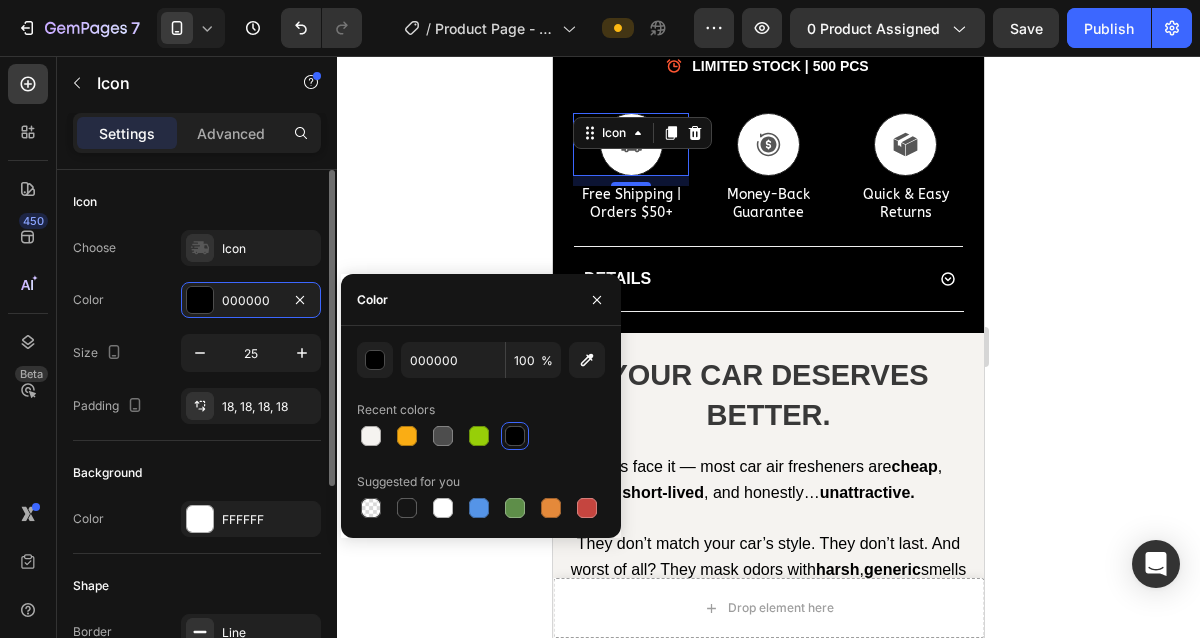 click on "Icon" at bounding box center [197, 202] 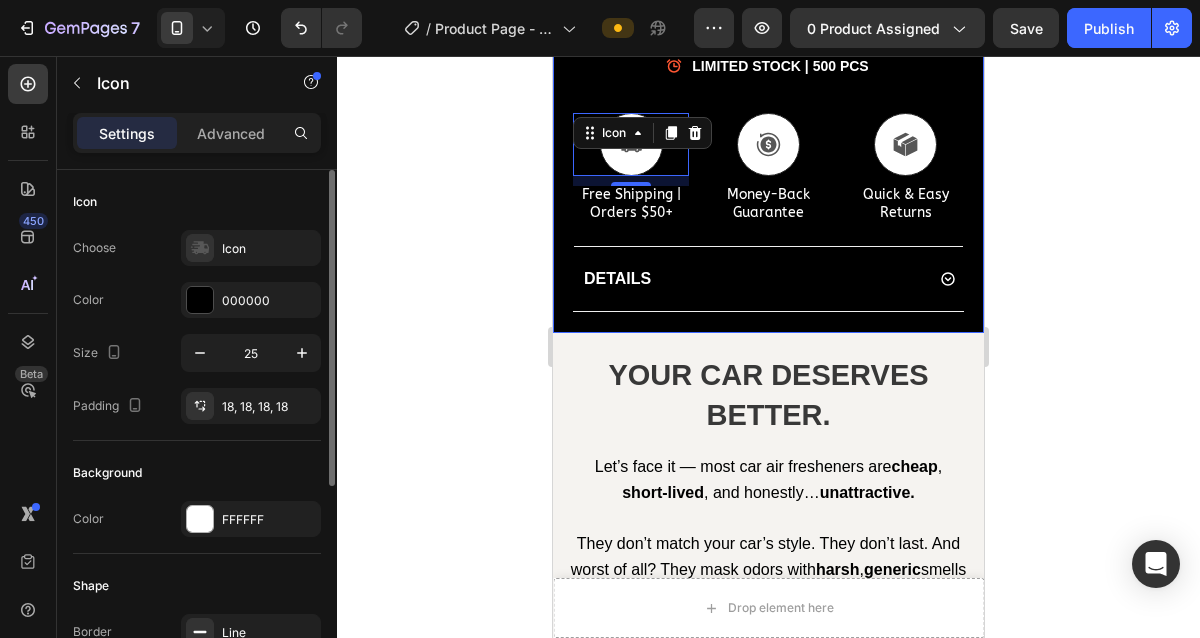 click on "Icon" at bounding box center [197, 202] 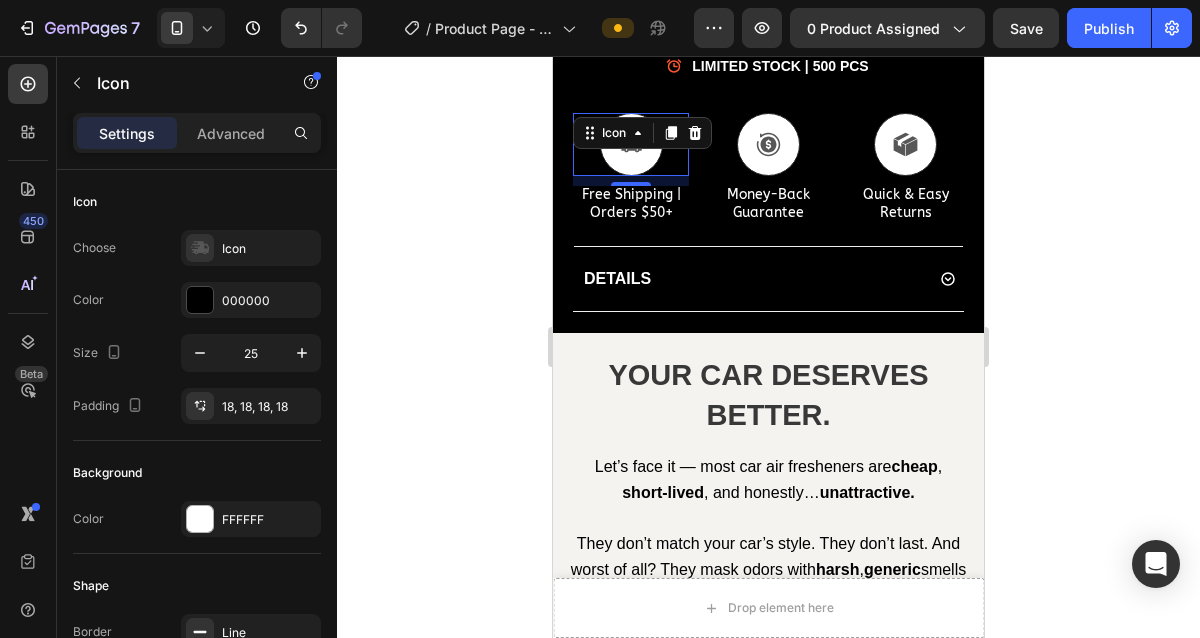 click 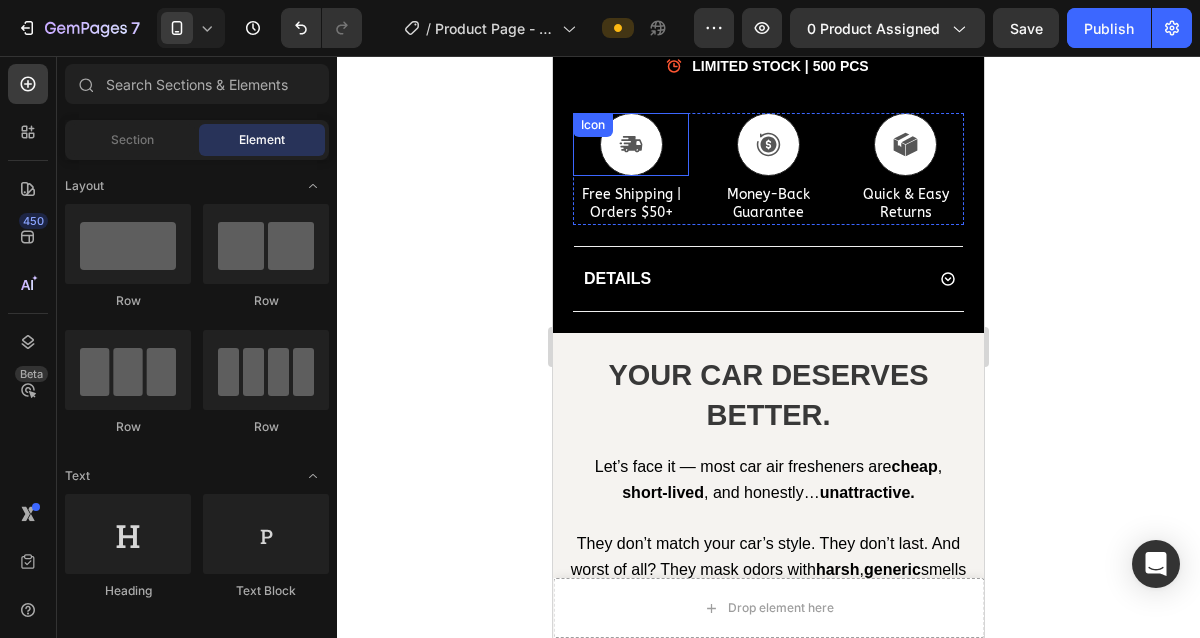 click at bounding box center [631, 144] 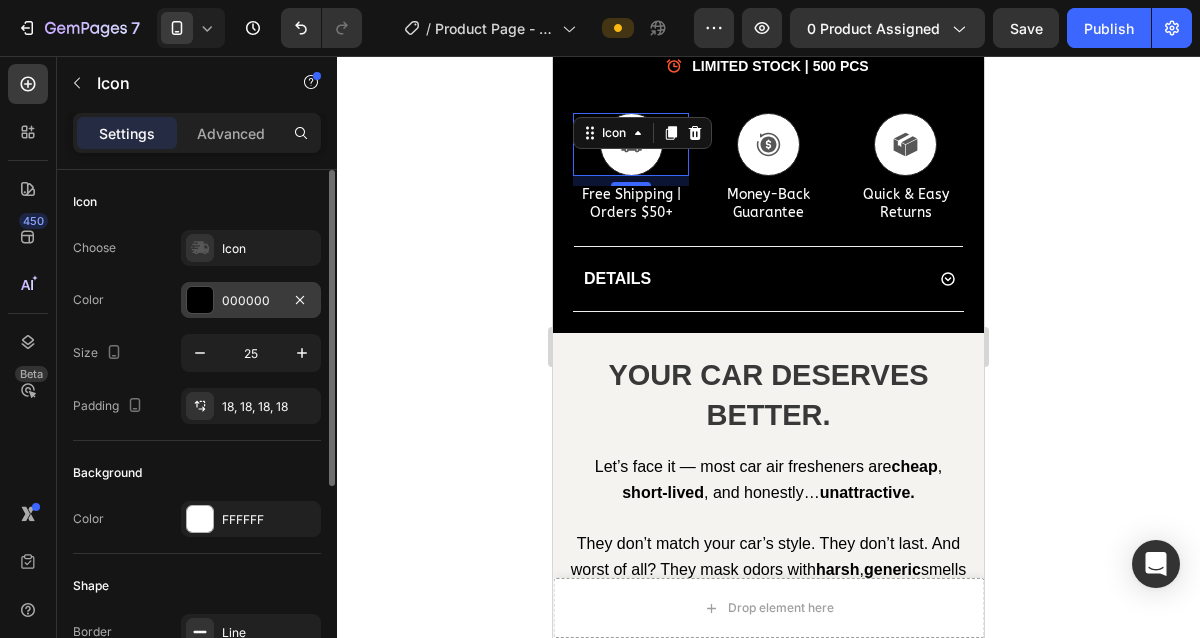 click at bounding box center [200, 300] 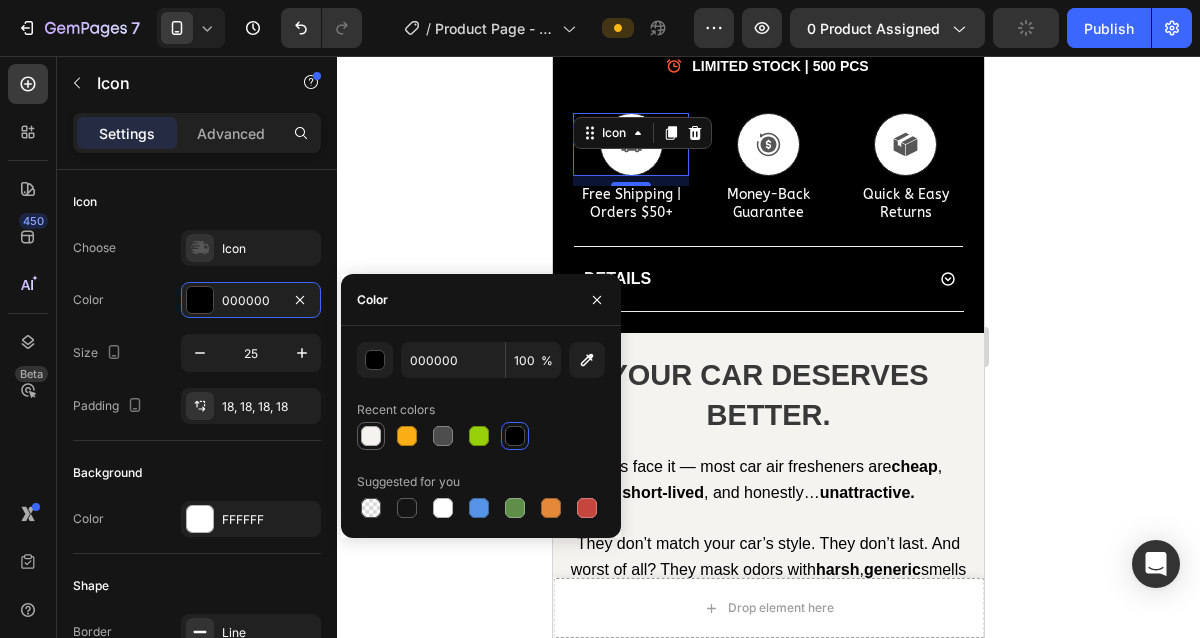click at bounding box center [371, 436] 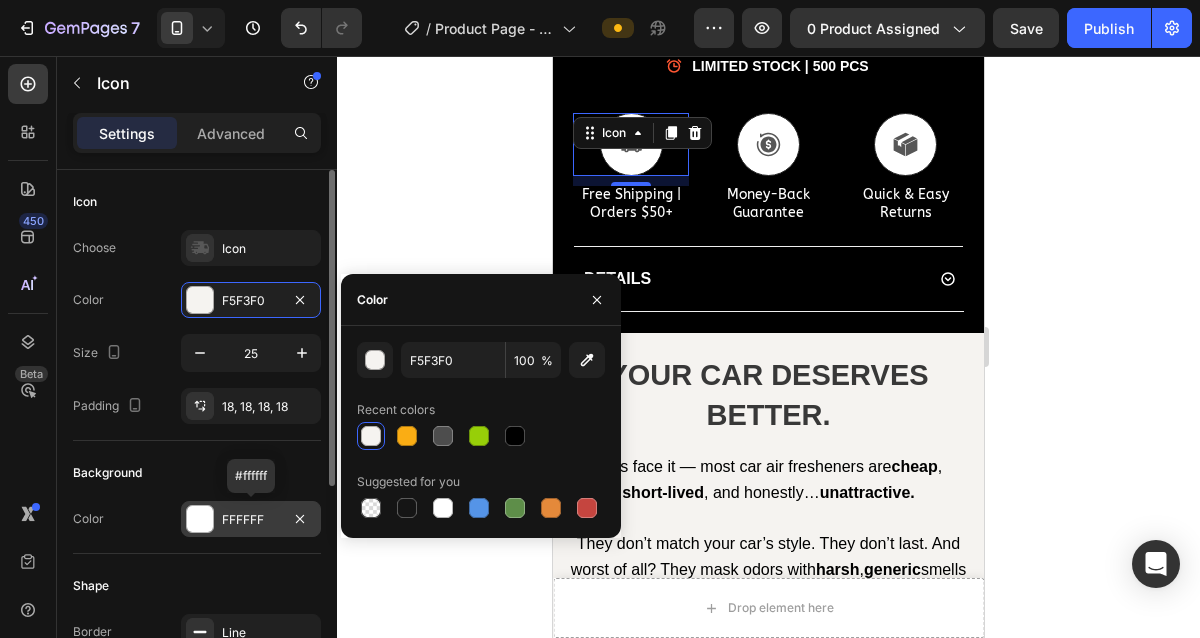 click at bounding box center [200, 519] 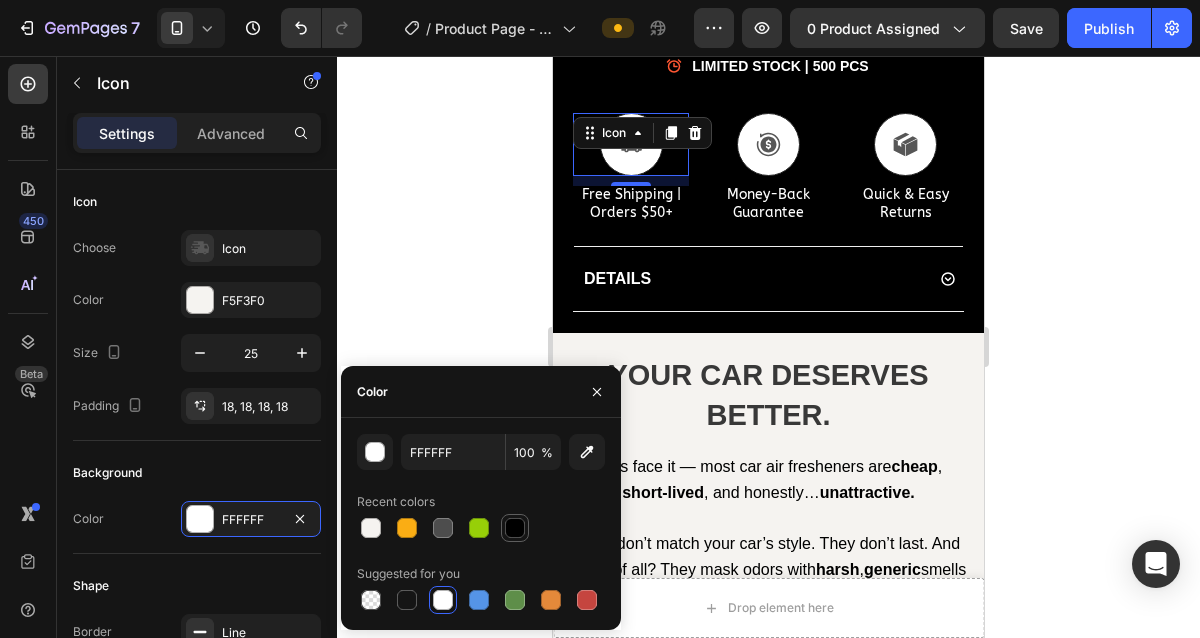 click at bounding box center (515, 528) 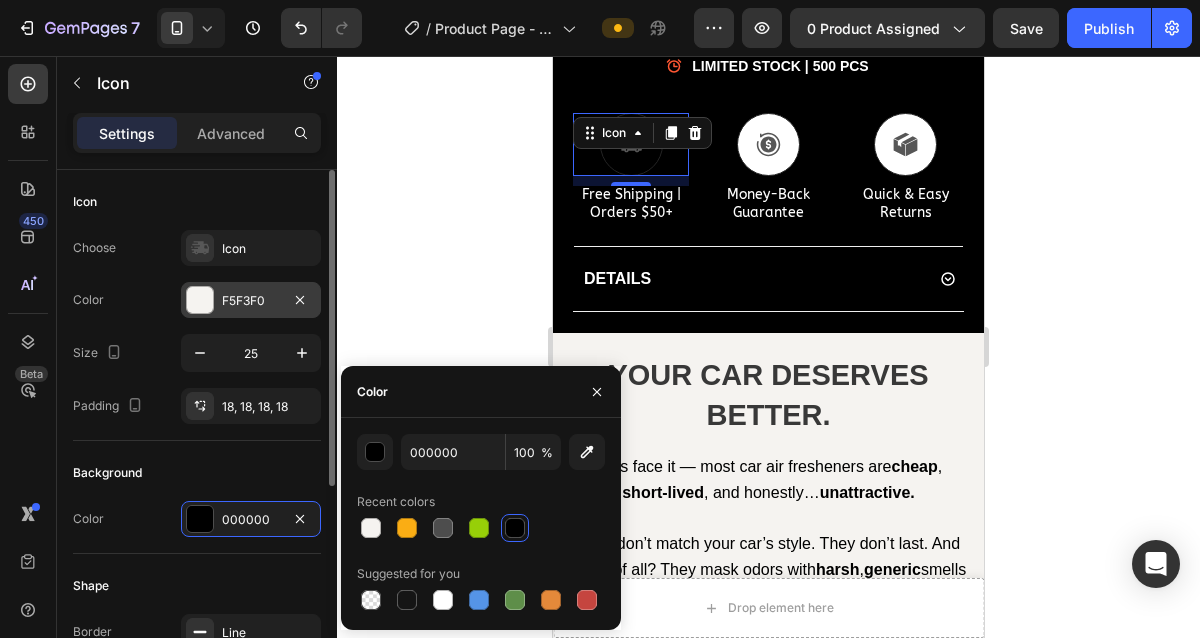 click at bounding box center (200, 300) 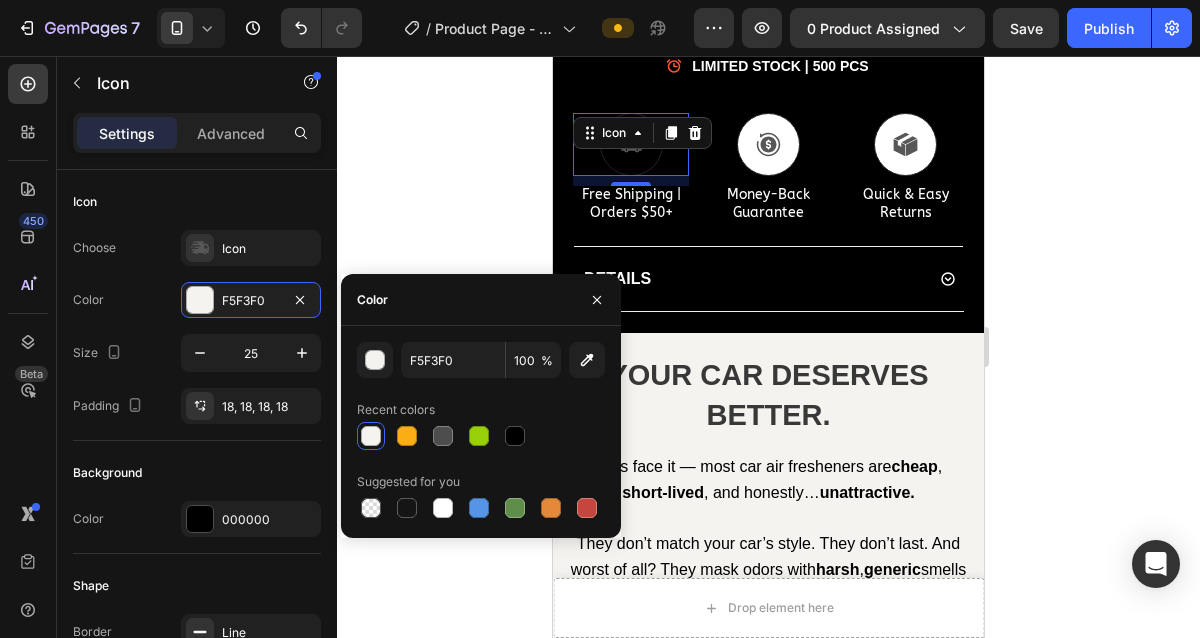 click at bounding box center [371, 436] 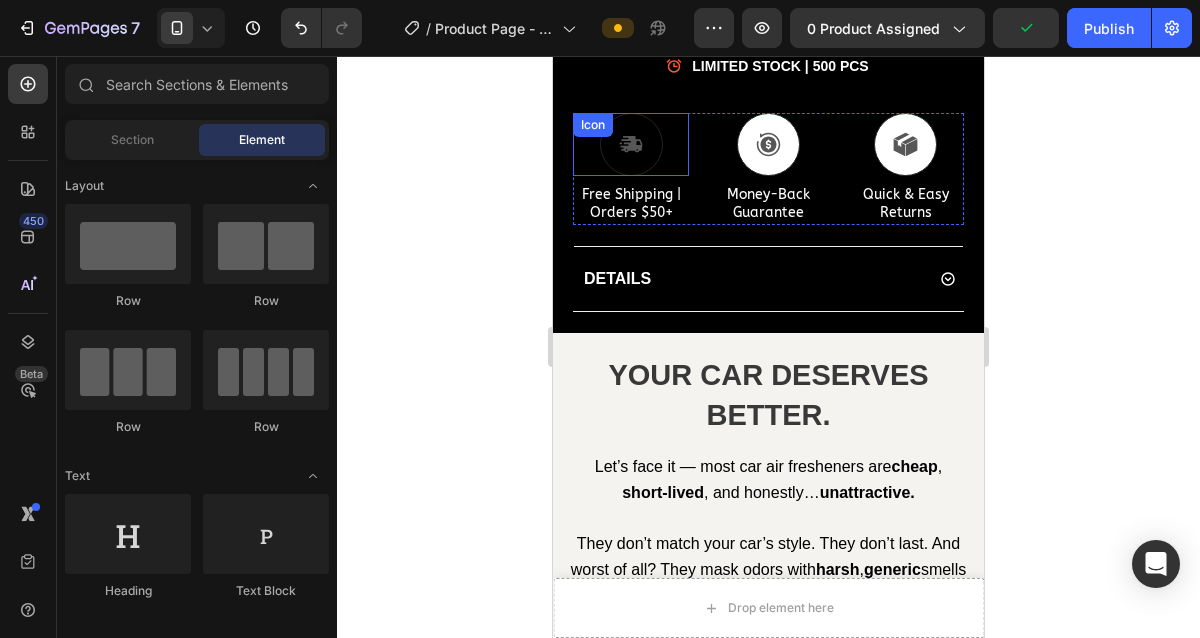 click on "Icon" at bounding box center [631, 144] 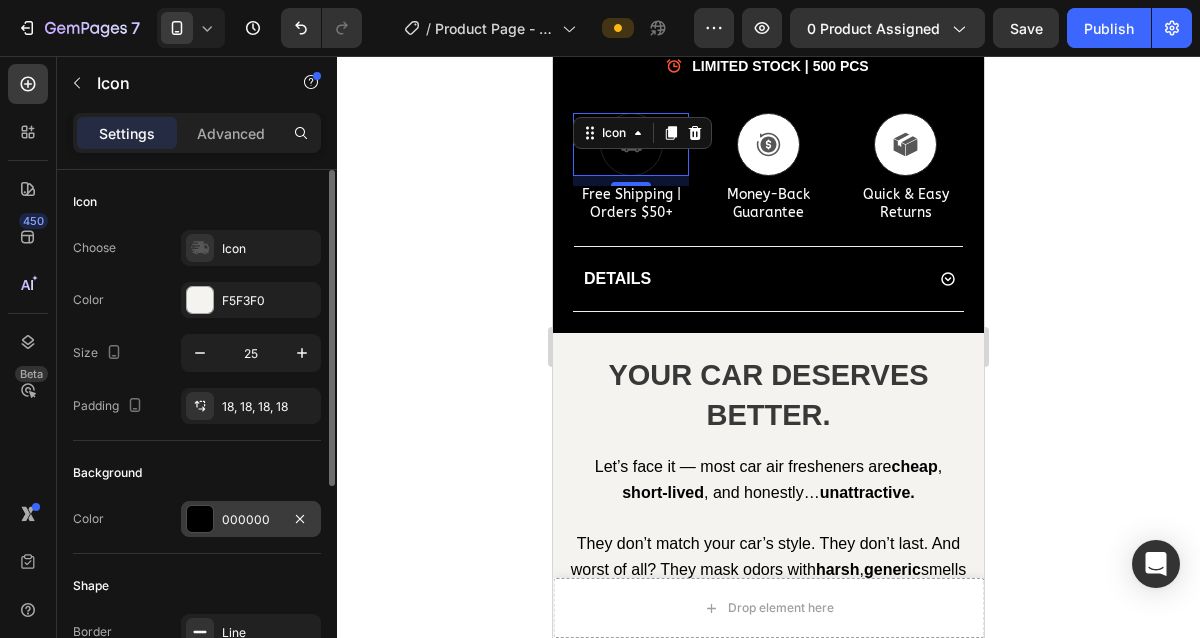 click at bounding box center [200, 519] 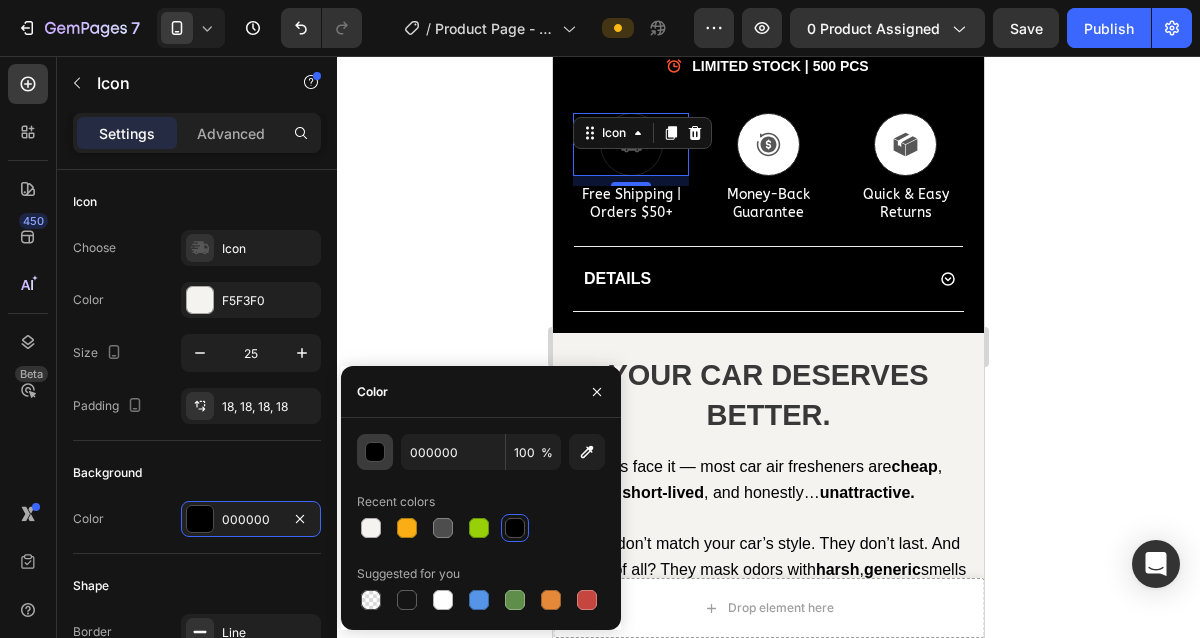 click at bounding box center [376, 453] 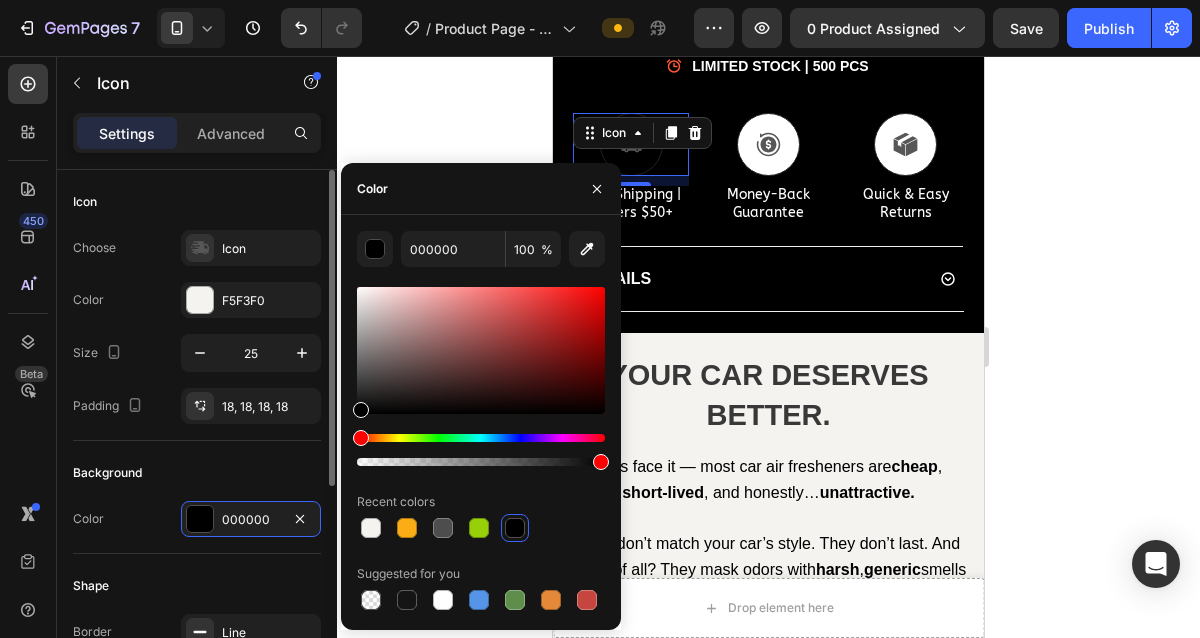 drag, startPoint x: 402, startPoint y: 354, endPoint x: 307, endPoint y: 485, distance: 161.82089 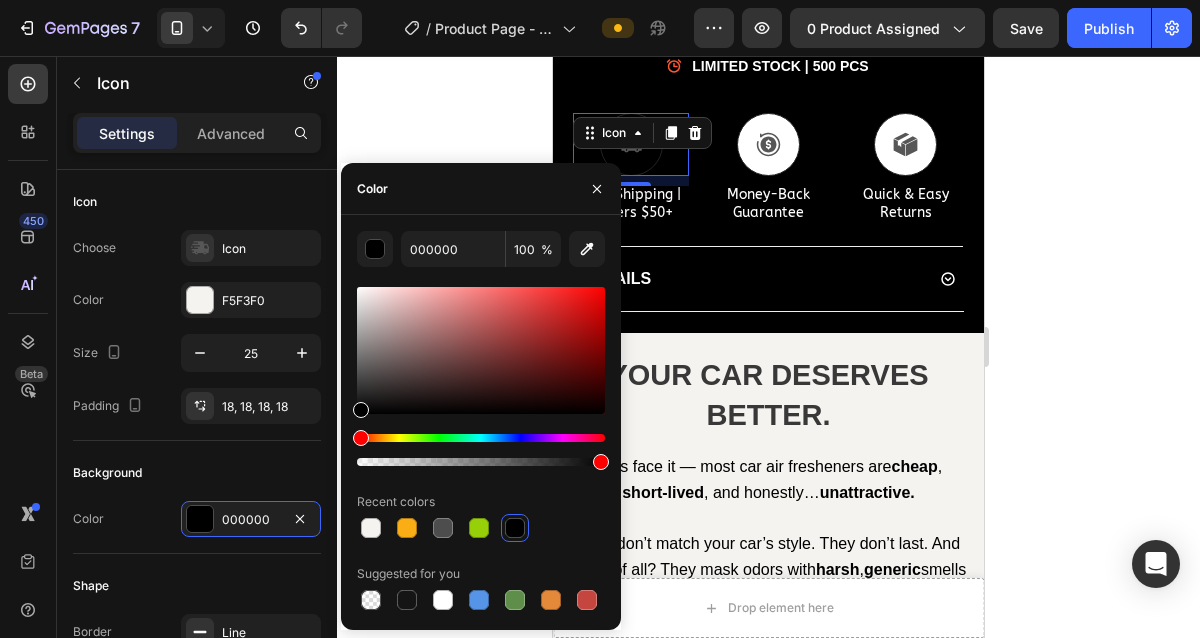 click on "7  Version history  /  Product Page - Jul 14, 23:04:44 Preview 0 product assigned  Save   Publish" 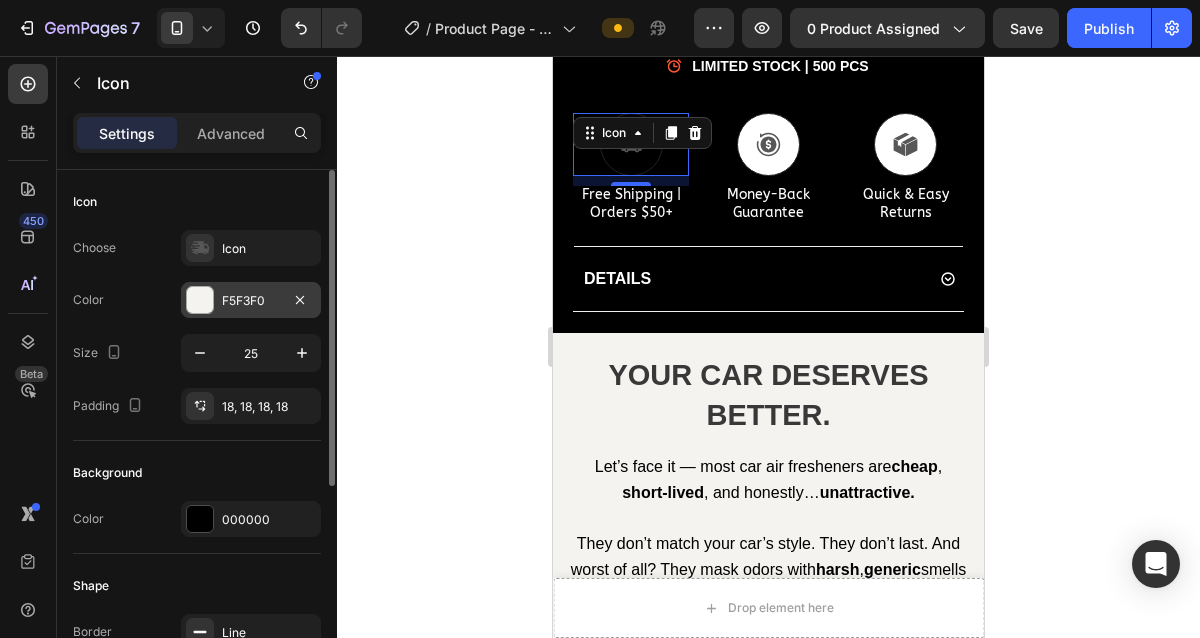 click at bounding box center (200, 300) 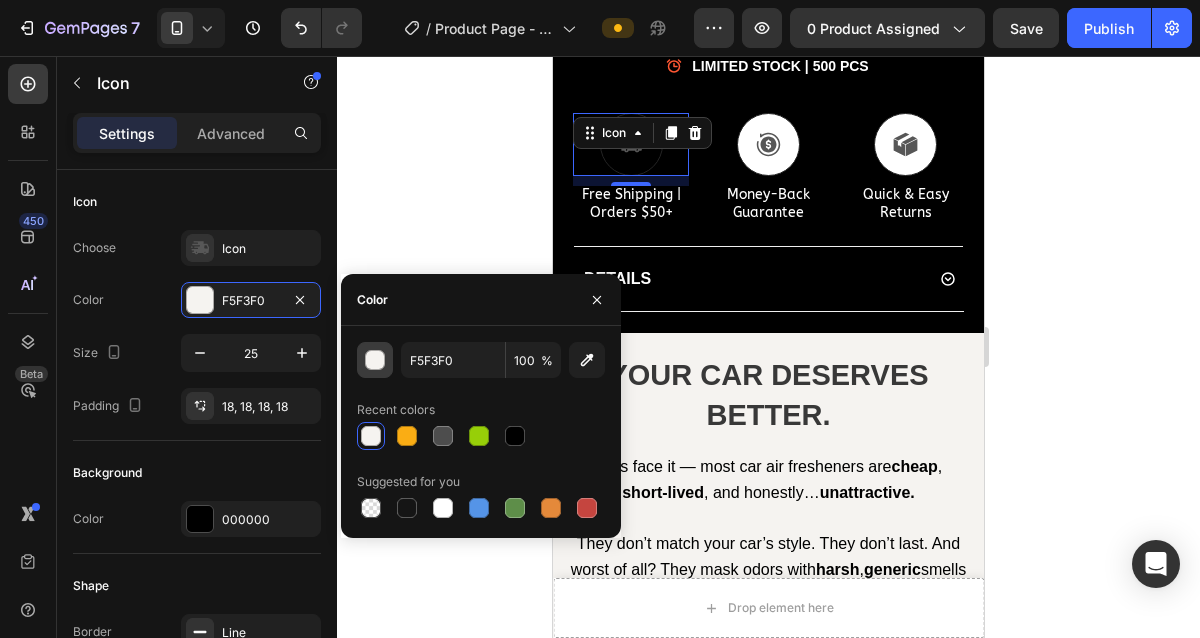 click at bounding box center [376, 361] 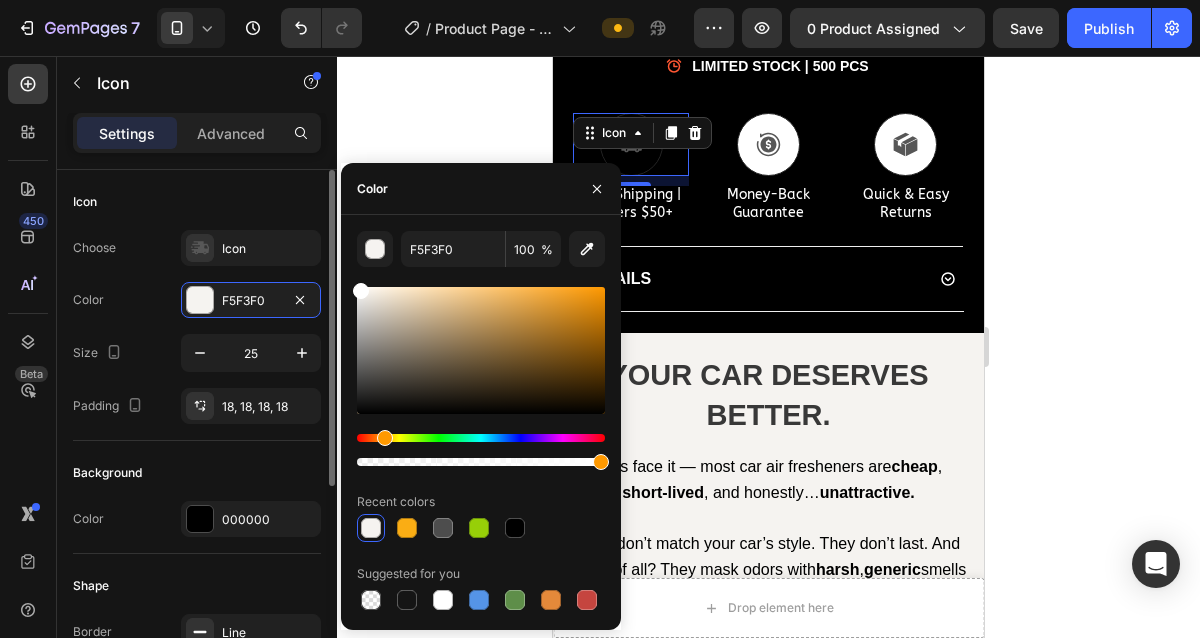 drag, startPoint x: 443, startPoint y: 356, endPoint x: 281, endPoint y: 206, distance: 220.78044 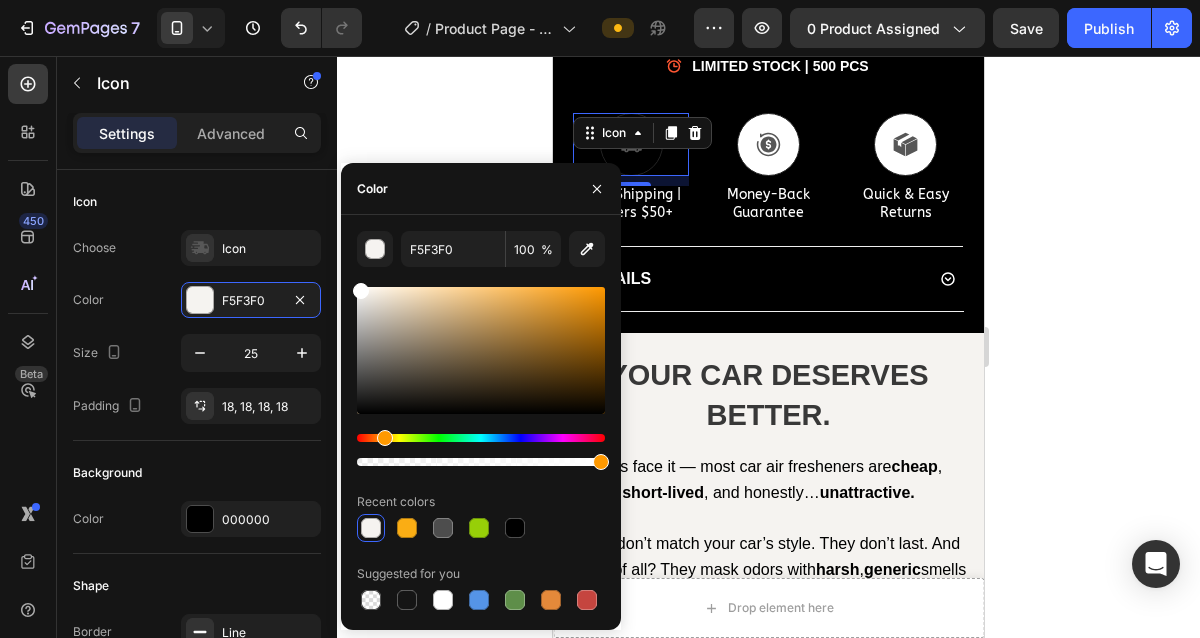 type on "FFFFFF" 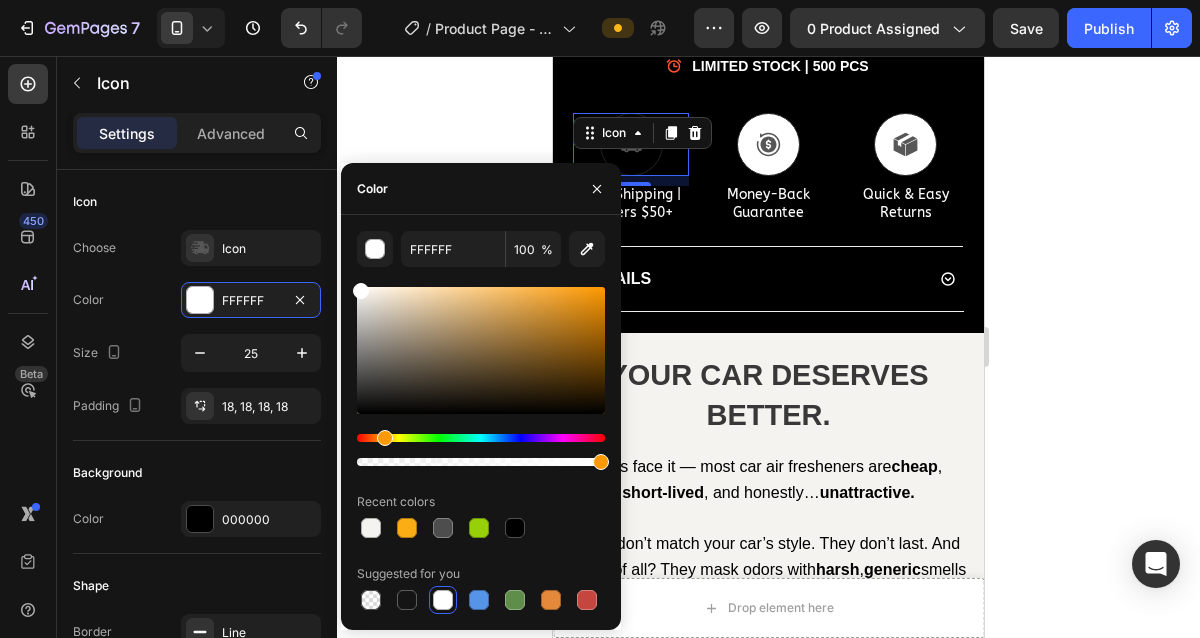 click 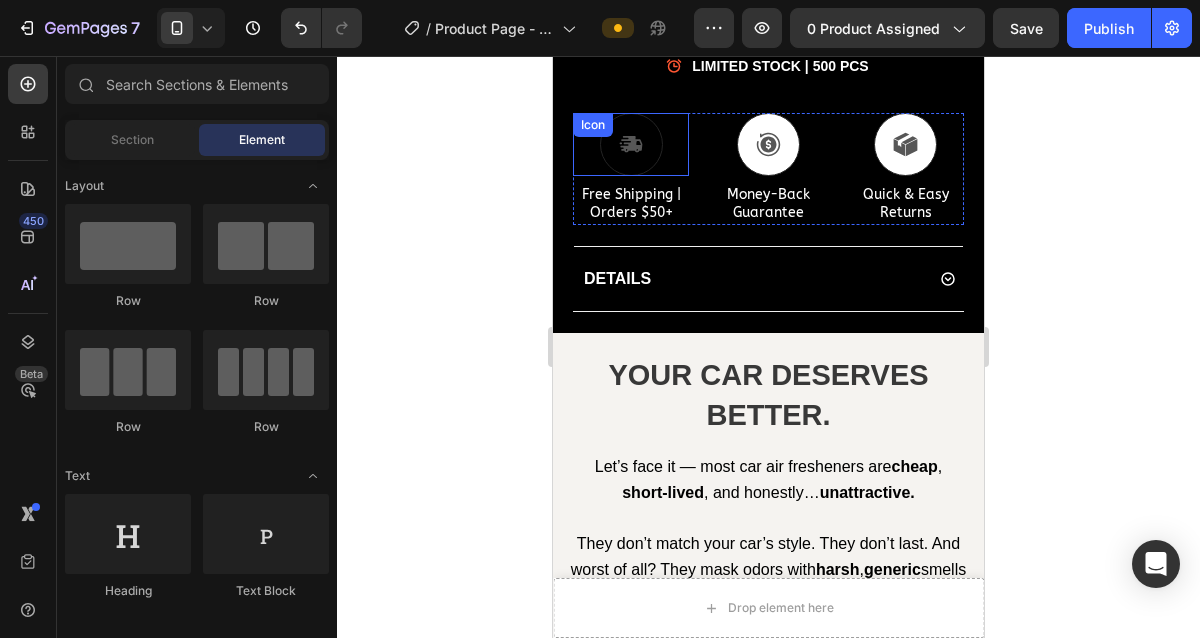click at bounding box center (631, 144) 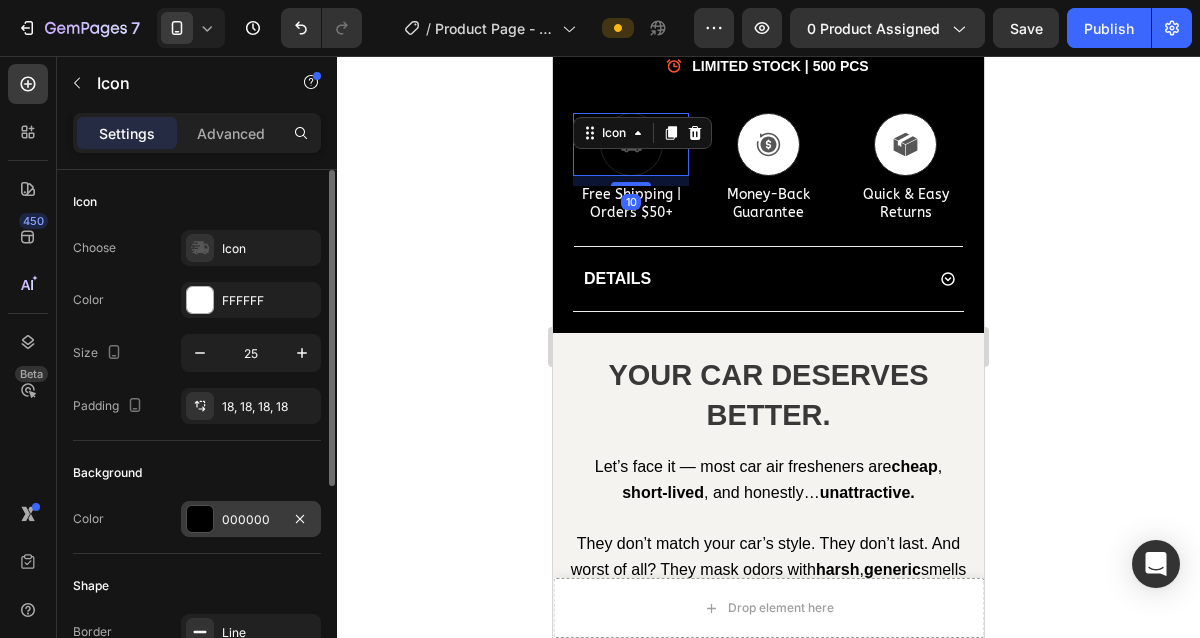 click at bounding box center (200, 519) 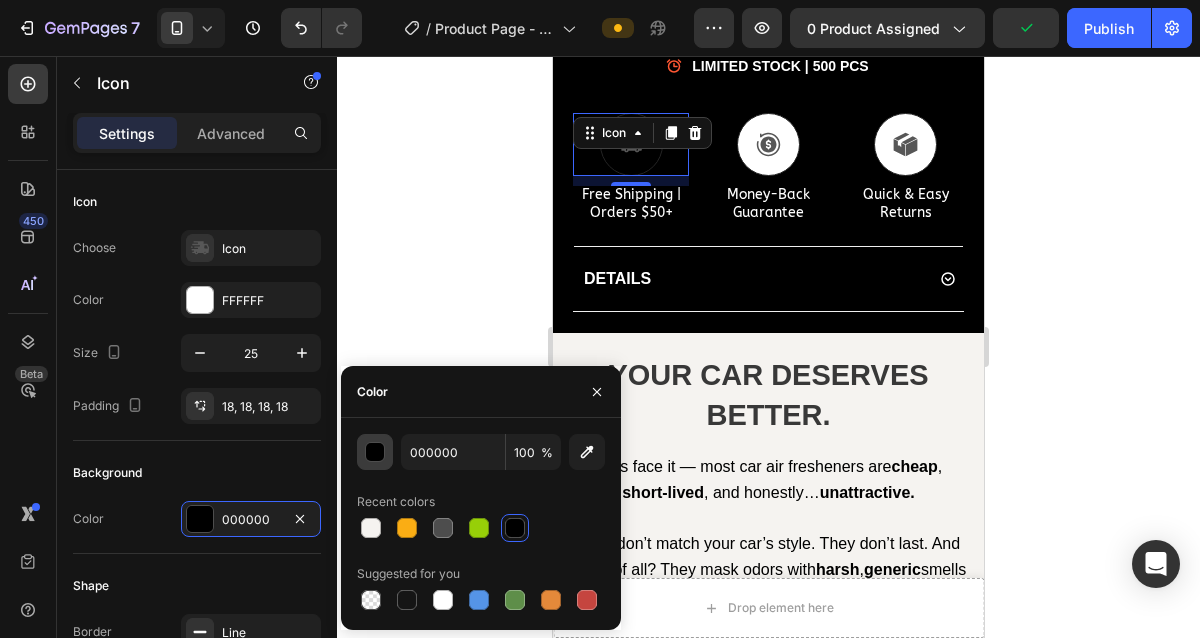 click at bounding box center (375, 452) 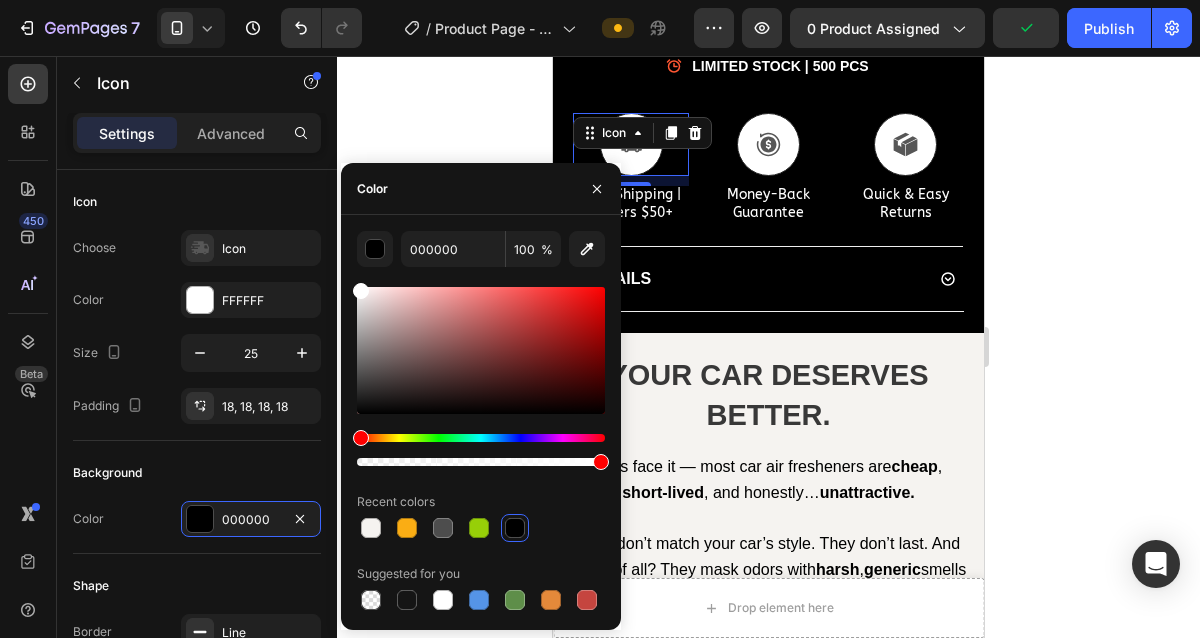 drag, startPoint x: 408, startPoint y: 348, endPoint x: 329, endPoint y: 136, distance: 226.24103 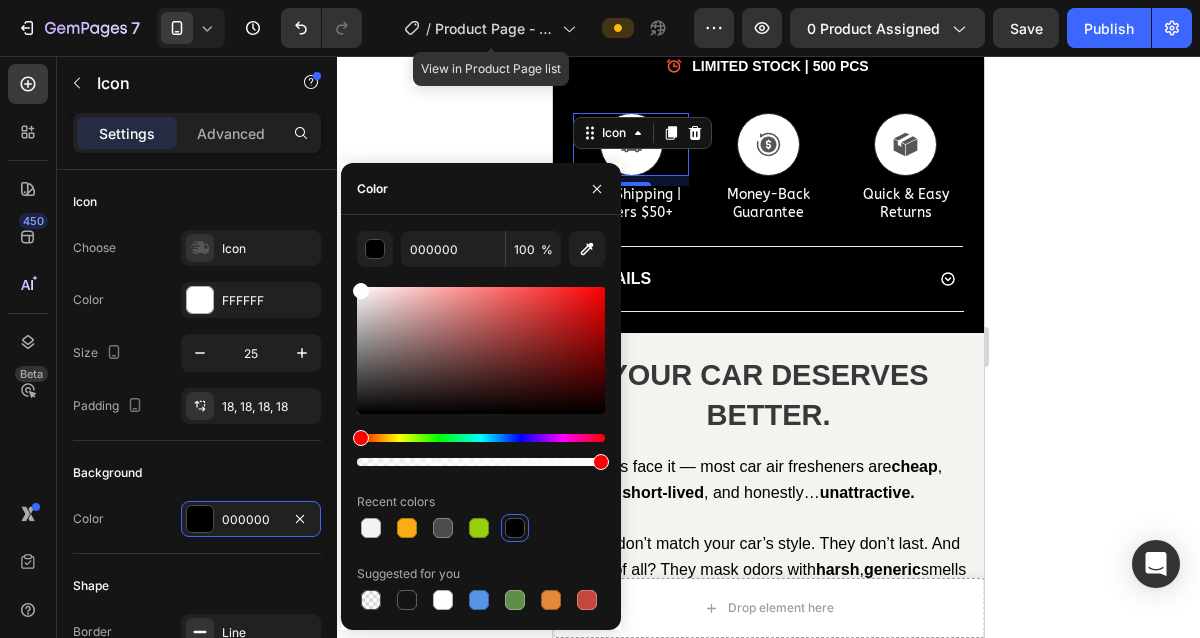 click on "/  Product Page - Jul 14, 23:04:44" 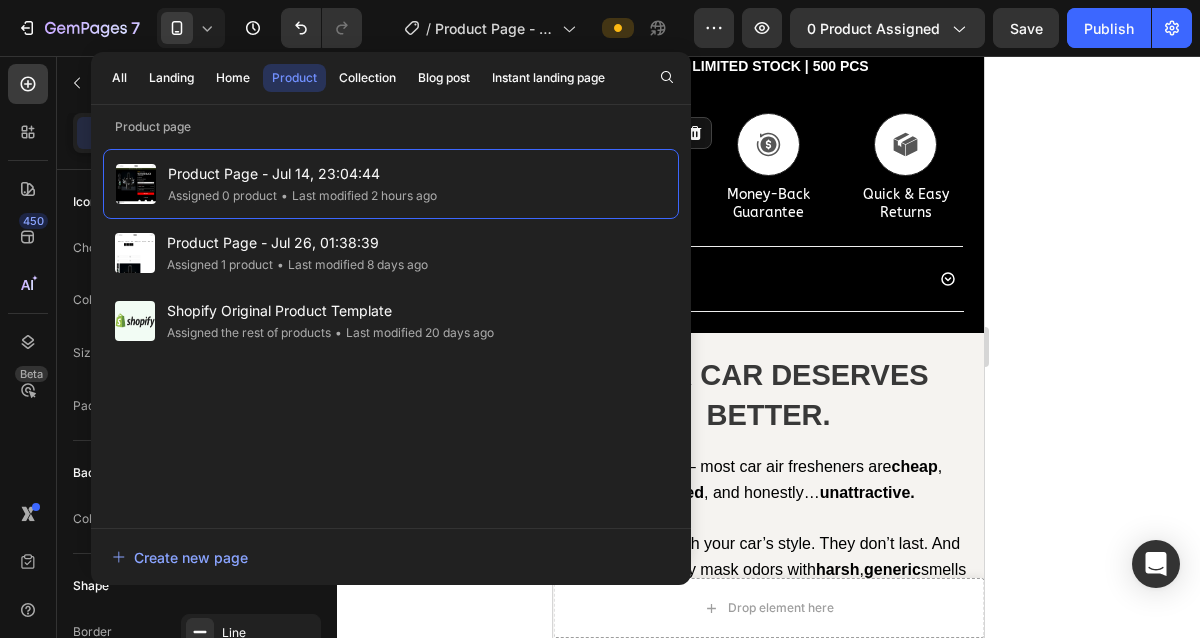click 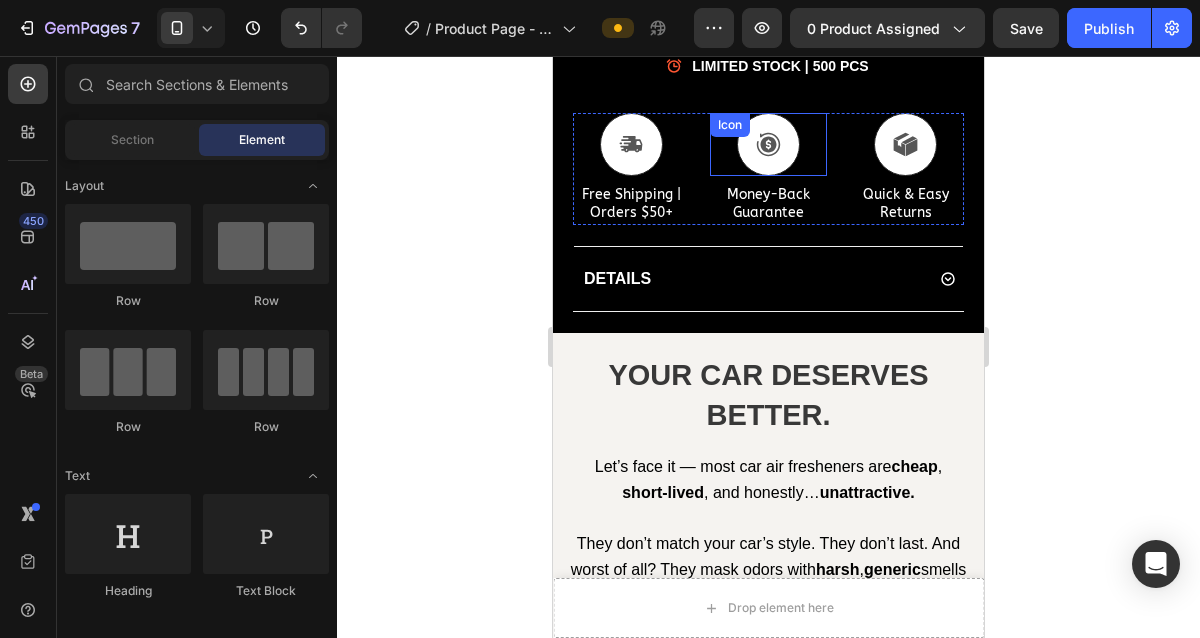 click 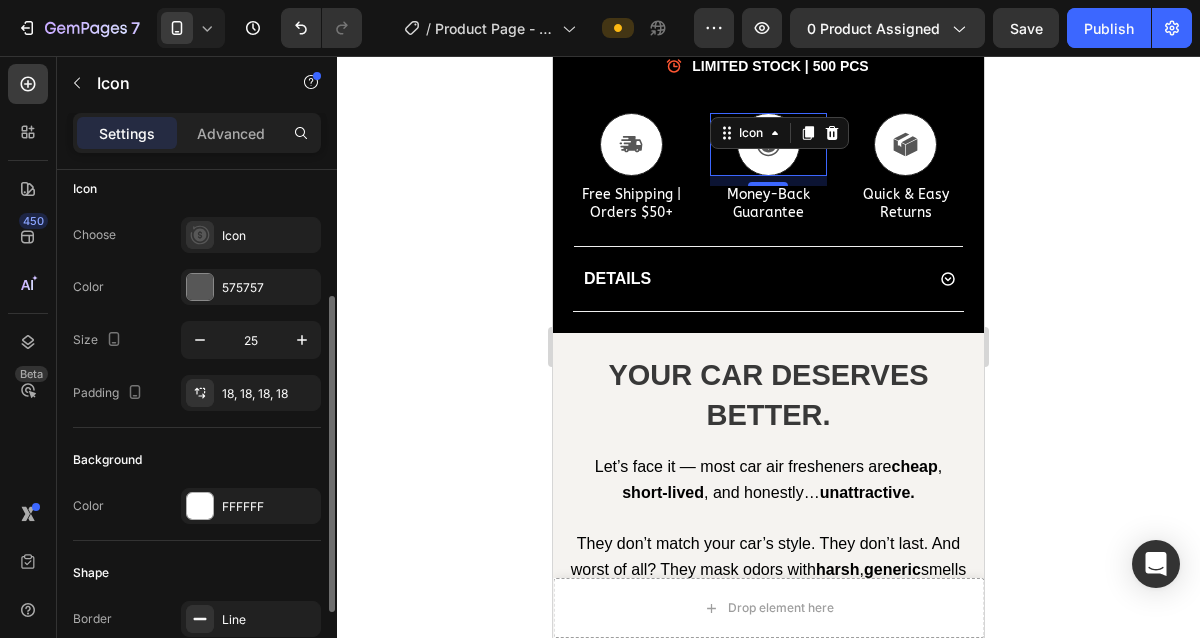 scroll, scrollTop: 0, scrollLeft: 0, axis: both 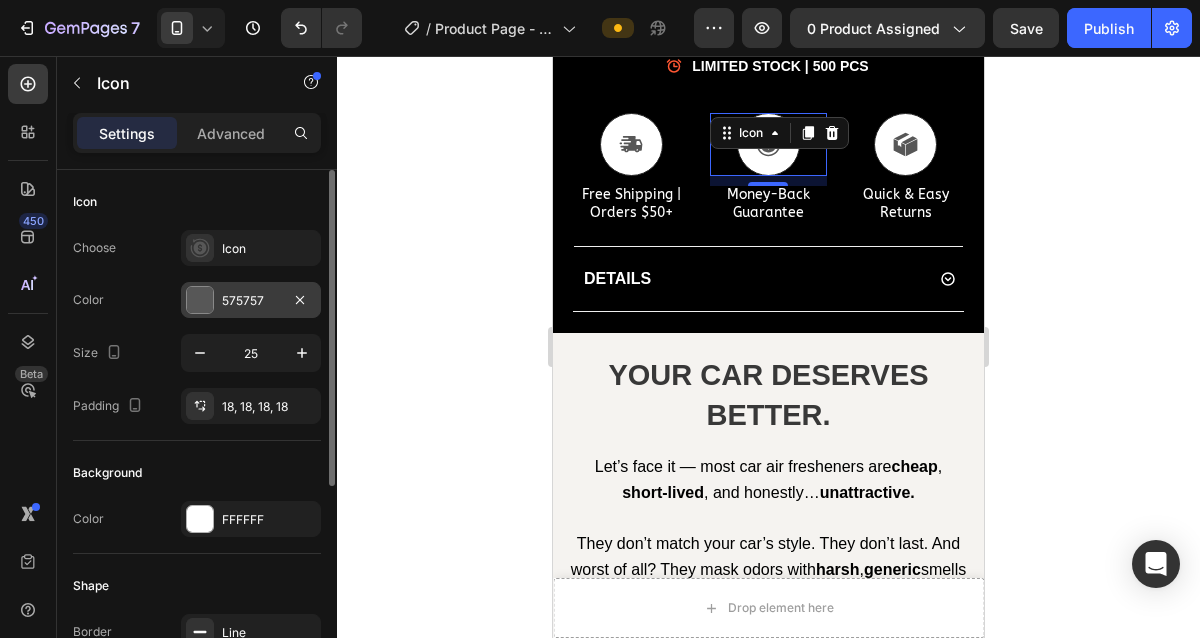 click at bounding box center (200, 300) 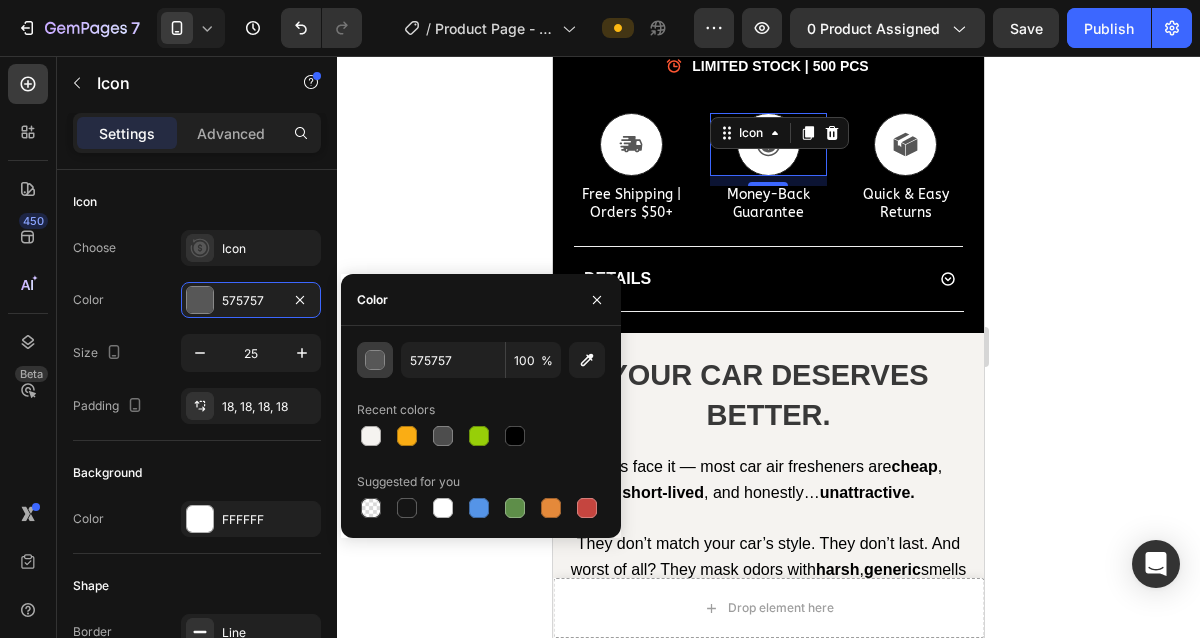 click at bounding box center (376, 361) 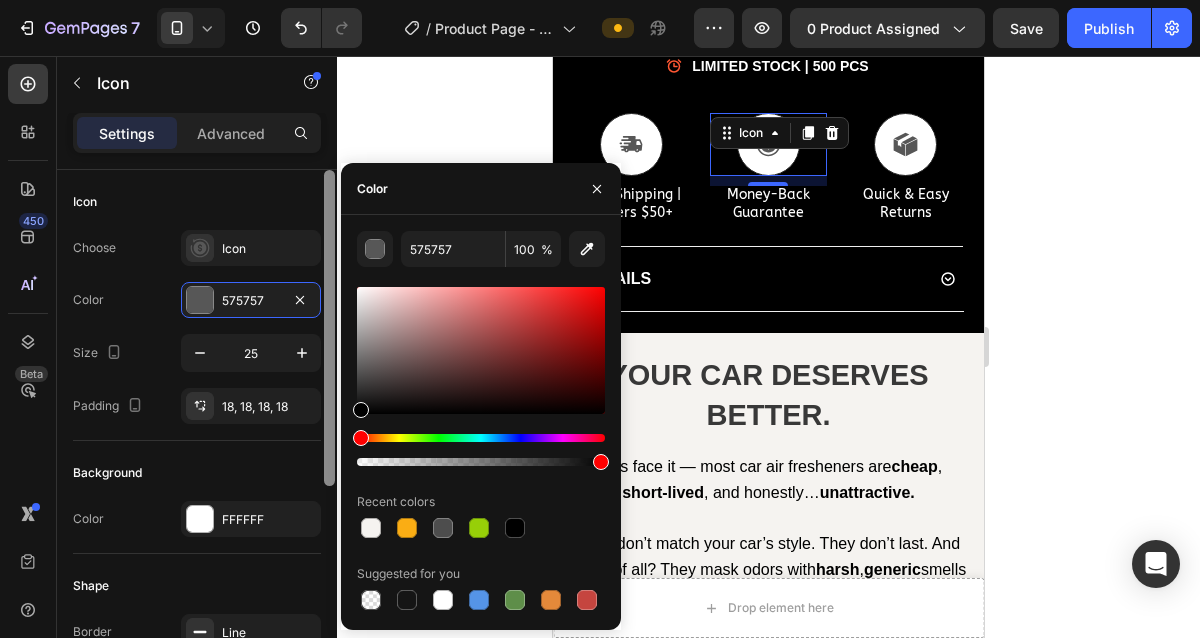 drag, startPoint x: 435, startPoint y: 357, endPoint x: 327, endPoint y: 483, distance: 165.9518 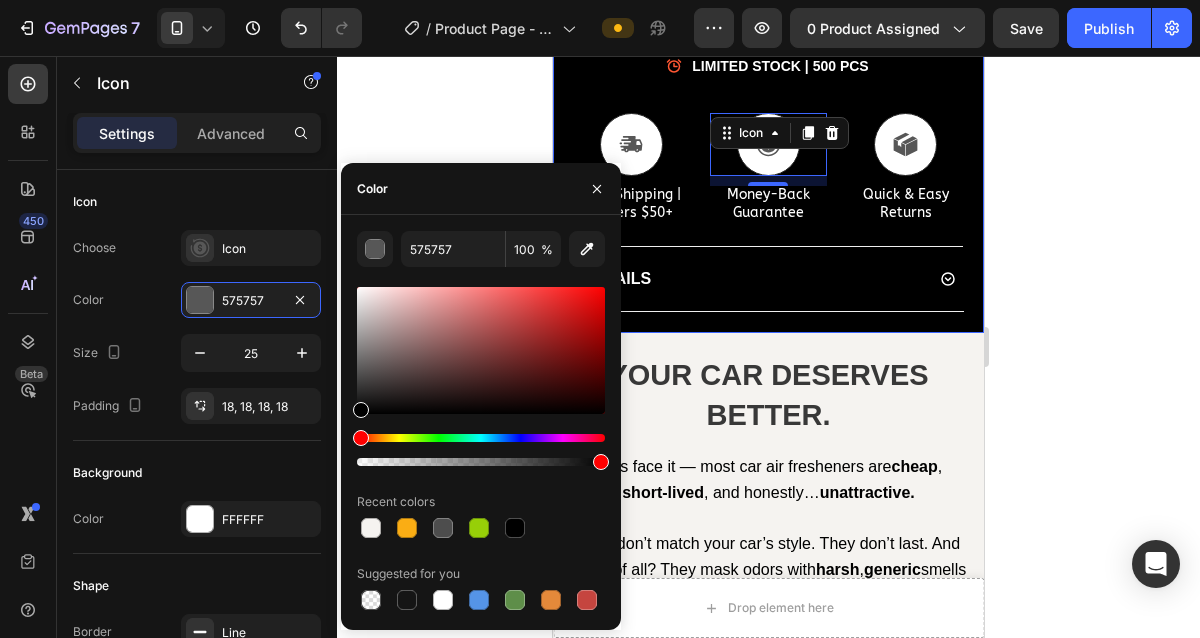 type on "000000" 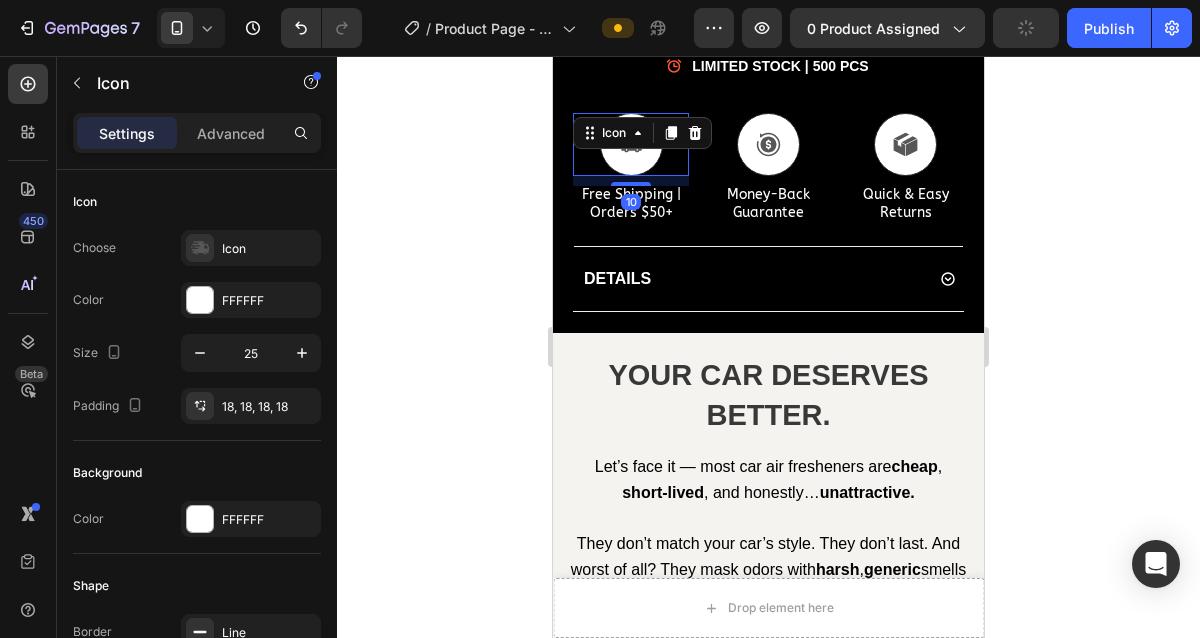 click on "Icon   10" at bounding box center (631, 144) 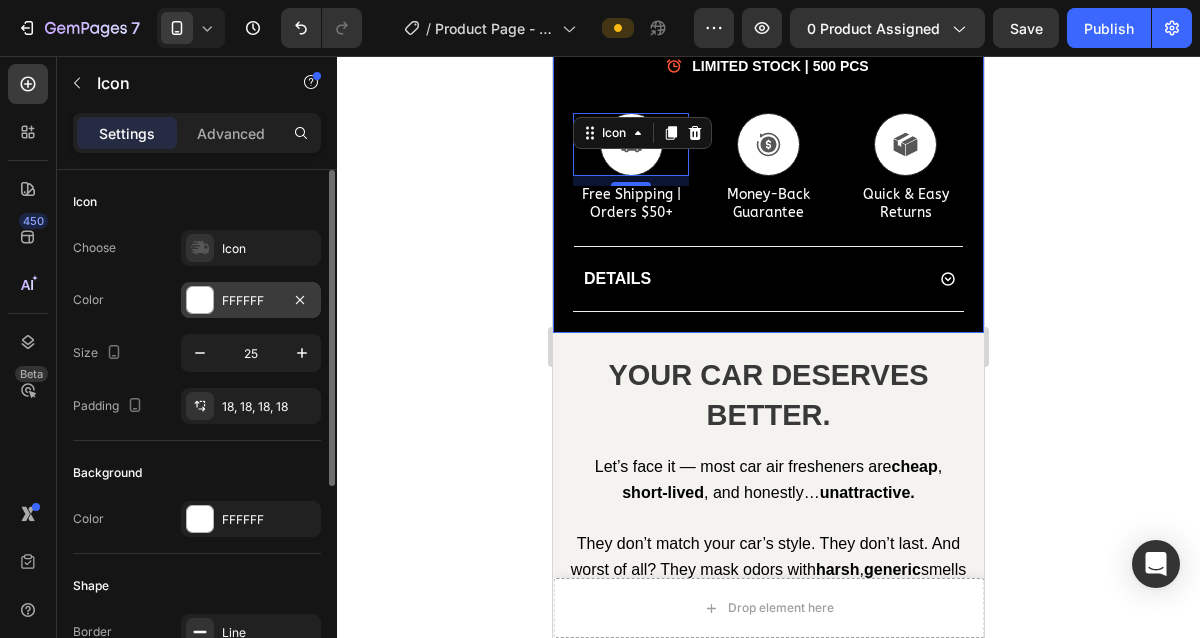 click on "FFFFFF" at bounding box center [251, 300] 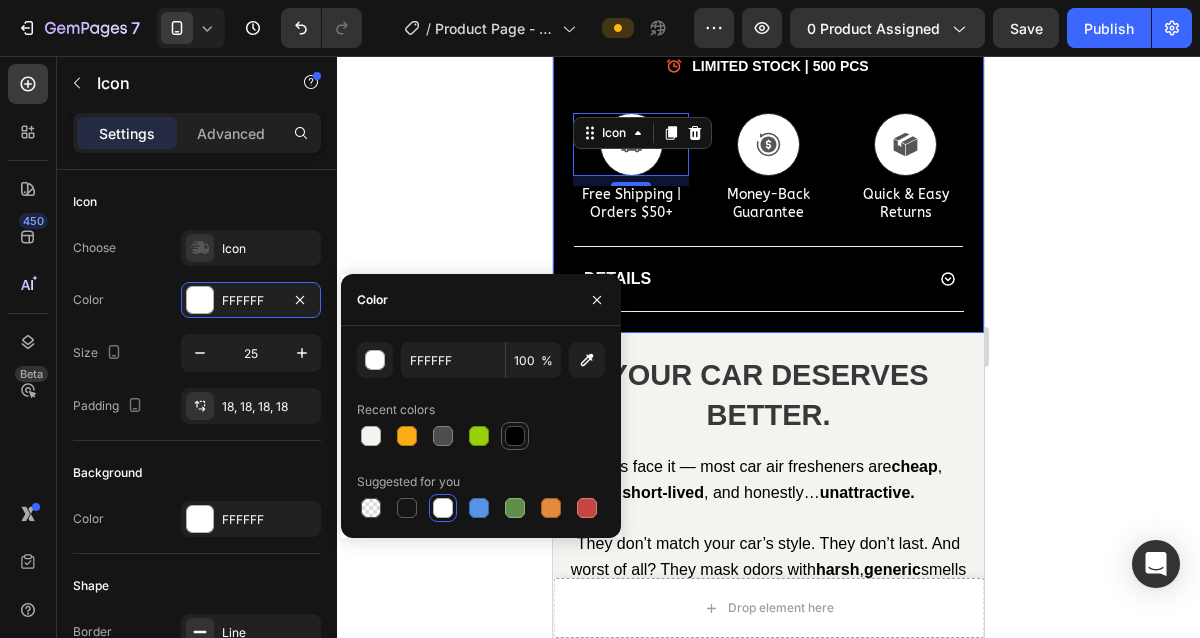 click at bounding box center (515, 436) 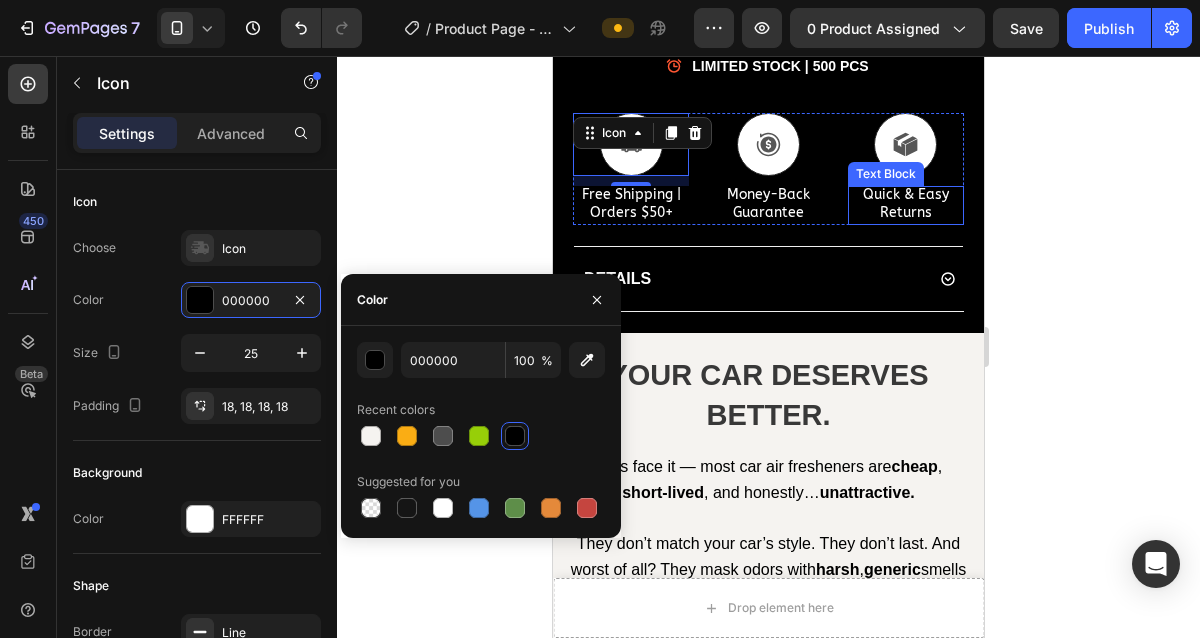 click on "Text Block" at bounding box center [886, 174] 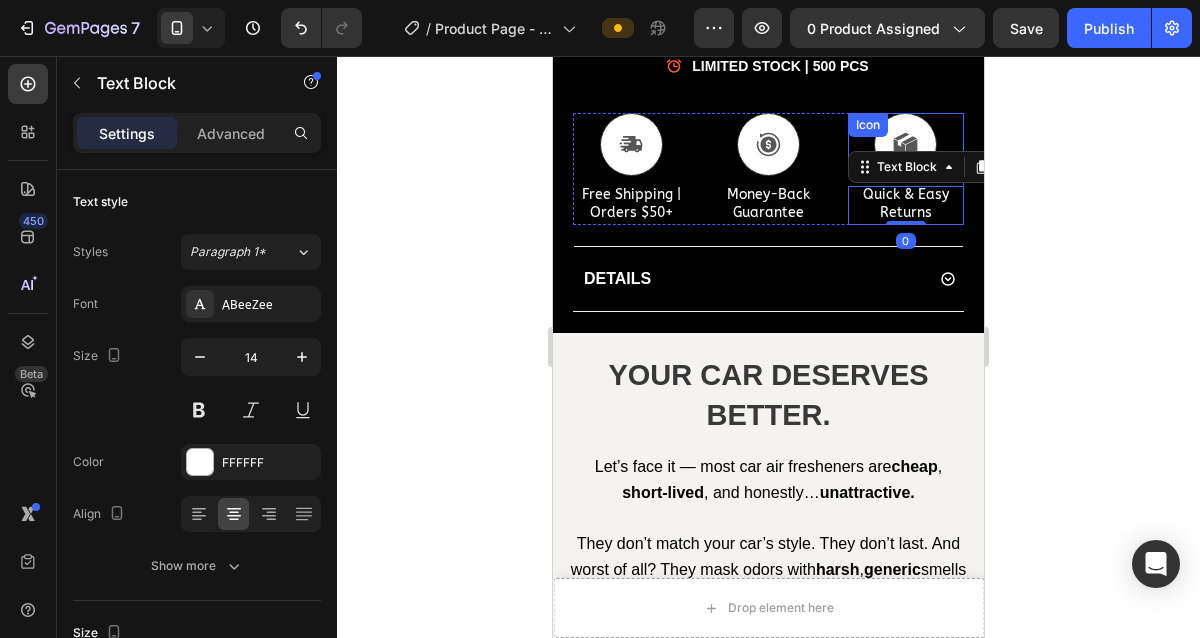 click on "Icon" at bounding box center (906, 144) 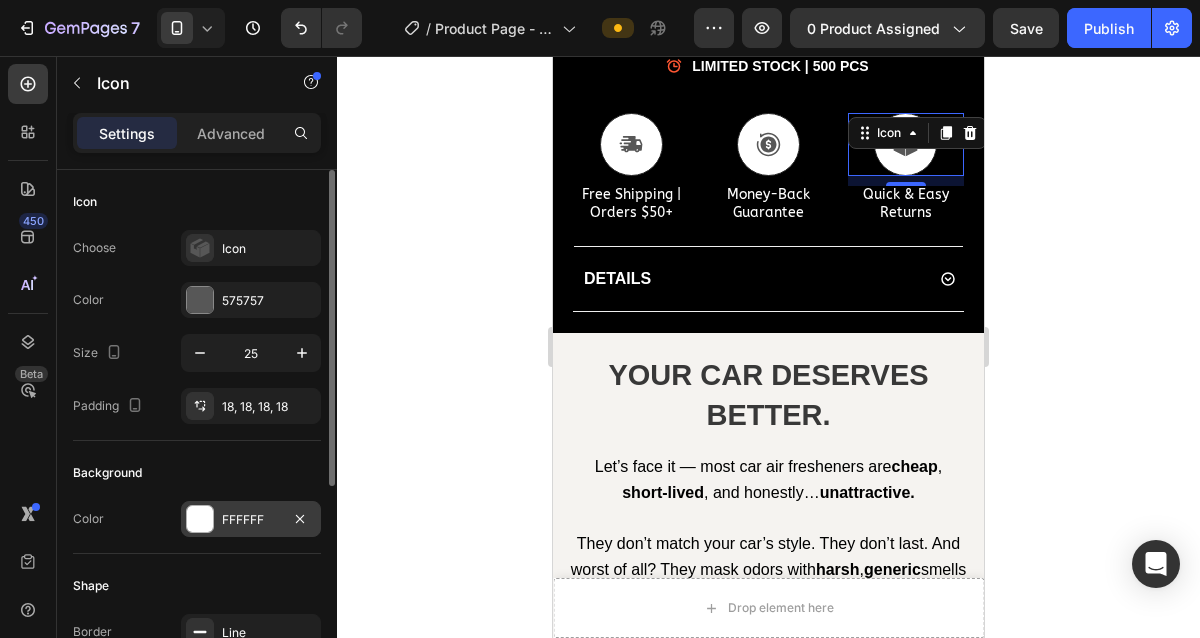 click at bounding box center (200, 519) 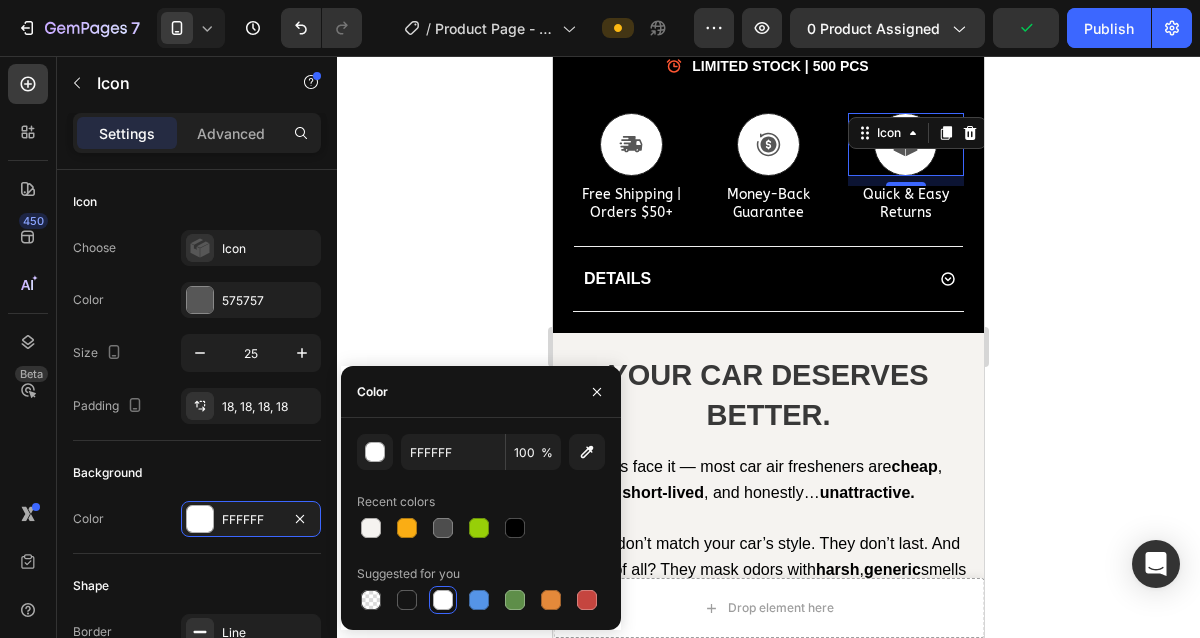 click at bounding box center [443, 600] 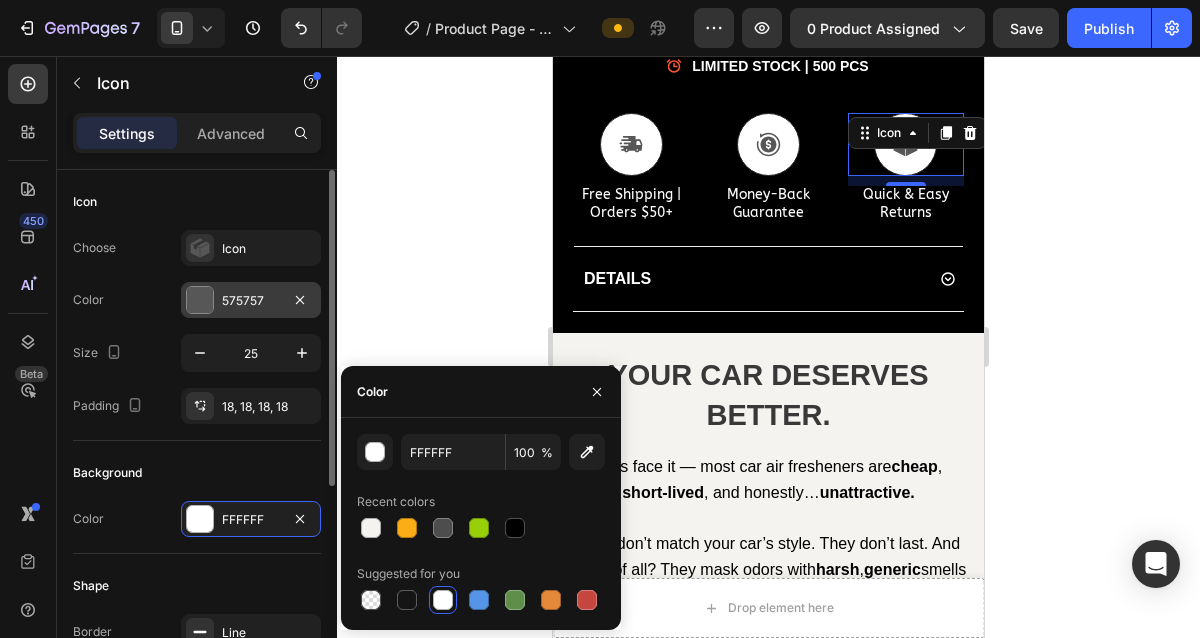 click at bounding box center [200, 300] 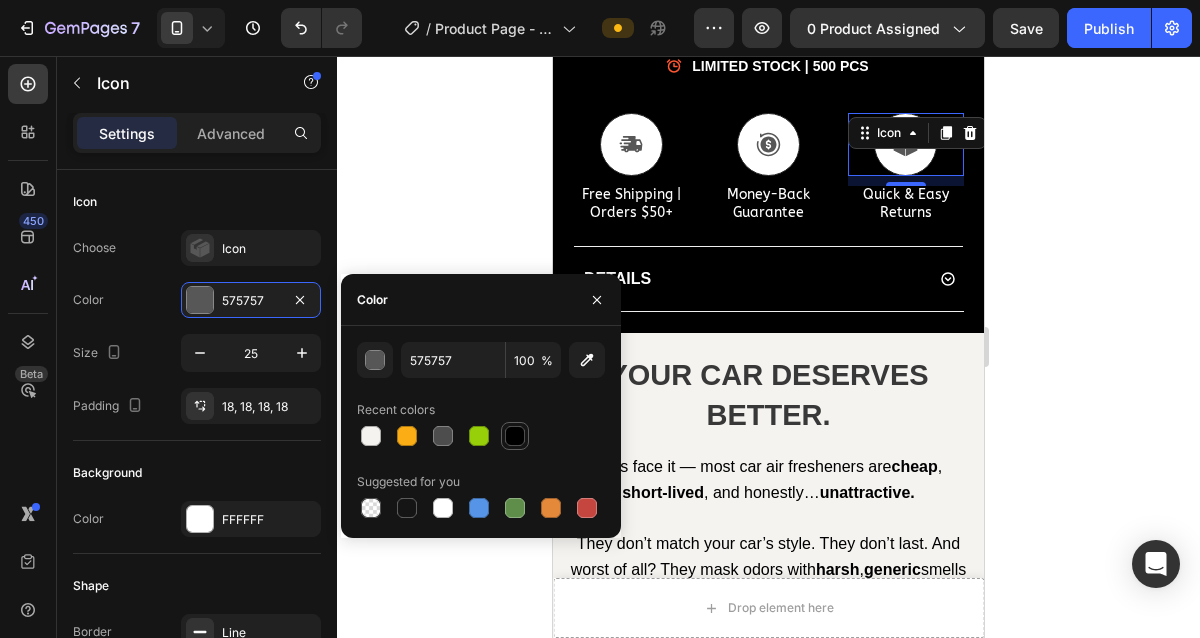 click at bounding box center [515, 436] 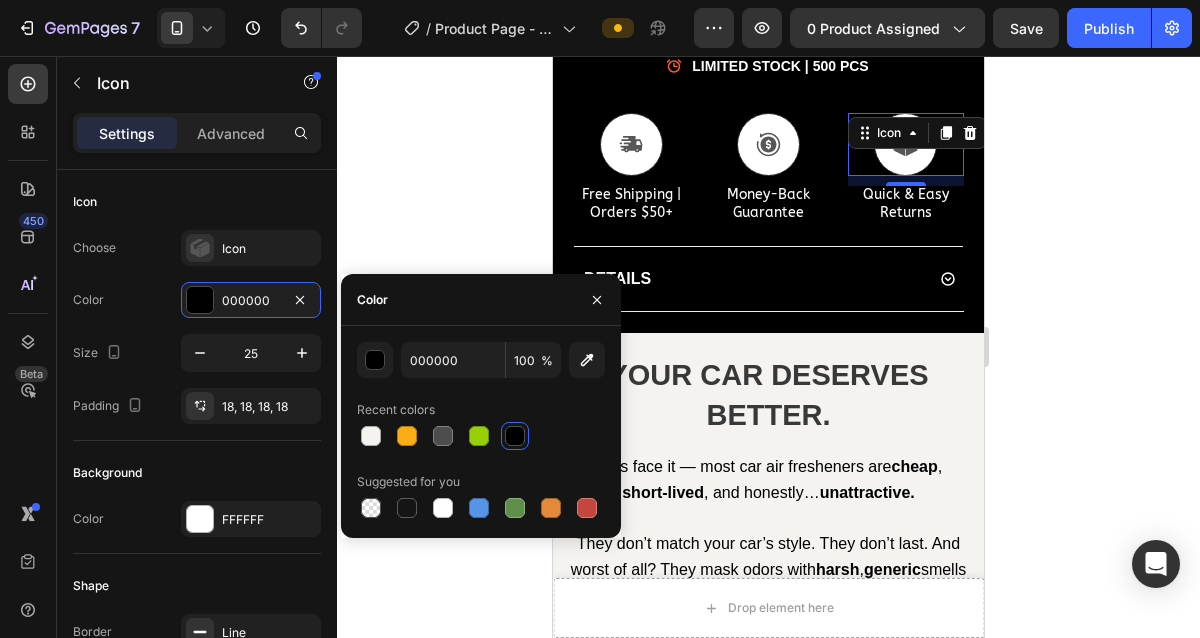 click 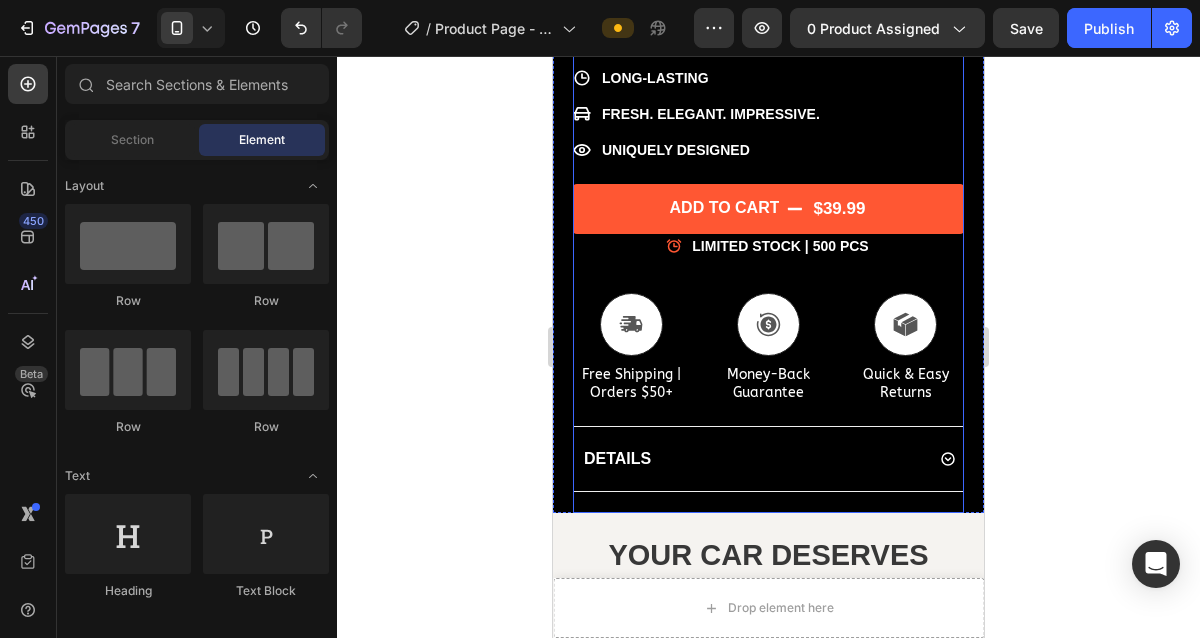 scroll, scrollTop: 709, scrollLeft: 0, axis: vertical 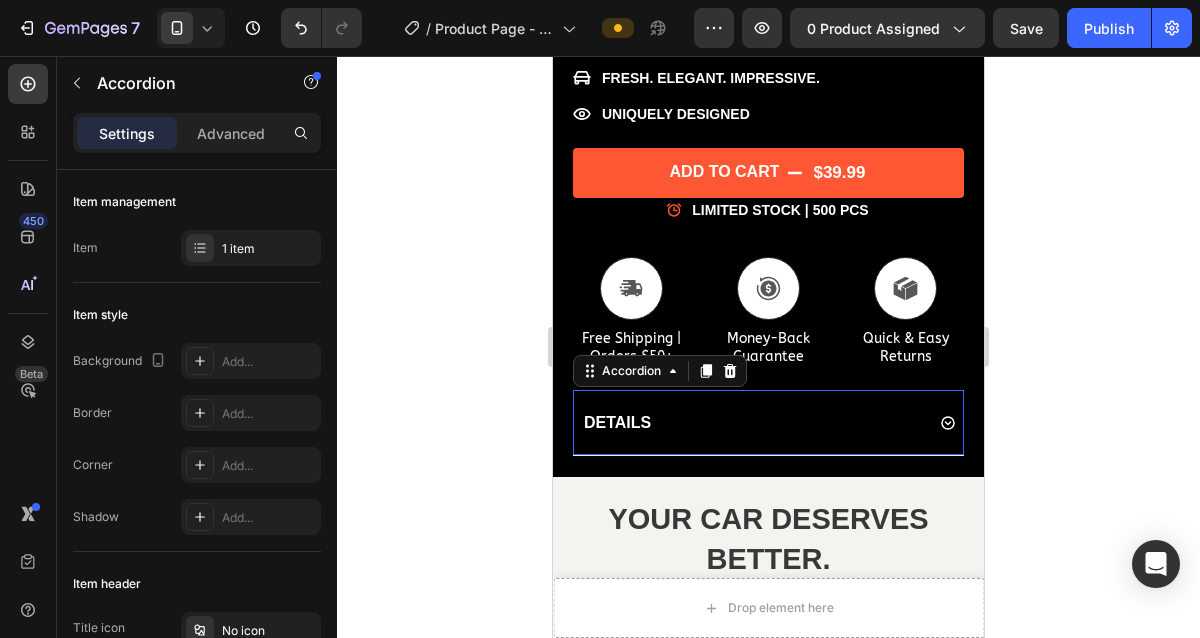 click 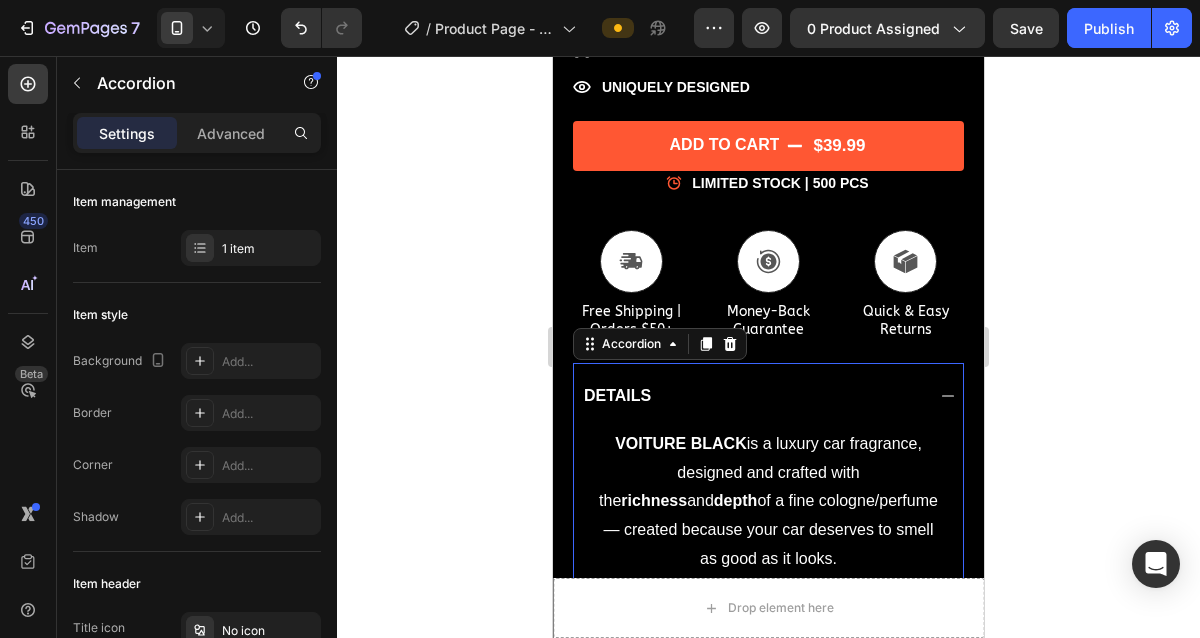 scroll, scrollTop: 750, scrollLeft: 0, axis: vertical 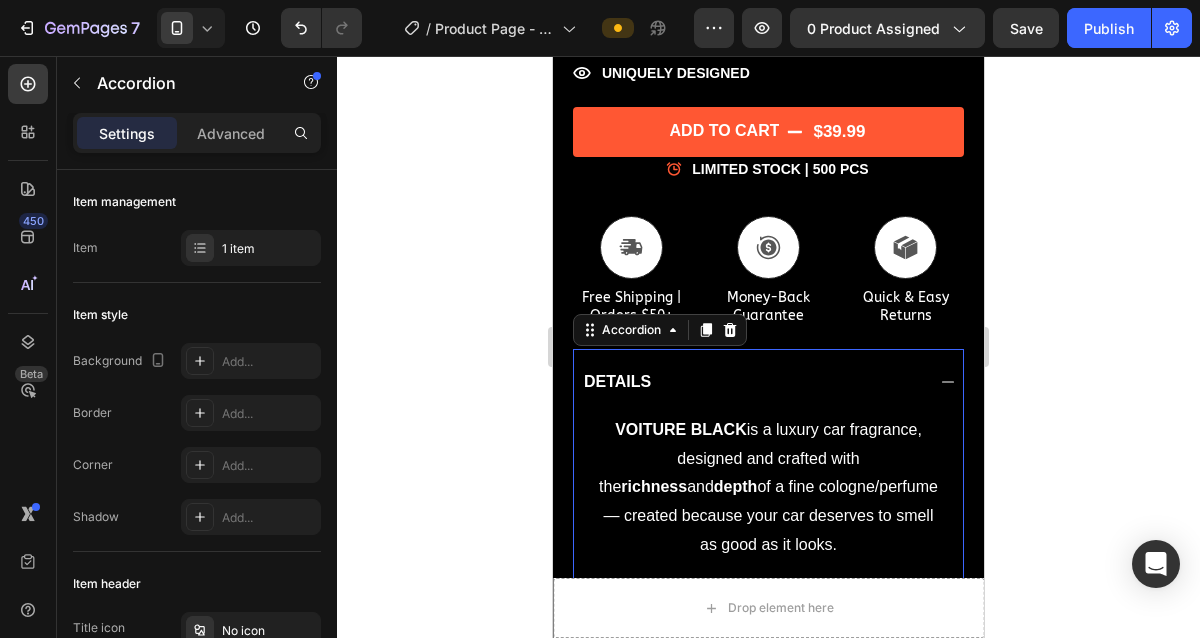 click 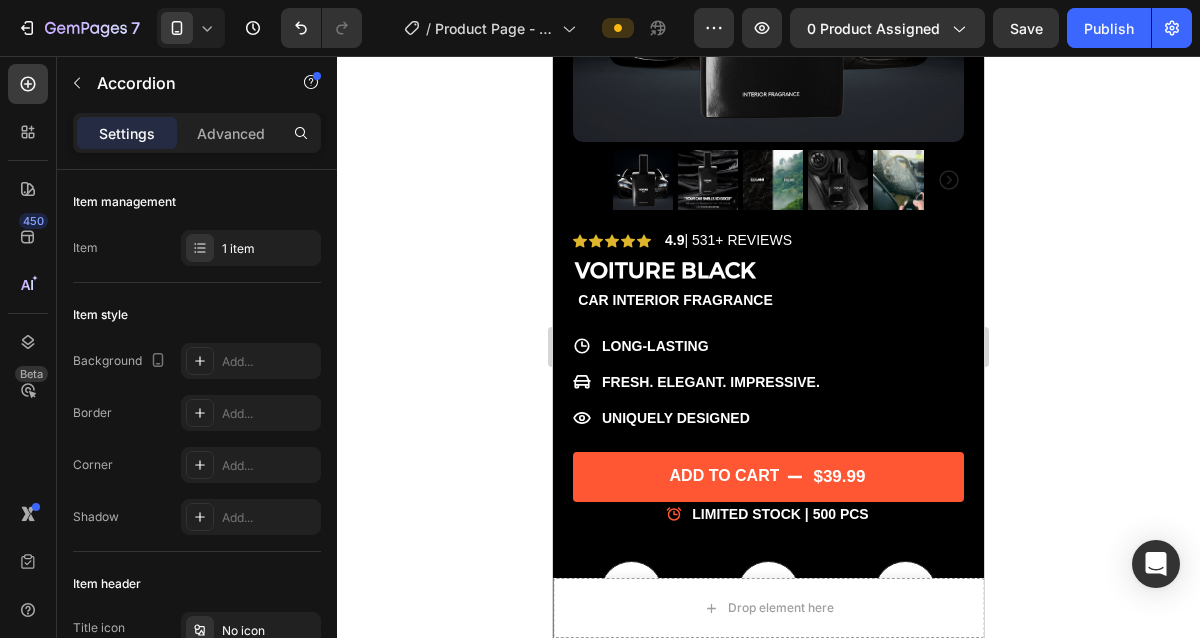 scroll, scrollTop: 404, scrollLeft: 0, axis: vertical 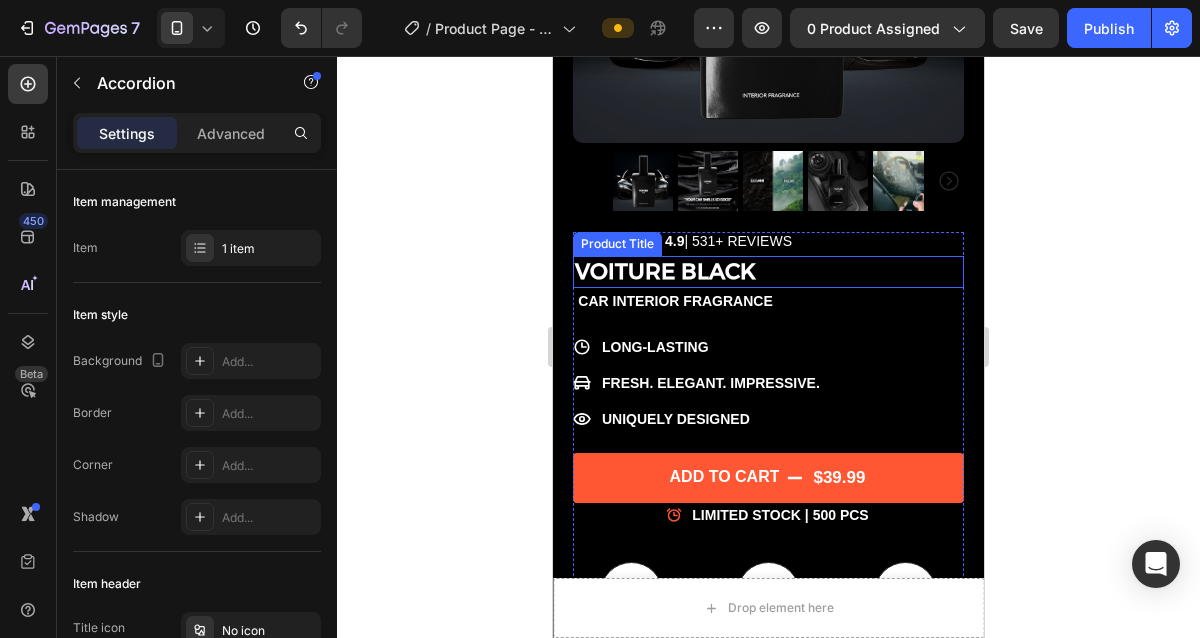 click on "VOITURE BLACK" at bounding box center (768, 272) 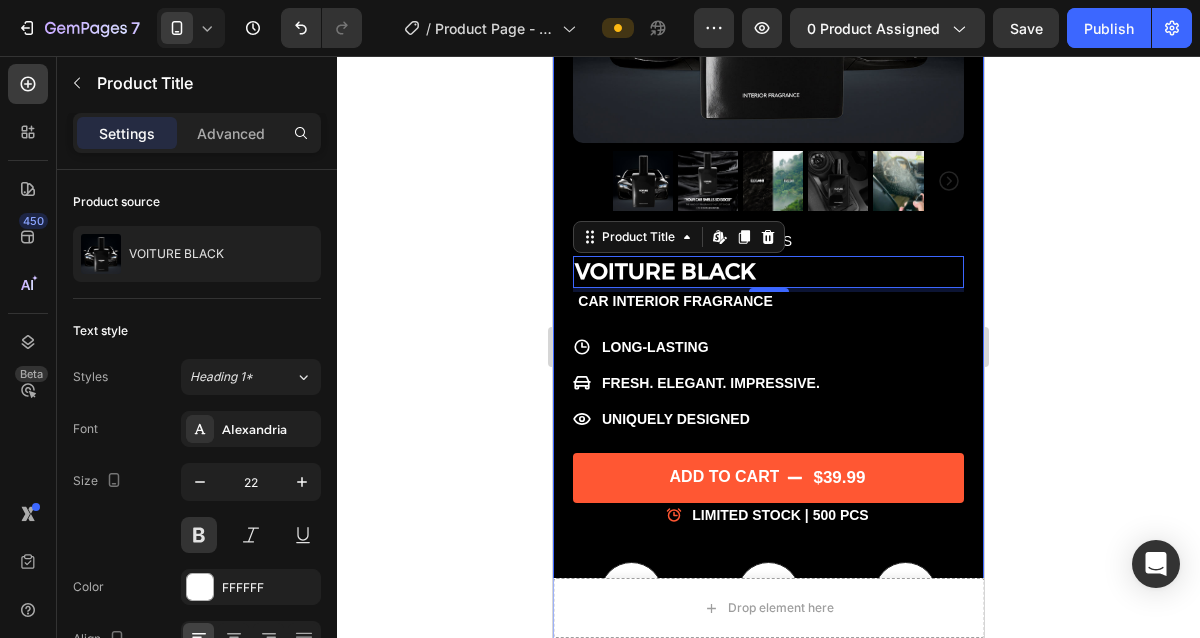 click 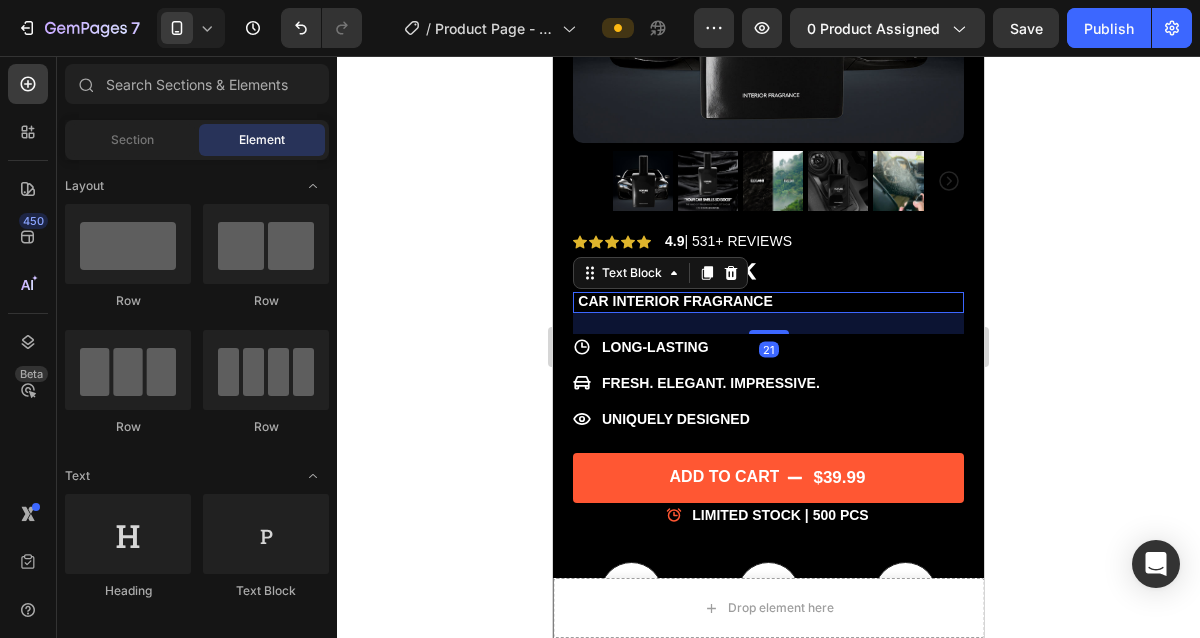click on "CAR Interior Fragrance" at bounding box center [768, 302] 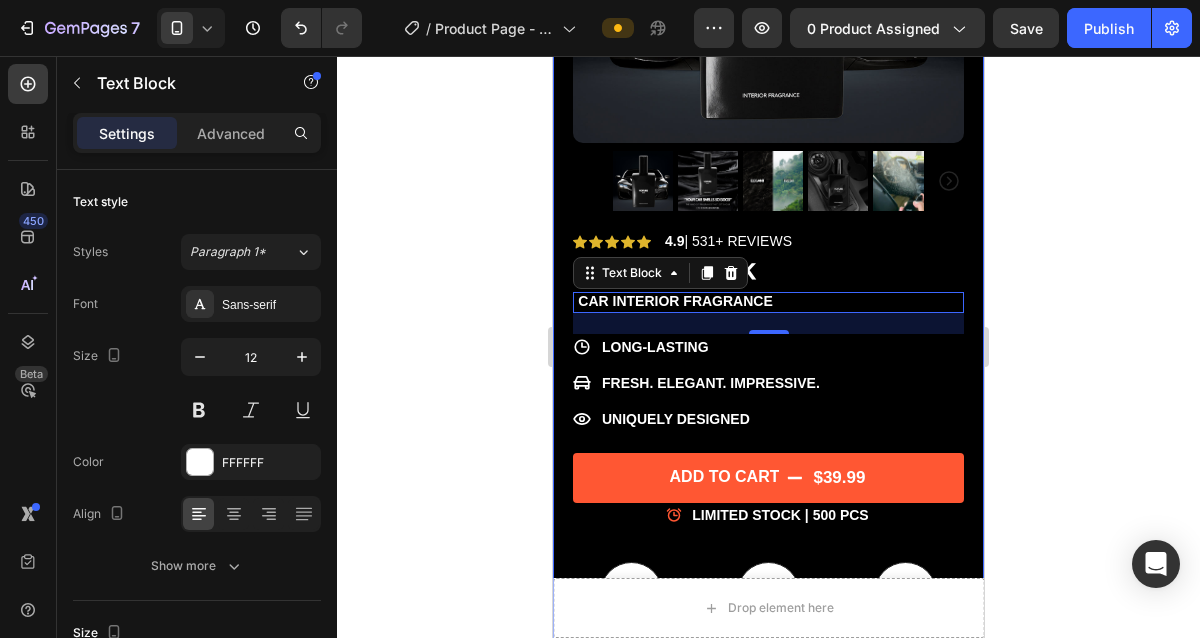 click 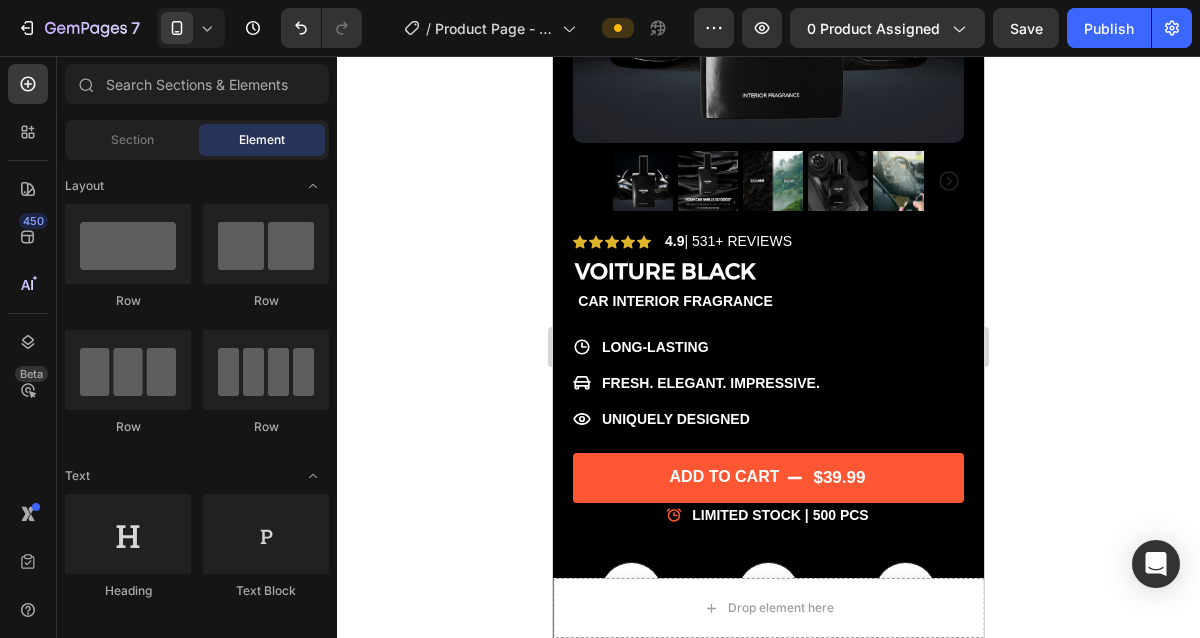 click 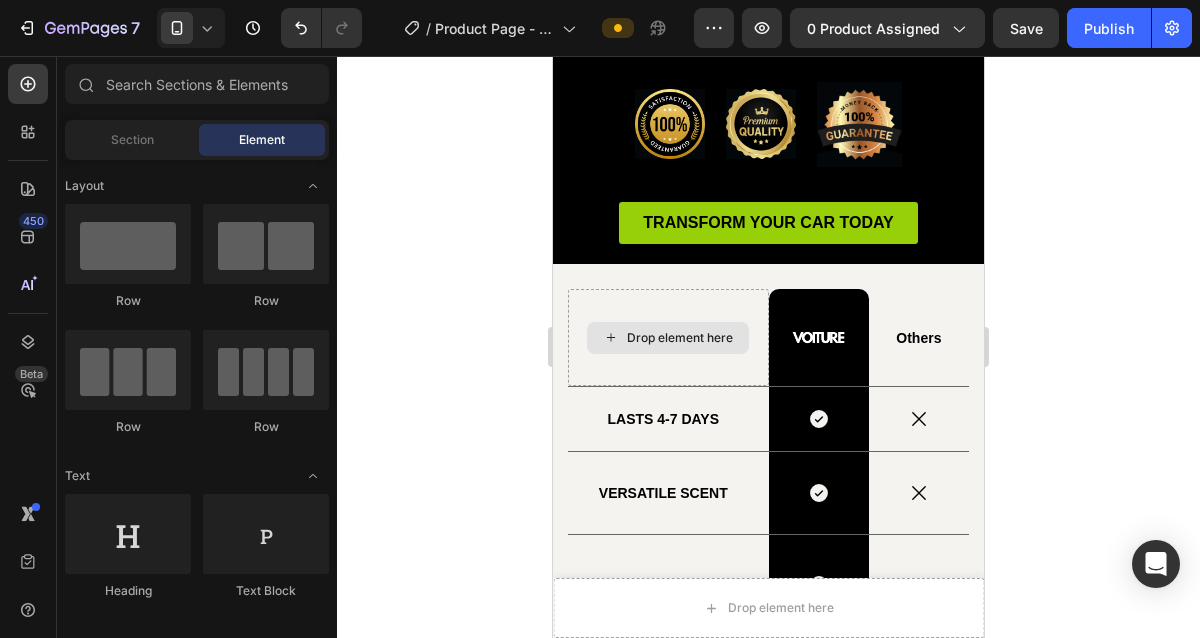 scroll, scrollTop: 3106, scrollLeft: 0, axis: vertical 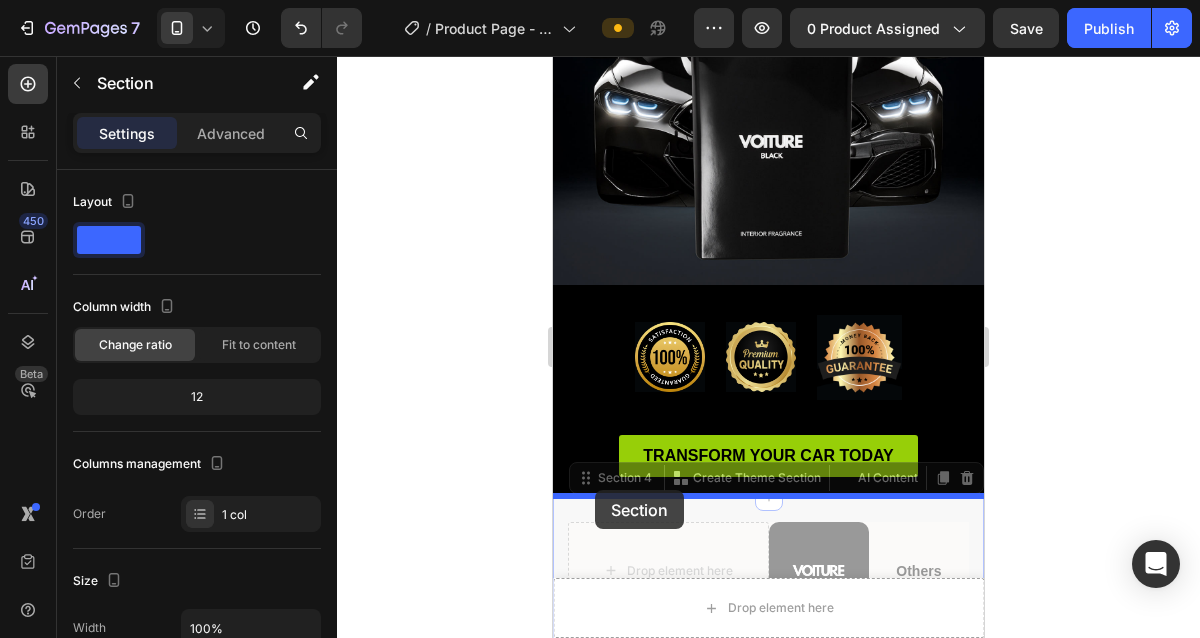 drag, startPoint x: 603, startPoint y: 271, endPoint x: 595, endPoint y: 491, distance: 220.1454 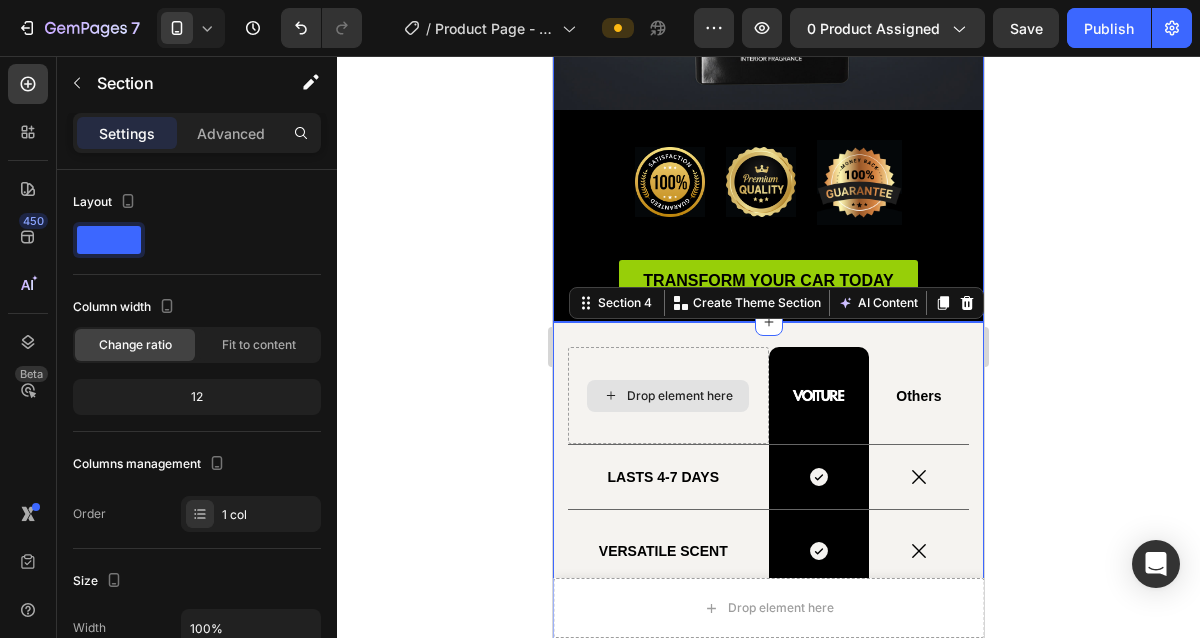 scroll, scrollTop: 3054, scrollLeft: 0, axis: vertical 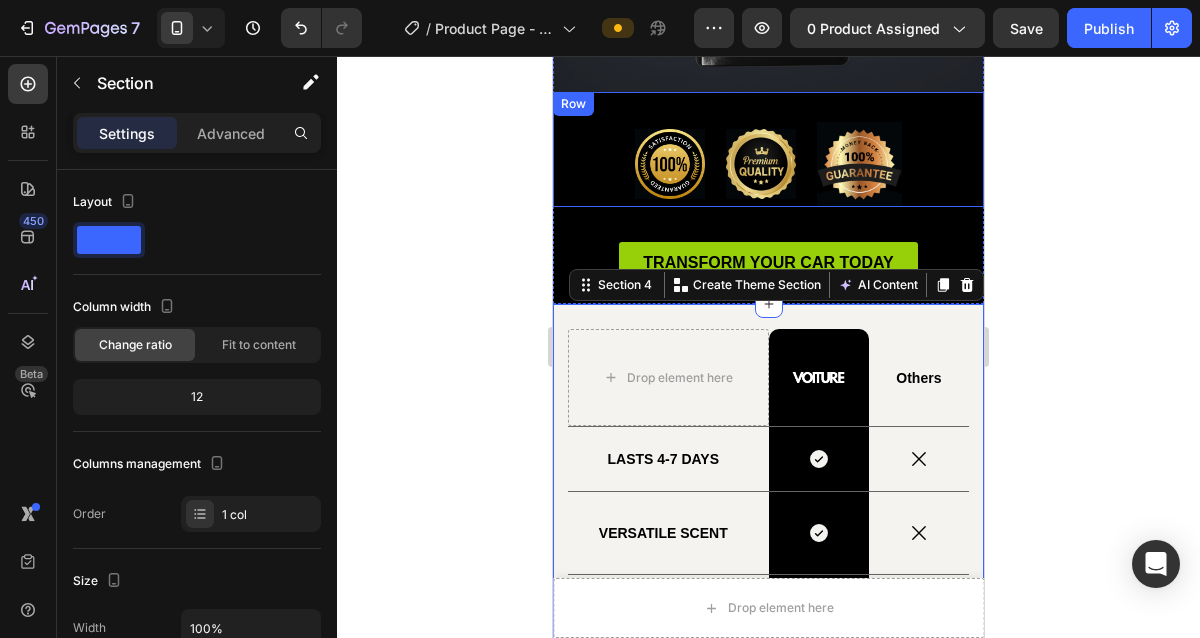 click on "Image Image Image Row" at bounding box center (768, 149) 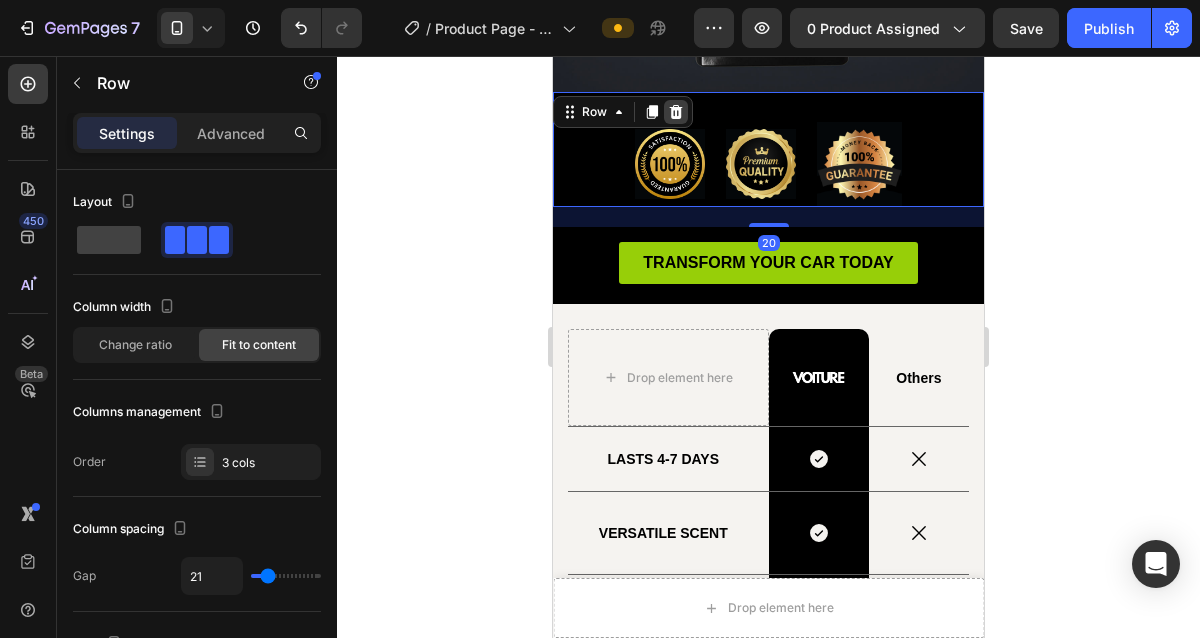click 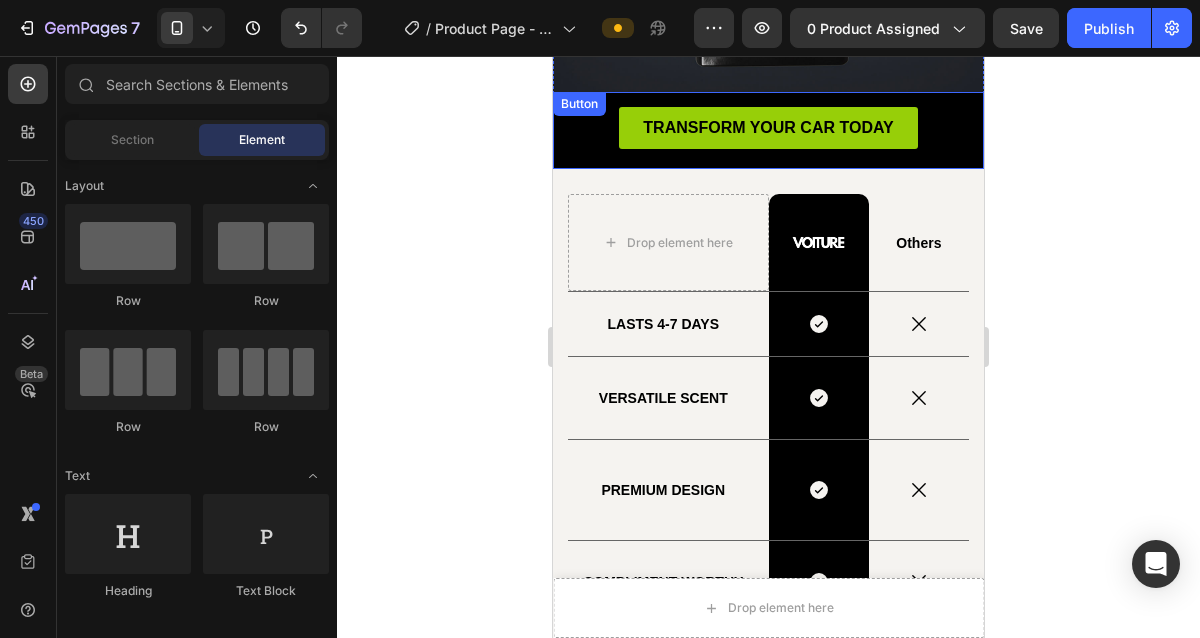click on "TRANSFORM YOUR CAR TODAY Button" at bounding box center (768, 130) 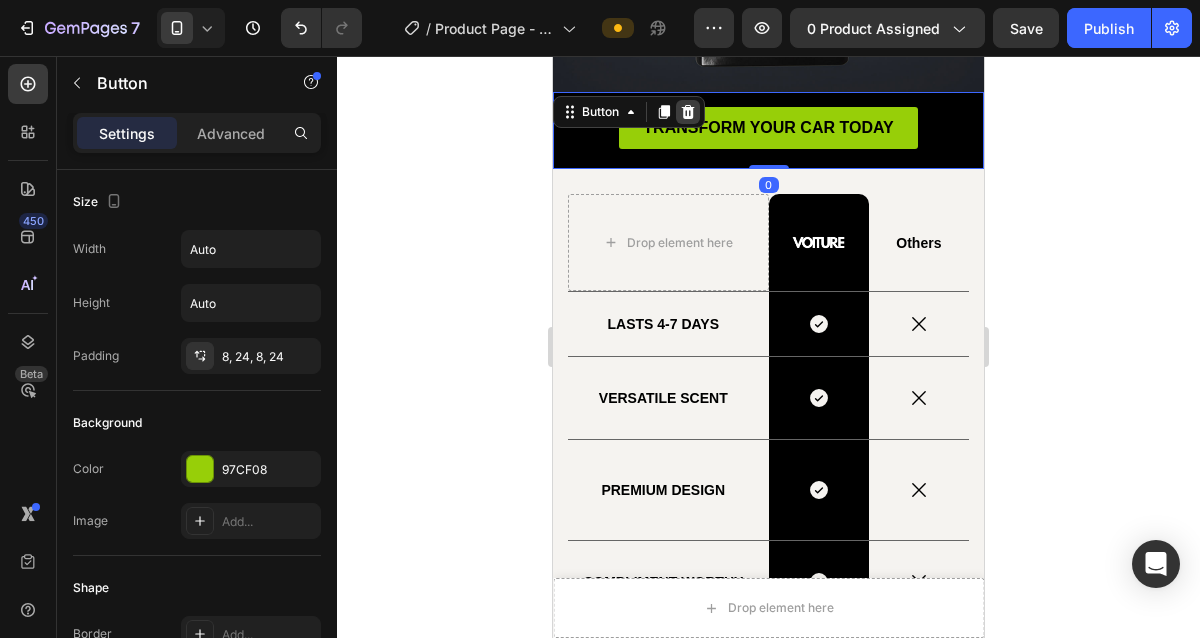 click 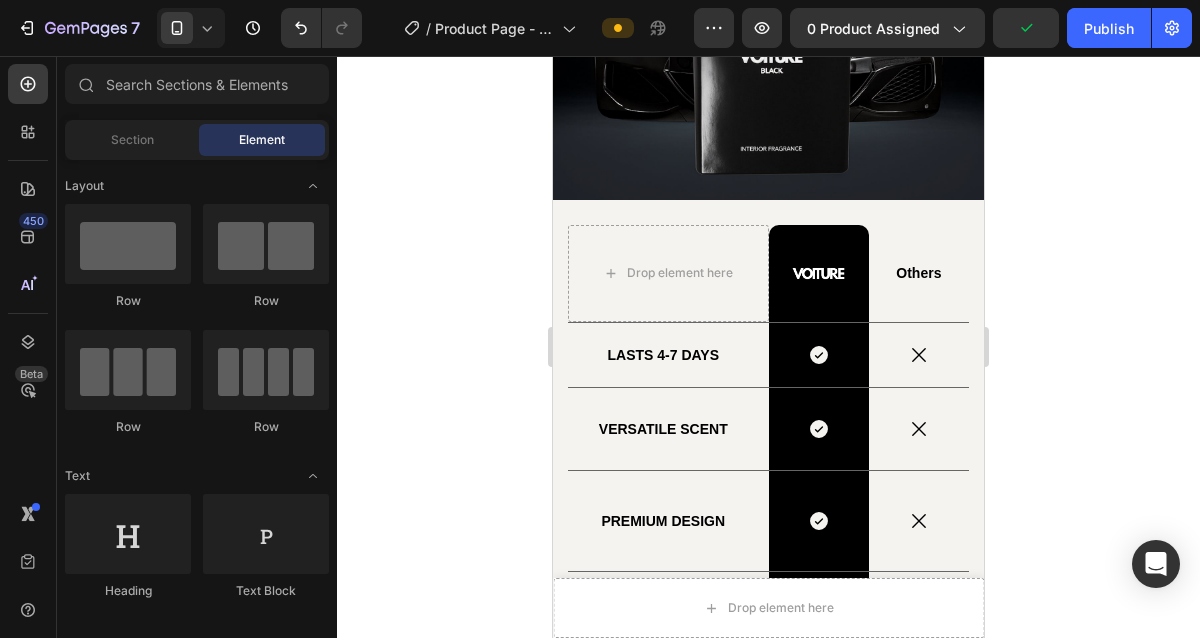 scroll, scrollTop: 2948, scrollLeft: 0, axis: vertical 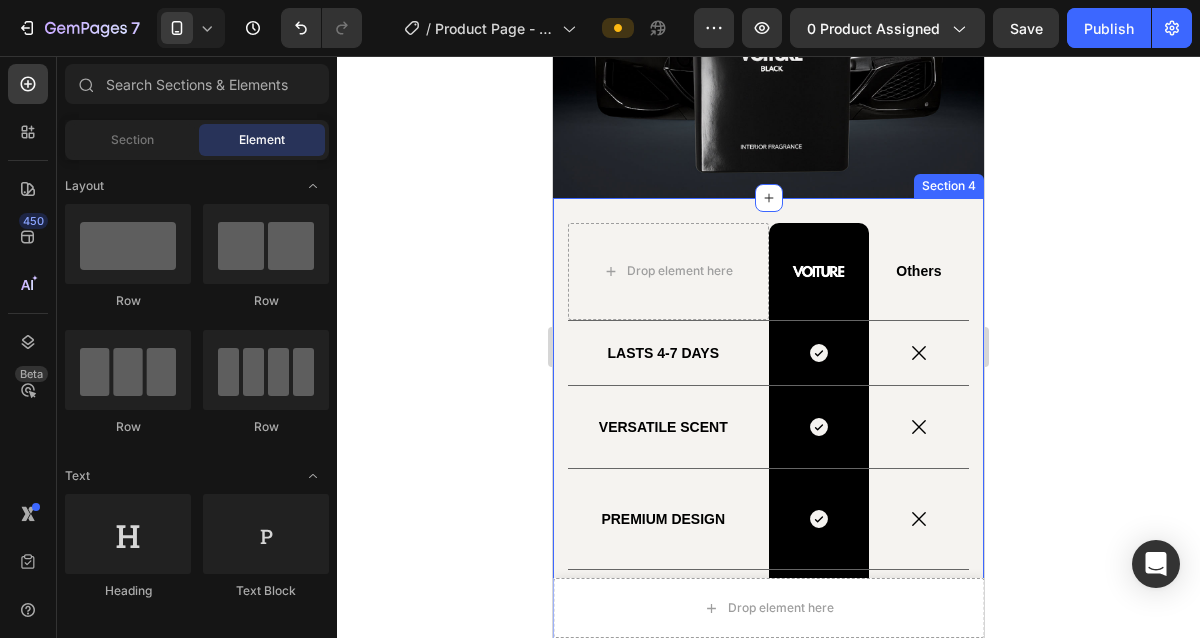 click on "Drop element here Image Row Others Text Block Row LASTS 4-7 DAYS Text Block
Icon Row
Icon Row VERSATILE SCENT Text Block
Icon Row
Icon Row PREMIUM DESIGN Text Block
Icon Row
Icon Row COMPLIMENT-WORTHY Text Block
Icon Row
Icon Row Row Section 4" at bounding box center [768, 436] 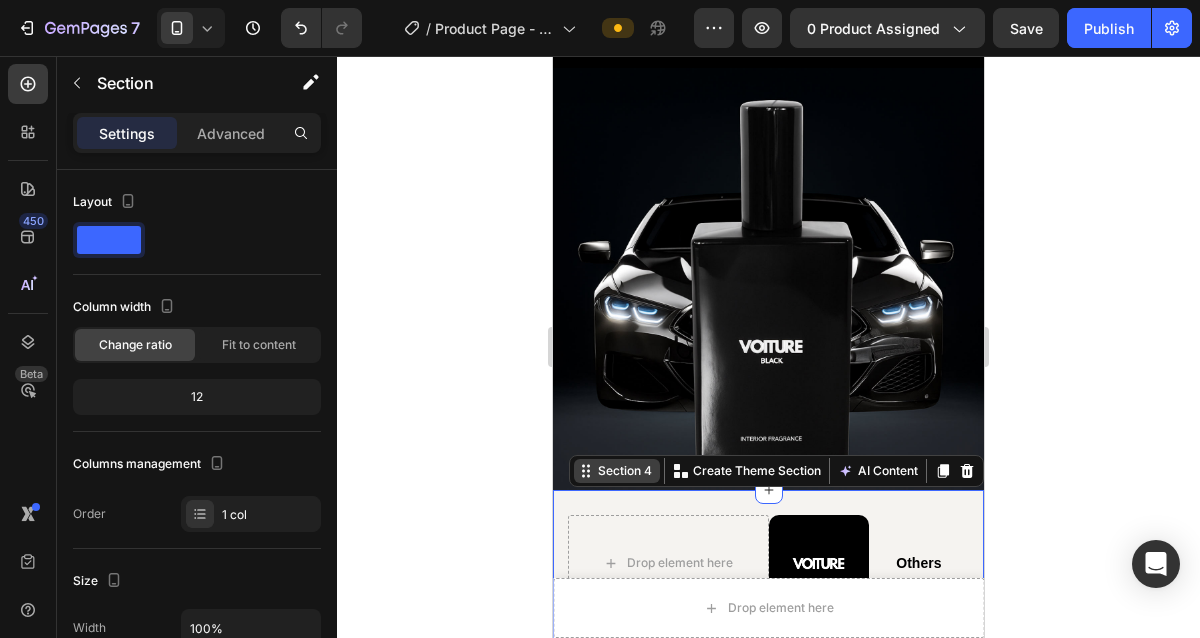 scroll, scrollTop: 2594, scrollLeft: 0, axis: vertical 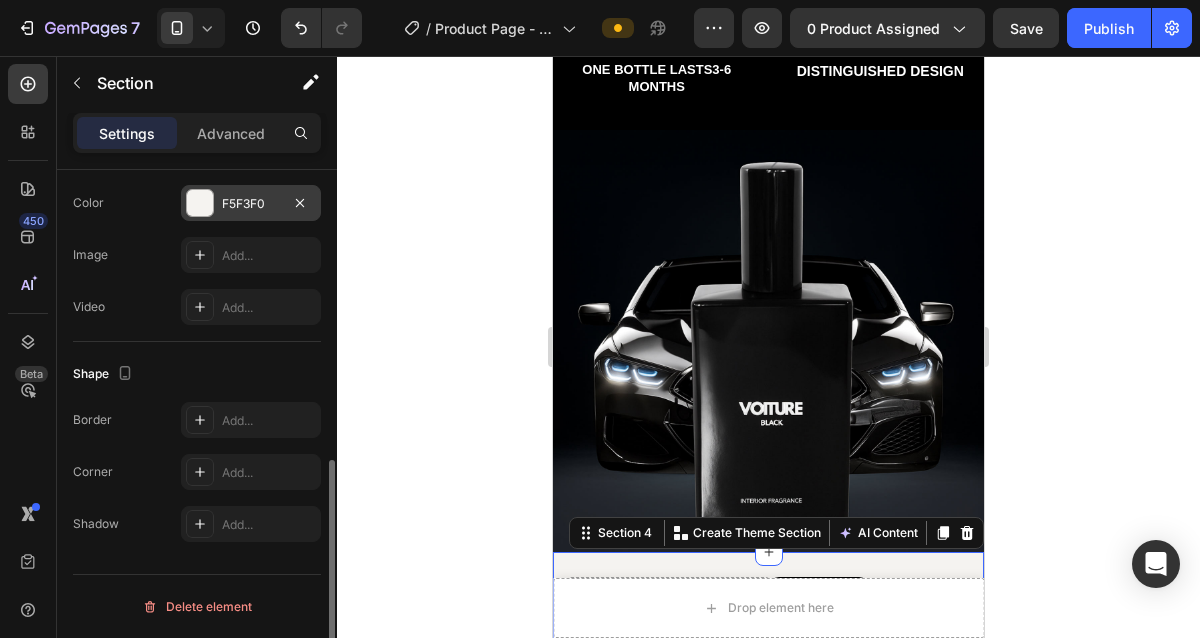 click at bounding box center (200, 203) 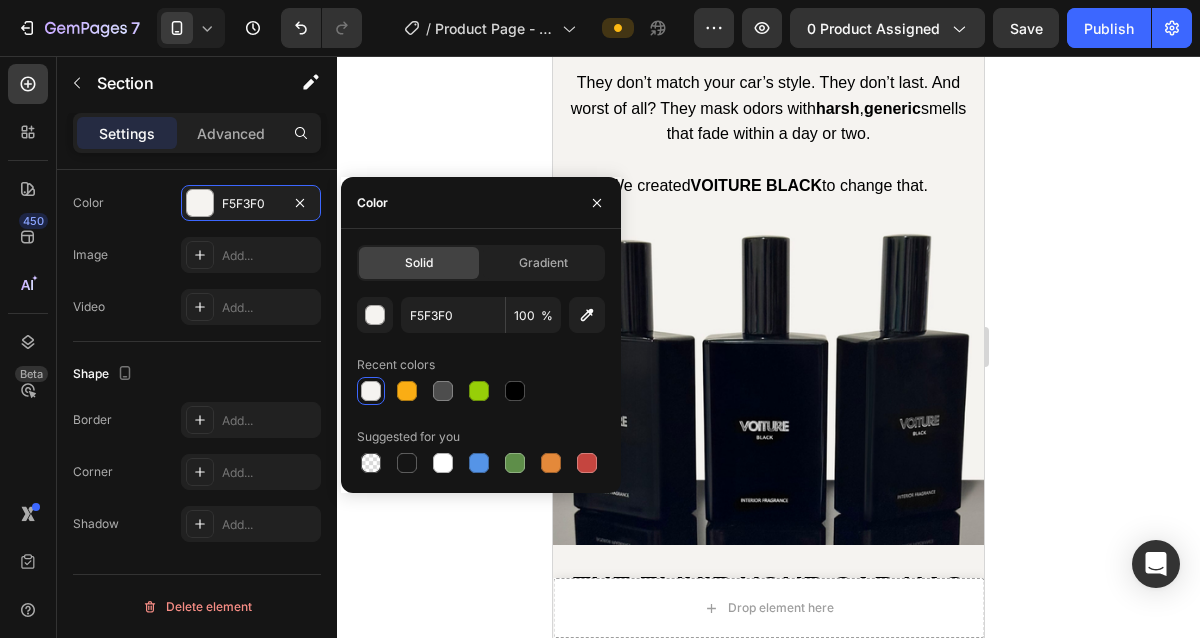 scroll, scrollTop: 1281, scrollLeft: 0, axis: vertical 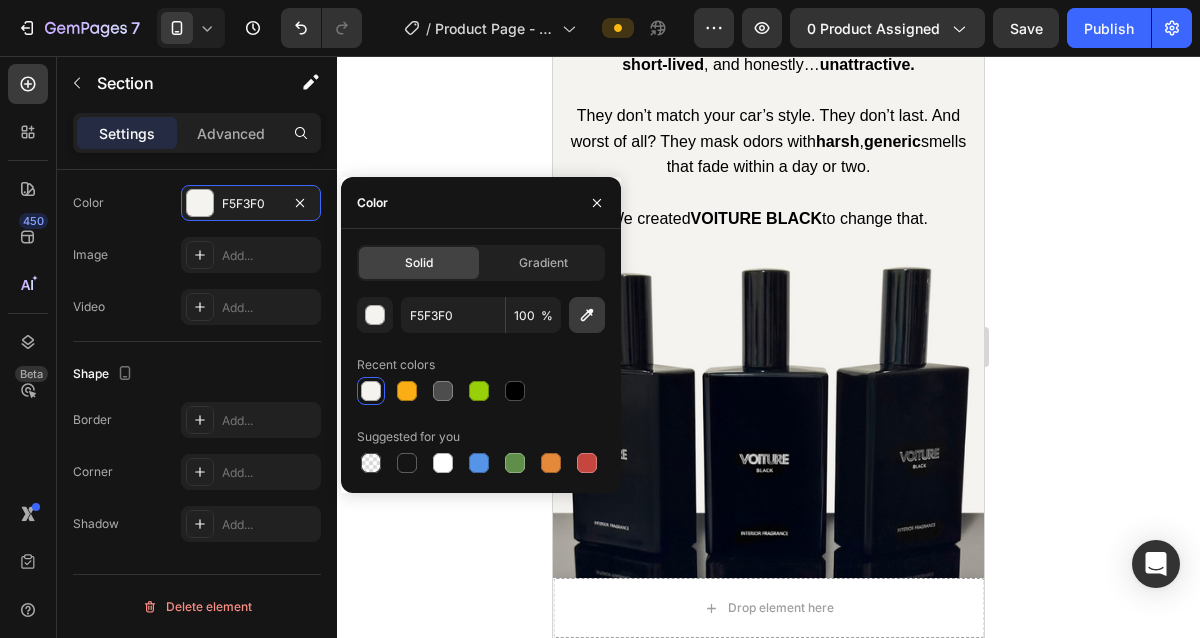 click 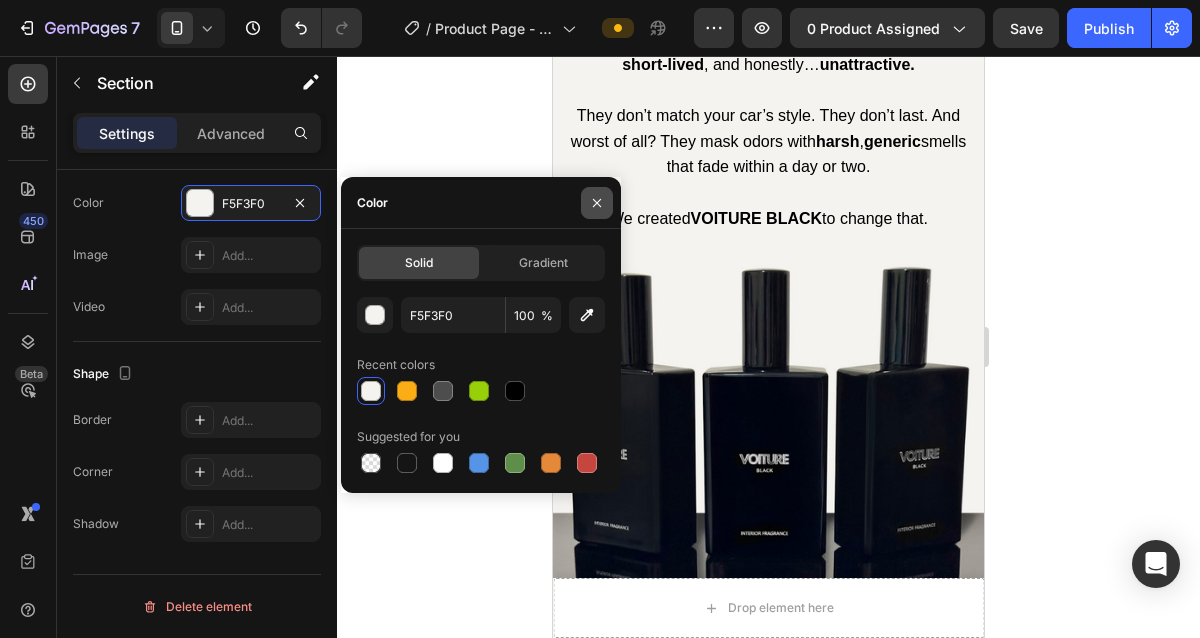 click at bounding box center (597, 203) 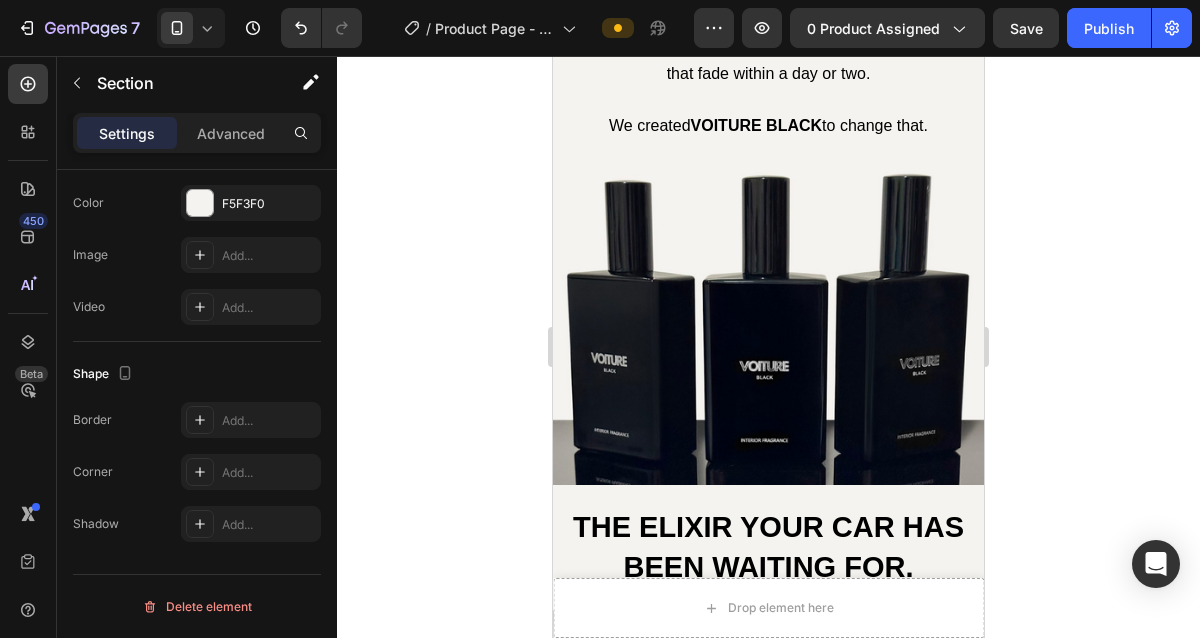 scroll, scrollTop: 1358, scrollLeft: 0, axis: vertical 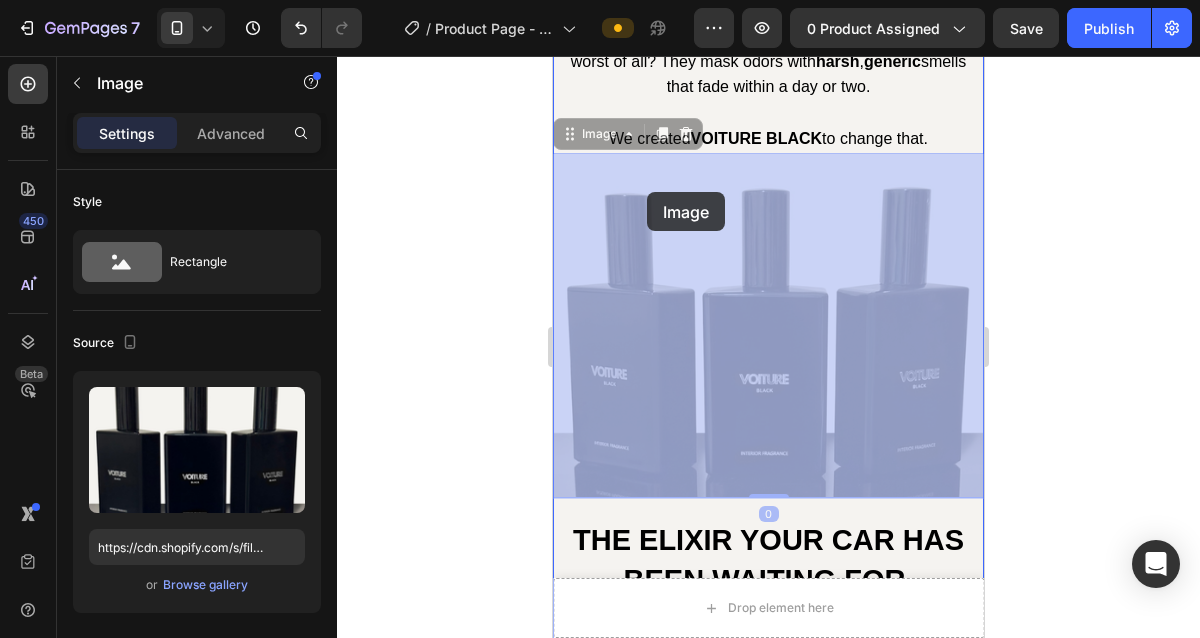 drag, startPoint x: 633, startPoint y: 328, endPoint x: 645, endPoint y: 183, distance: 145.4957 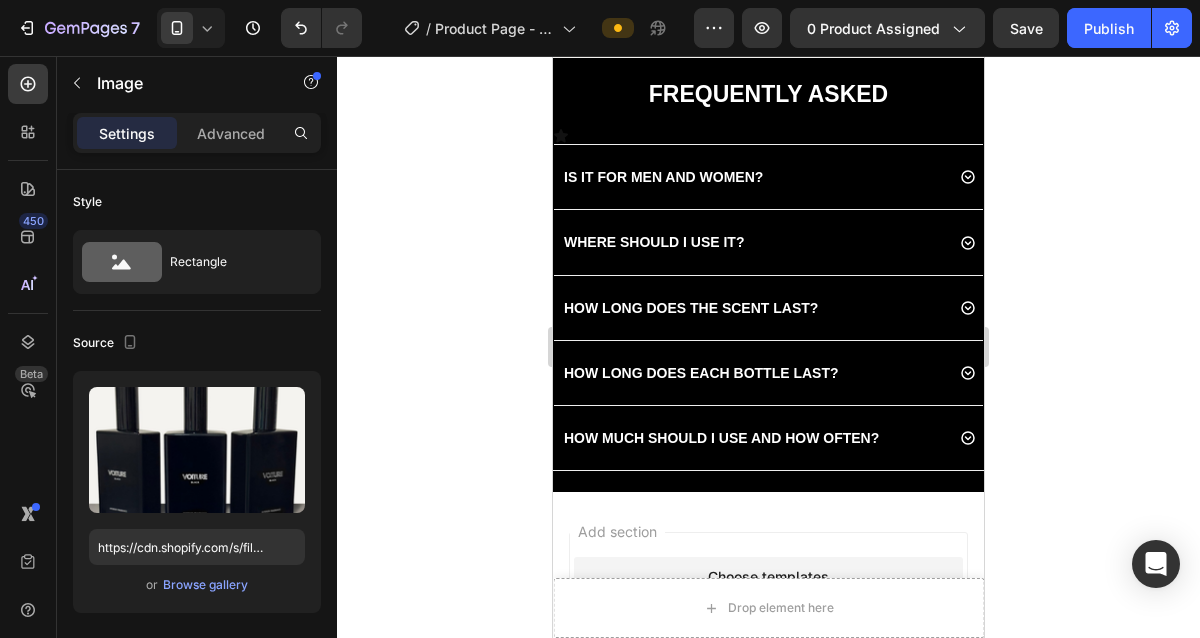 scroll, scrollTop: 3623, scrollLeft: 0, axis: vertical 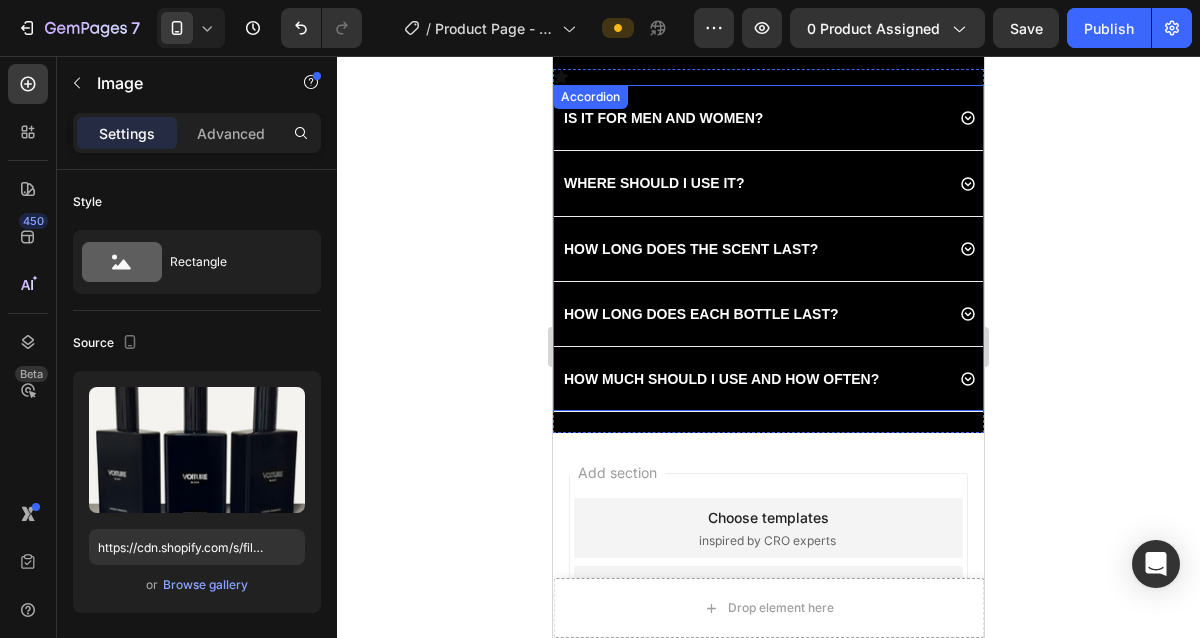 click on "IS IT FOR MEN AND WOMEN?" at bounding box center [768, 117] 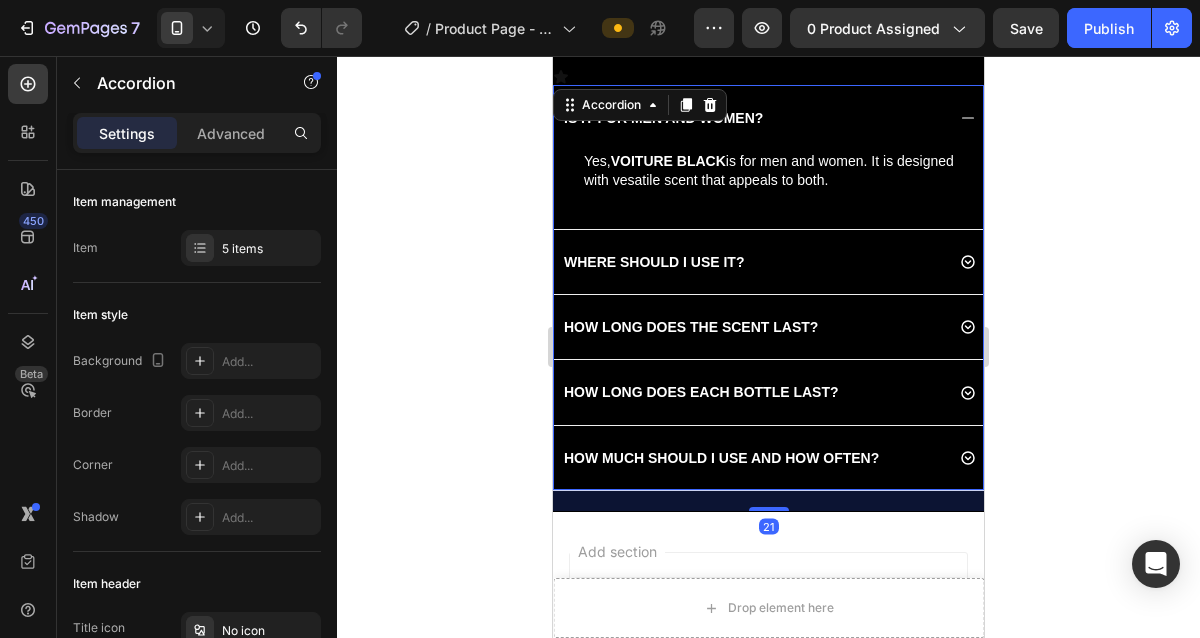 click on "IS IT FOR MEN AND WOMEN?" at bounding box center (663, 118) 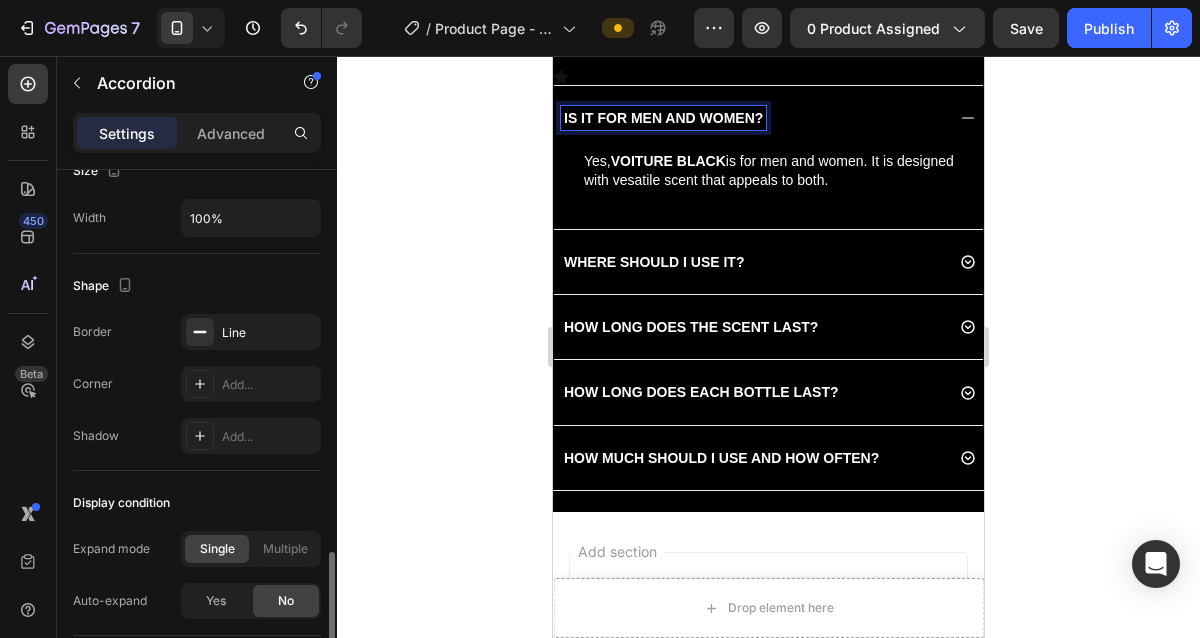scroll, scrollTop: 1379, scrollLeft: 0, axis: vertical 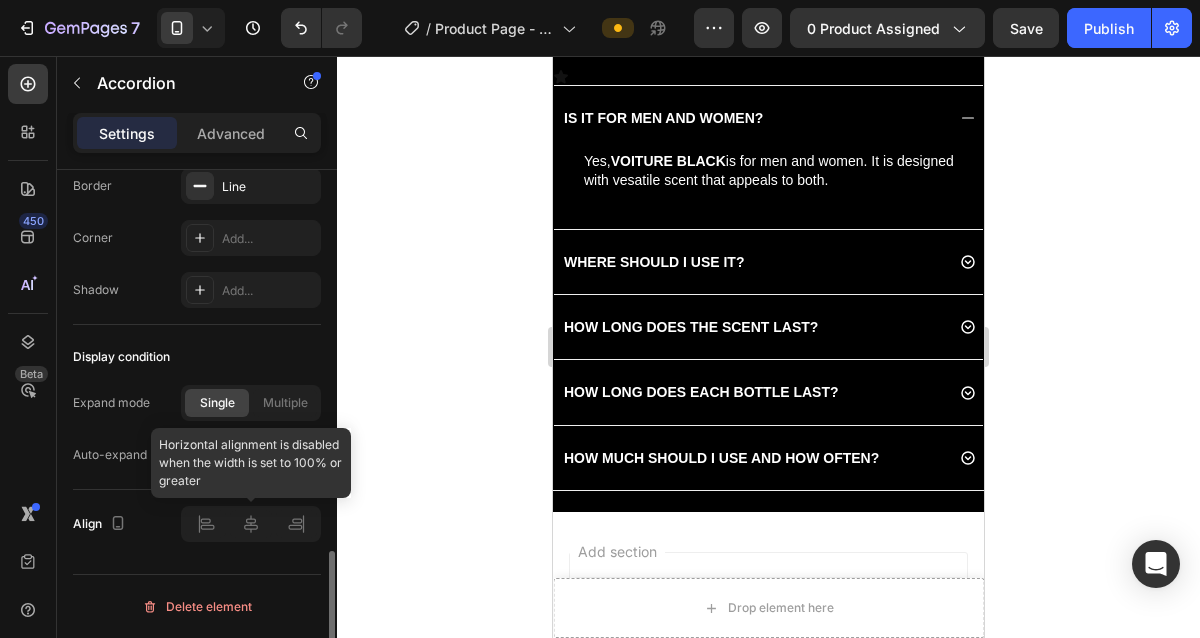 click 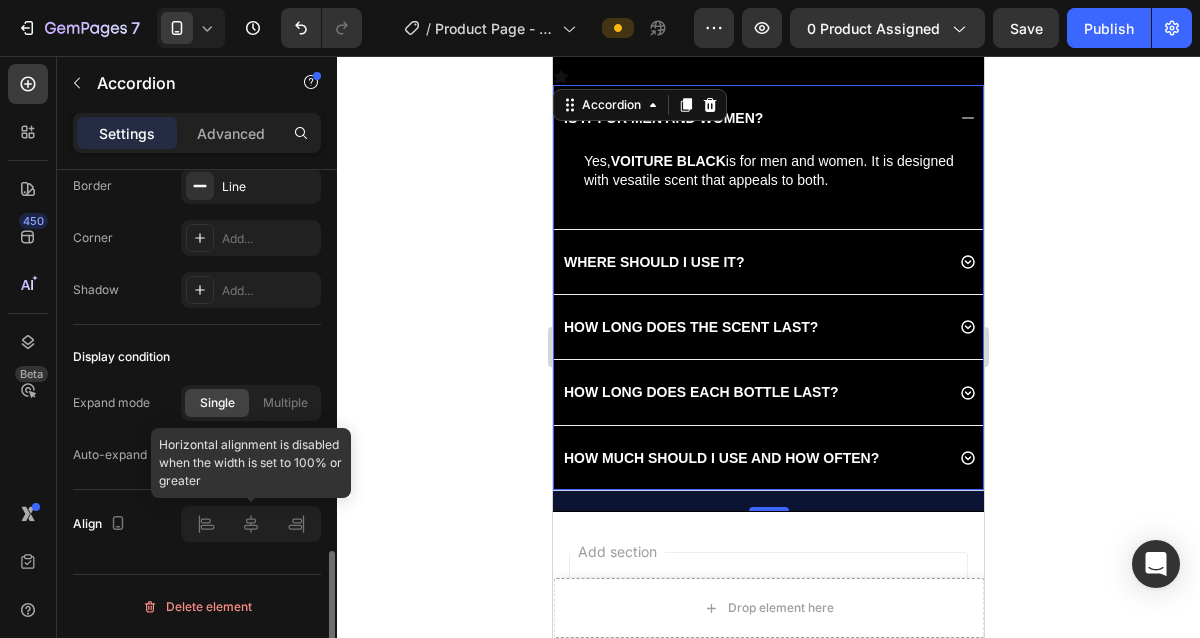 click 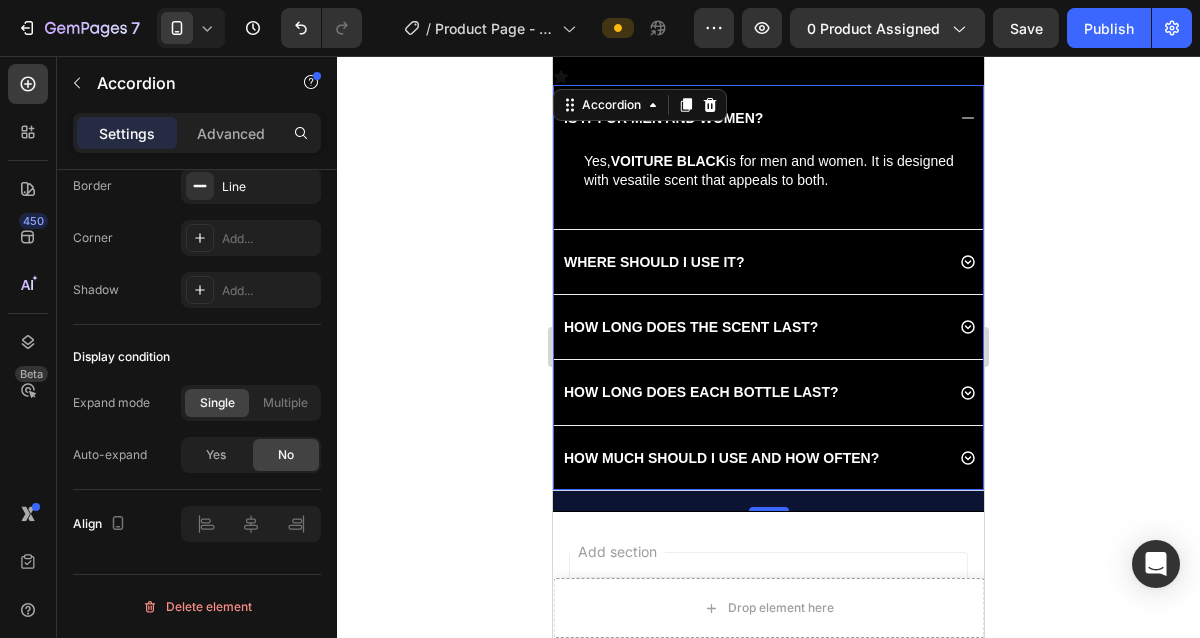 click 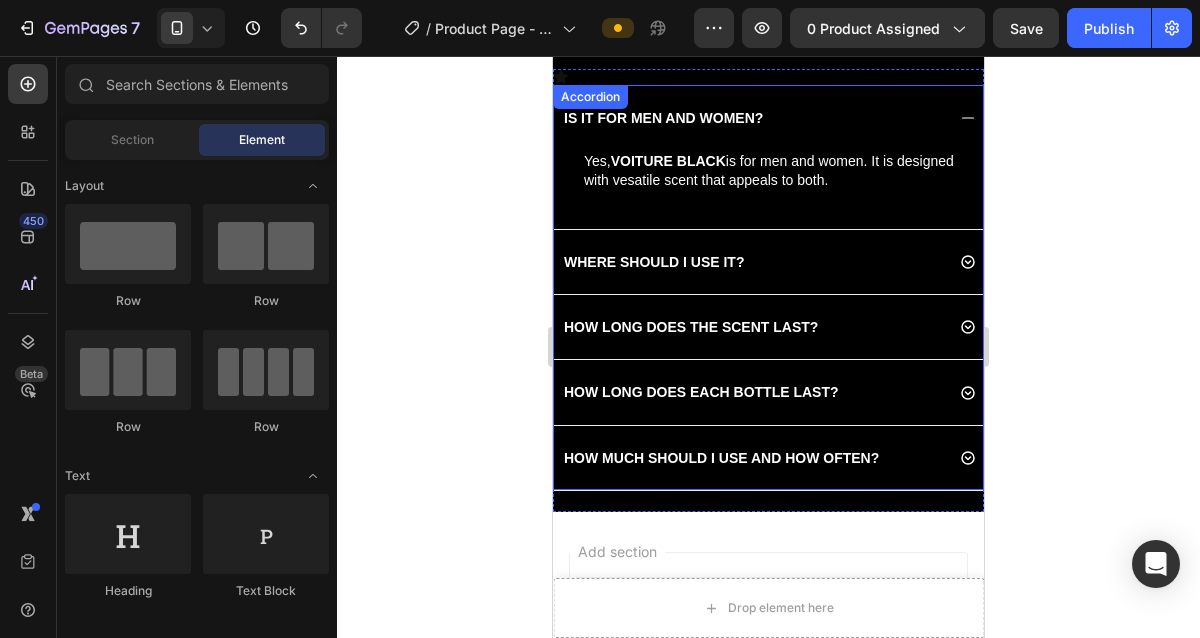 click on "IS IT FOR MEN AND WOMEN?" at bounding box center (663, 118) 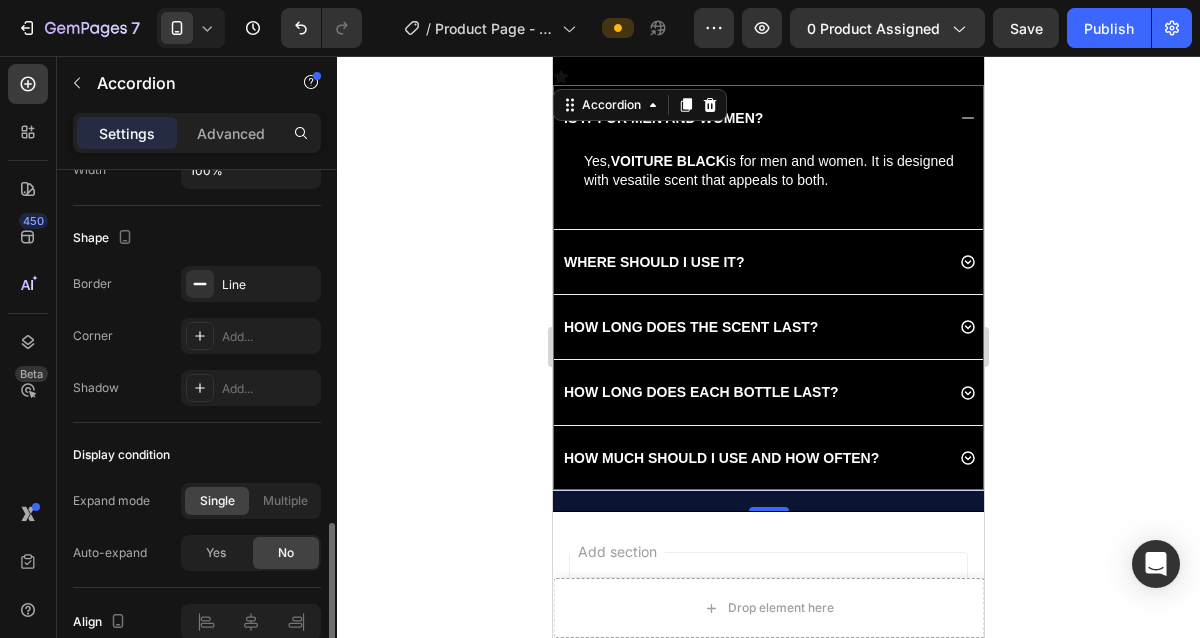 scroll, scrollTop: 1379, scrollLeft: 0, axis: vertical 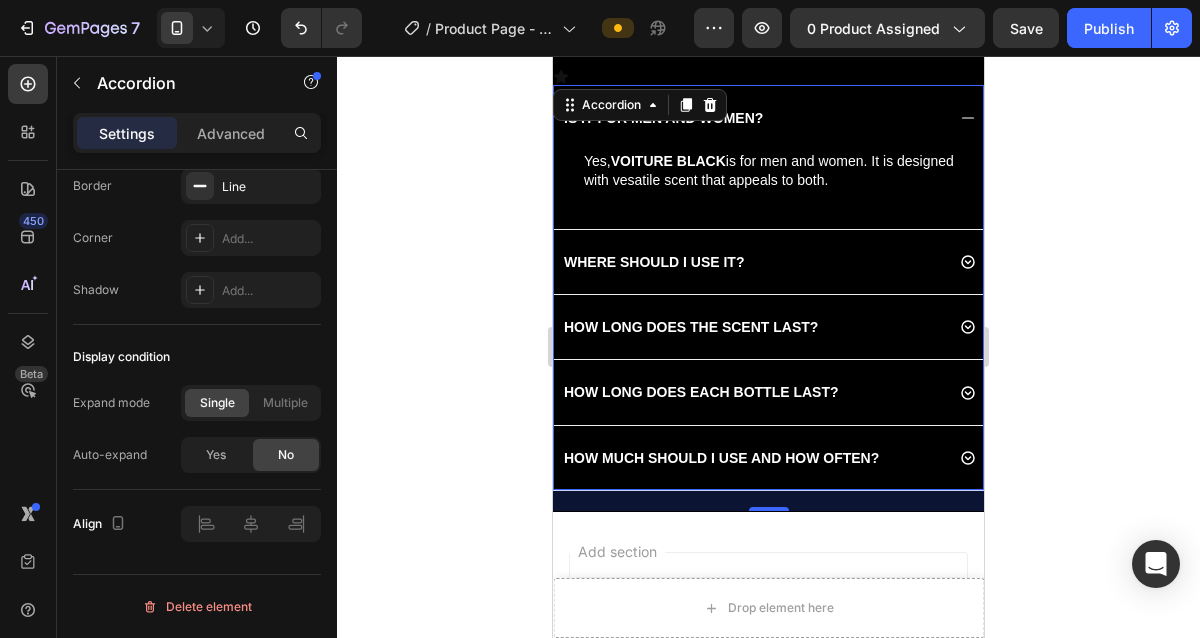 click on "IS IT FOR MEN AND WOMEN?" at bounding box center (752, 118) 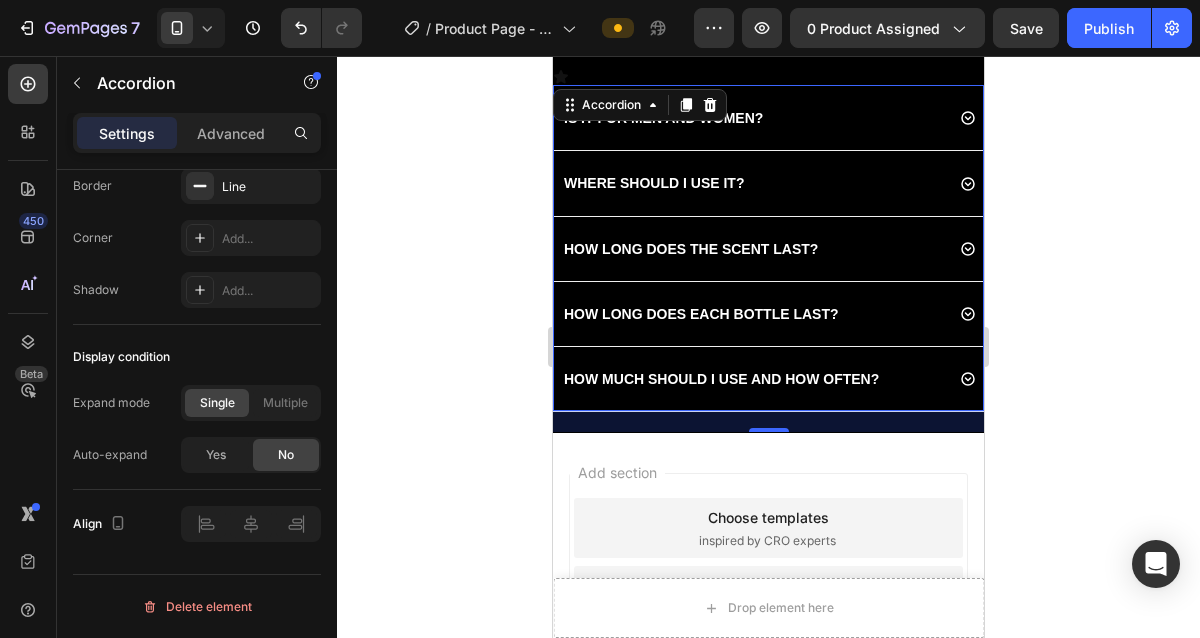 click on "IS IT FOR MEN AND WOMEN?" at bounding box center (752, 118) 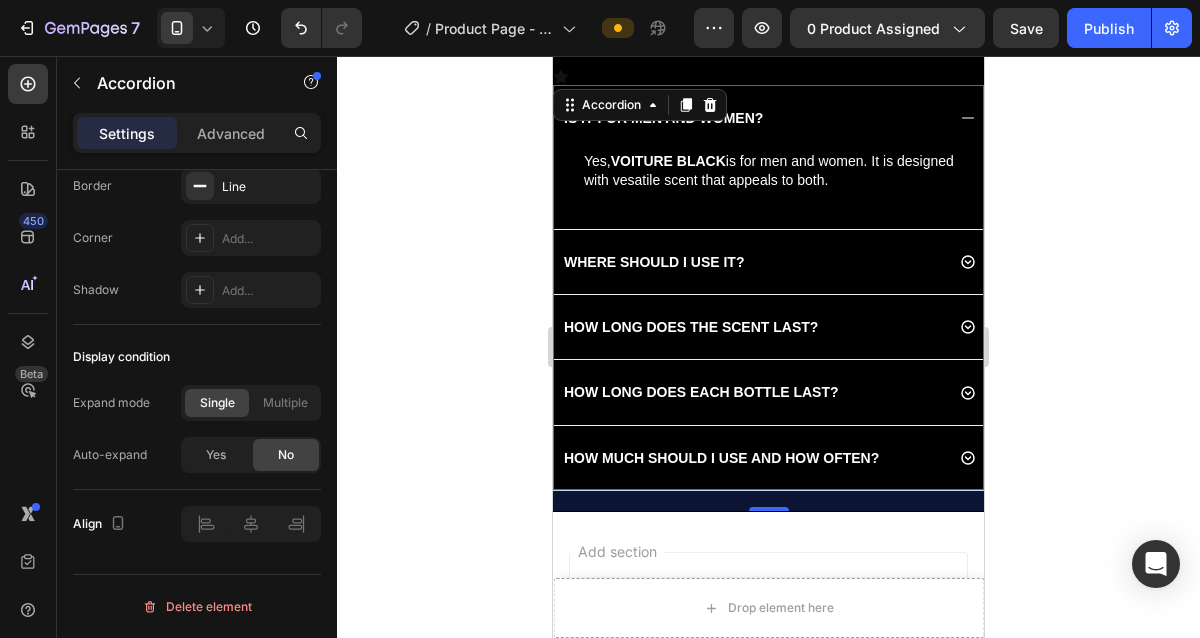 click on "IS IT FOR MEN AND WOMEN?" at bounding box center [752, 118] 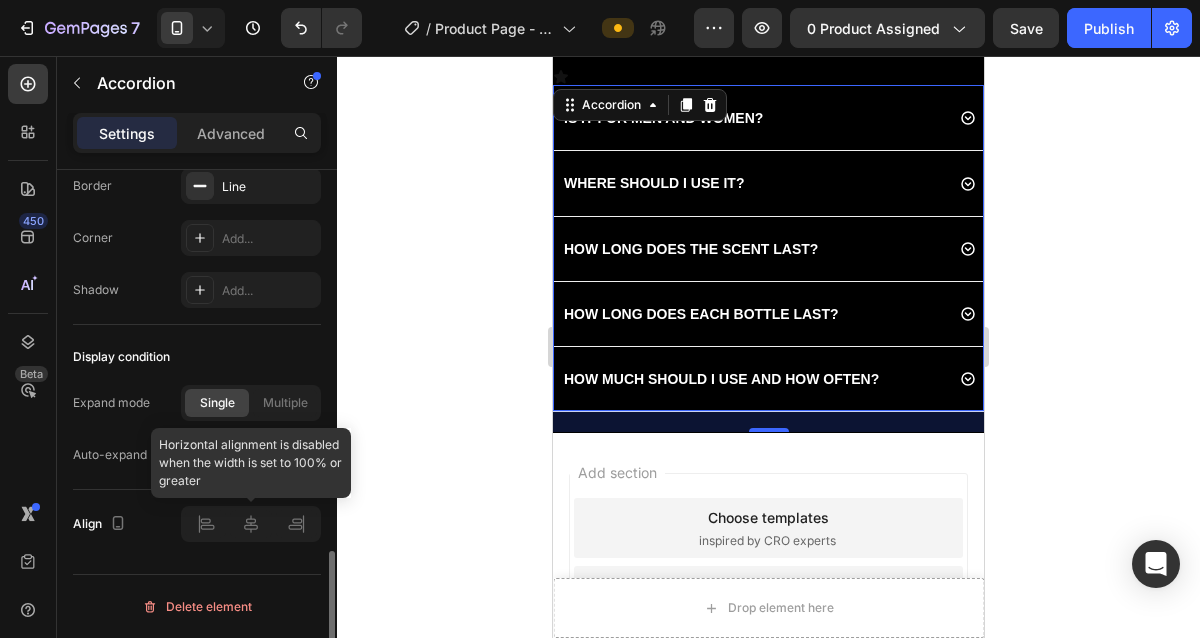 click 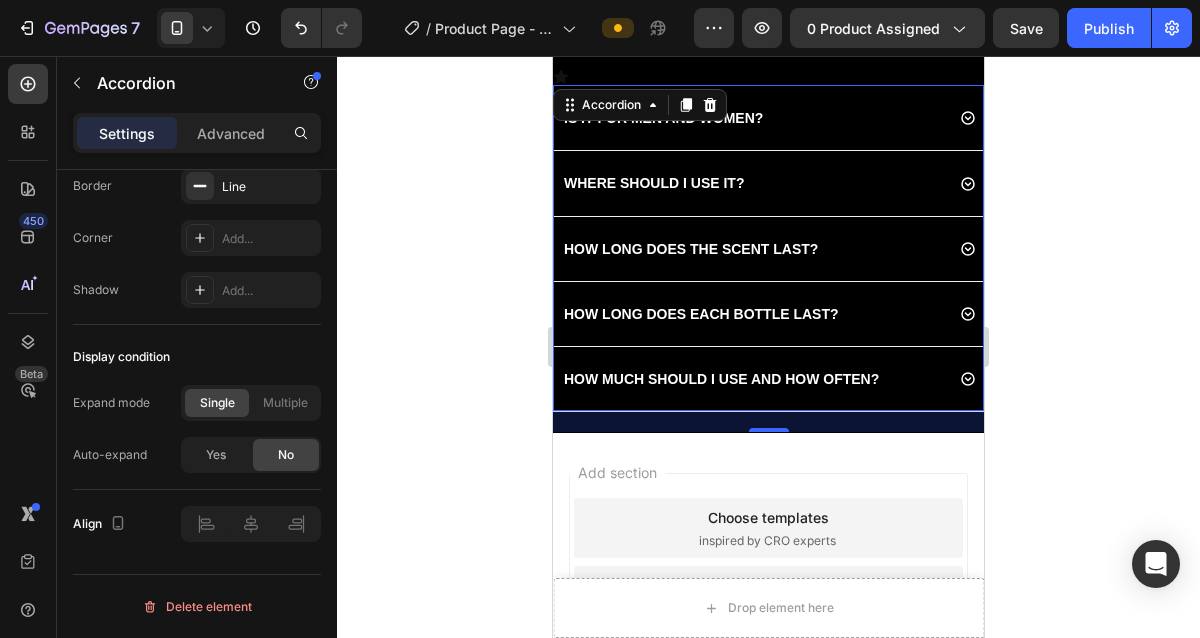 click 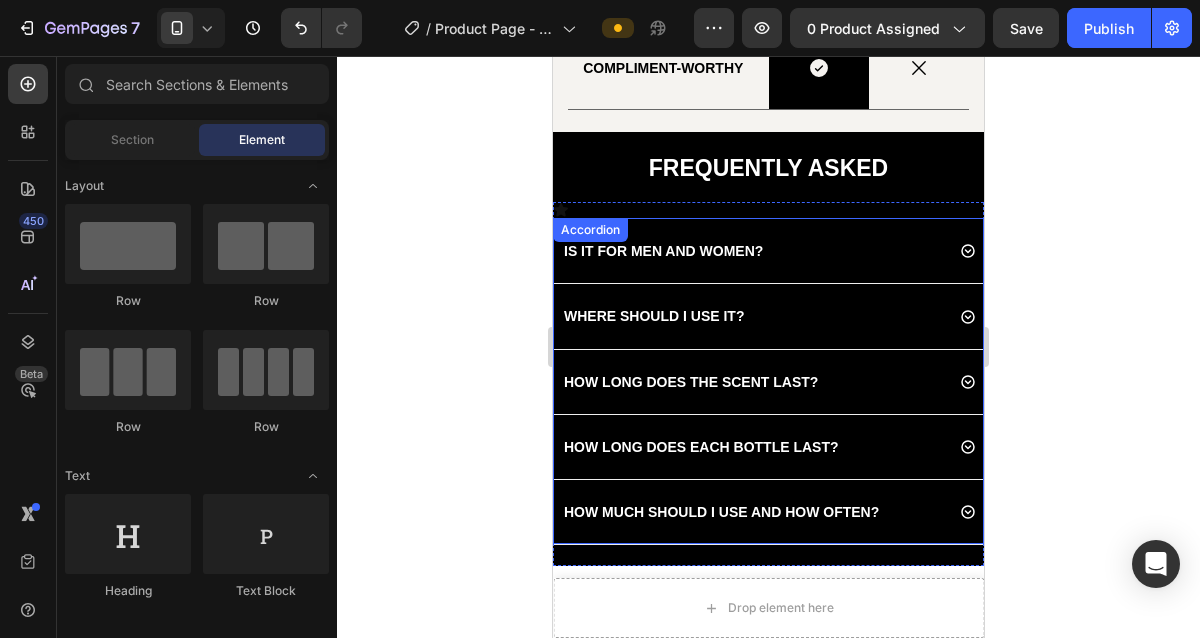 scroll, scrollTop: 3475, scrollLeft: 0, axis: vertical 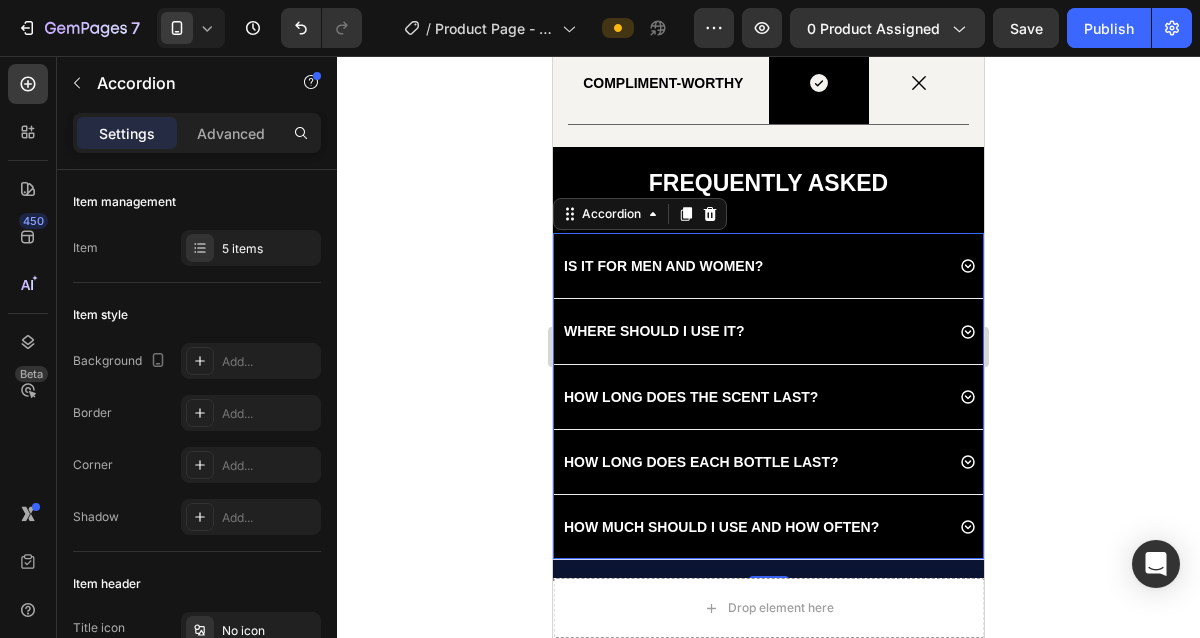 click 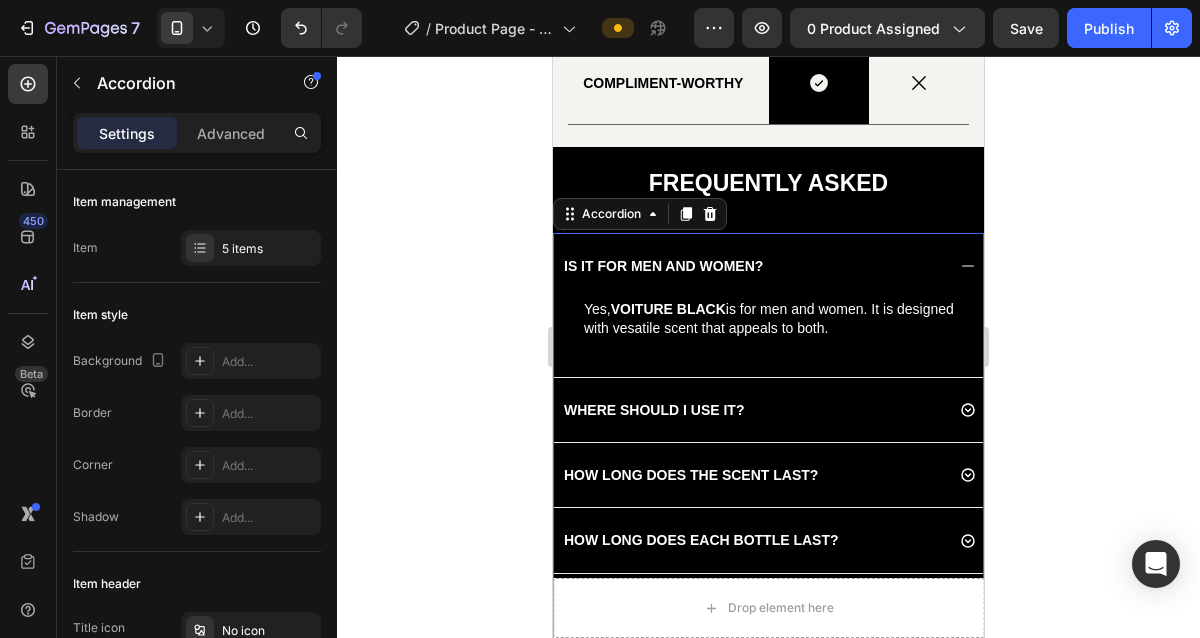 click 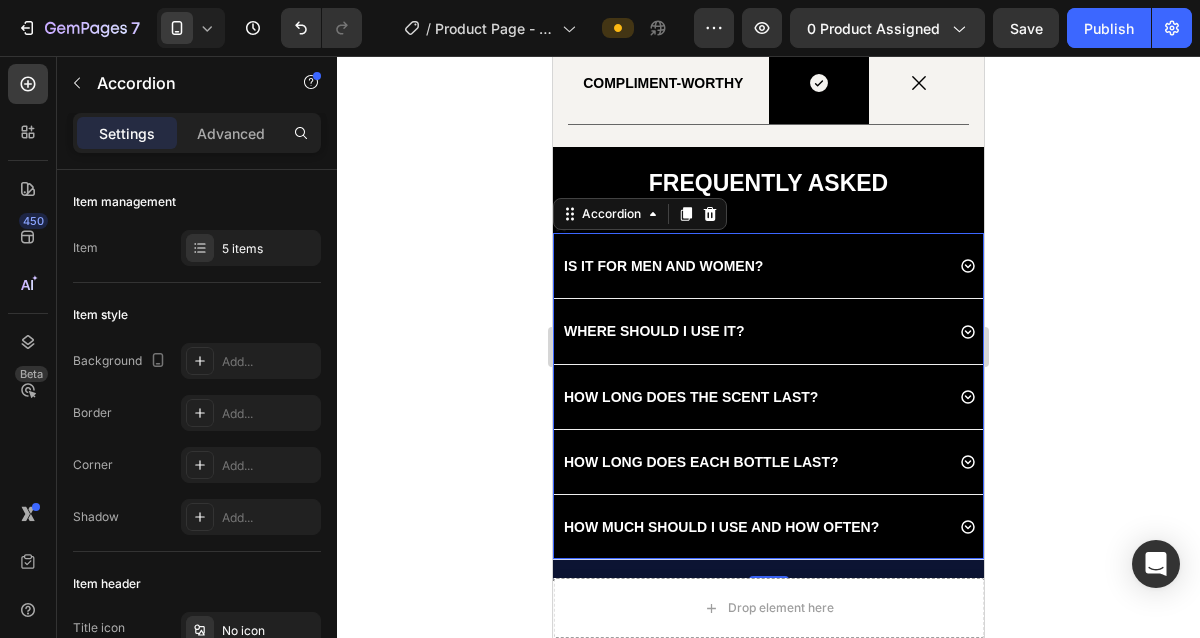 click 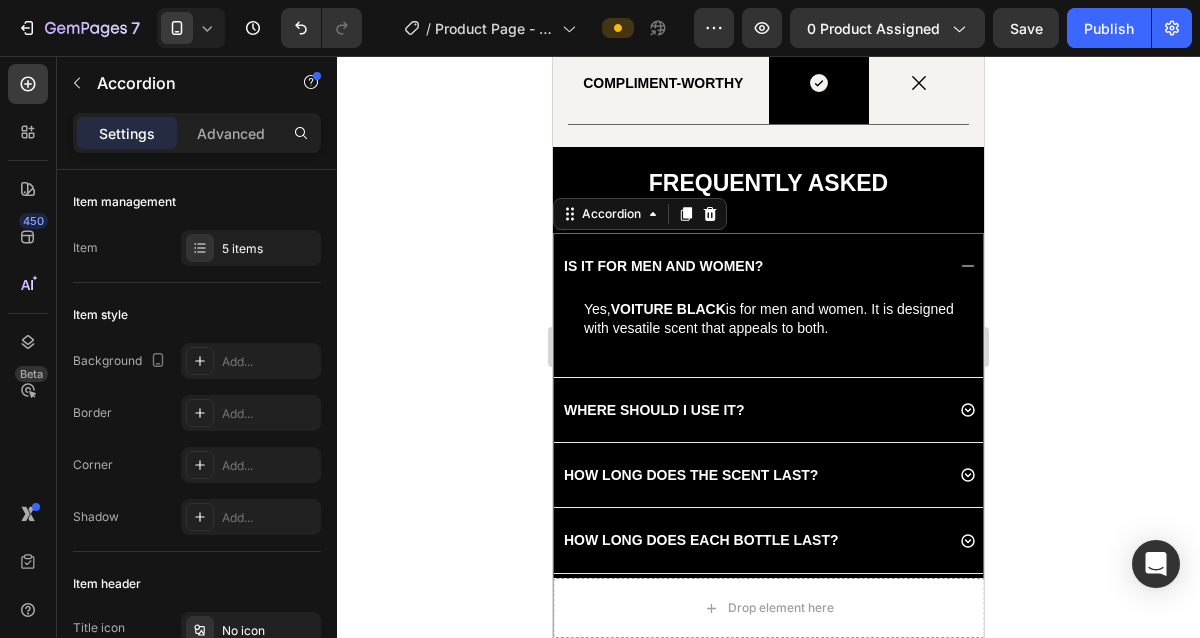 click 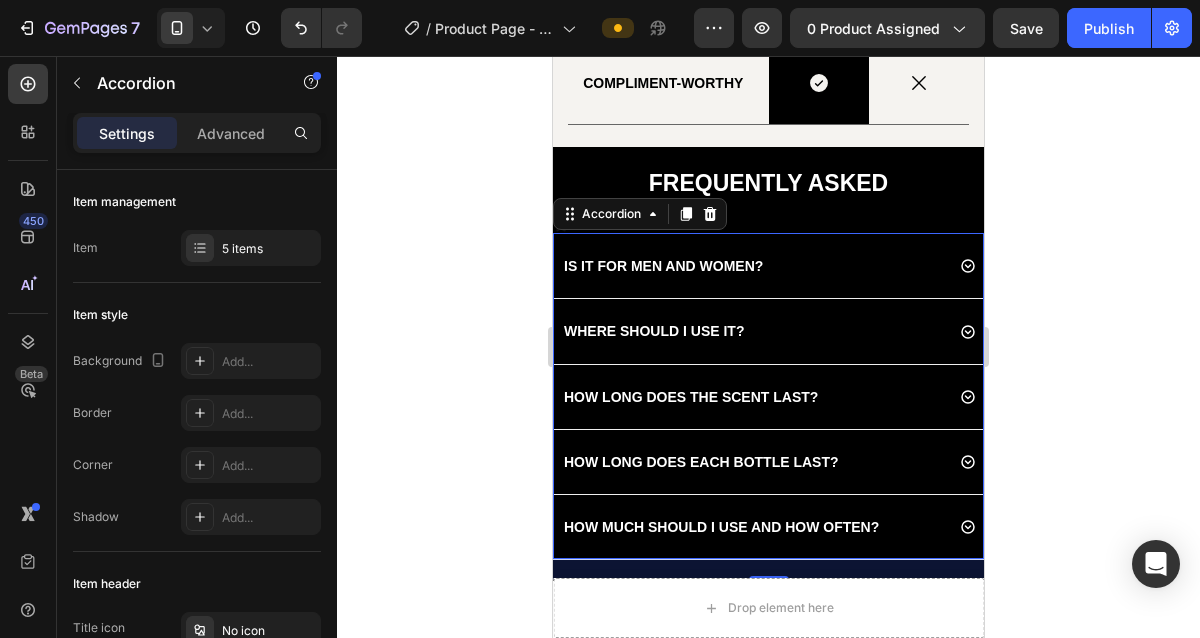 click 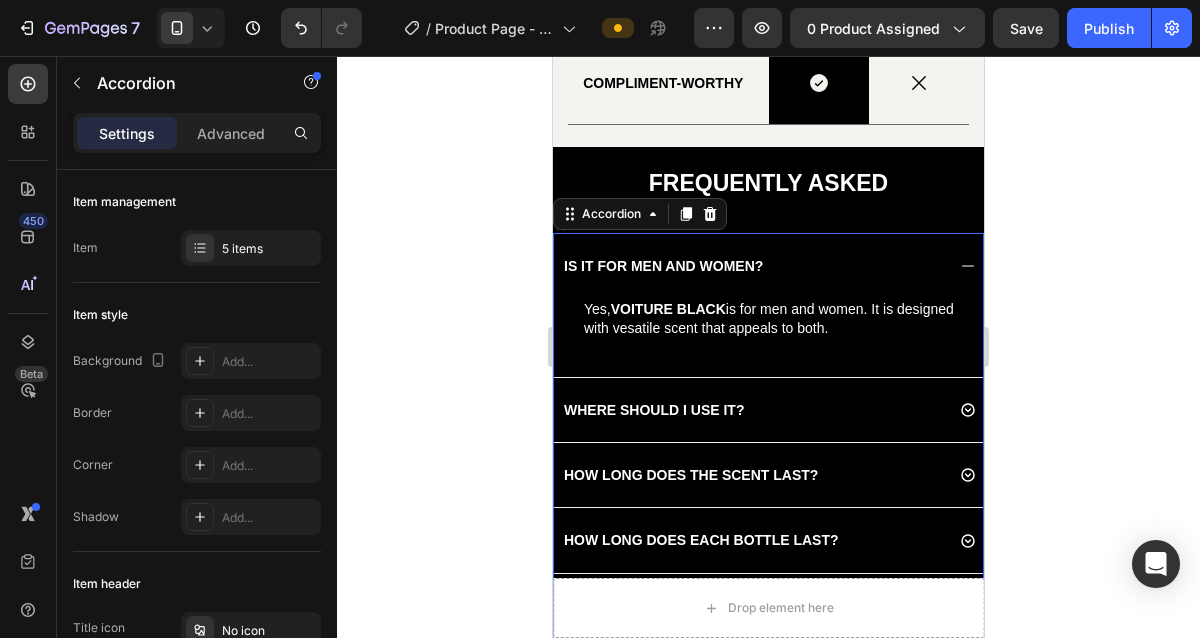 click 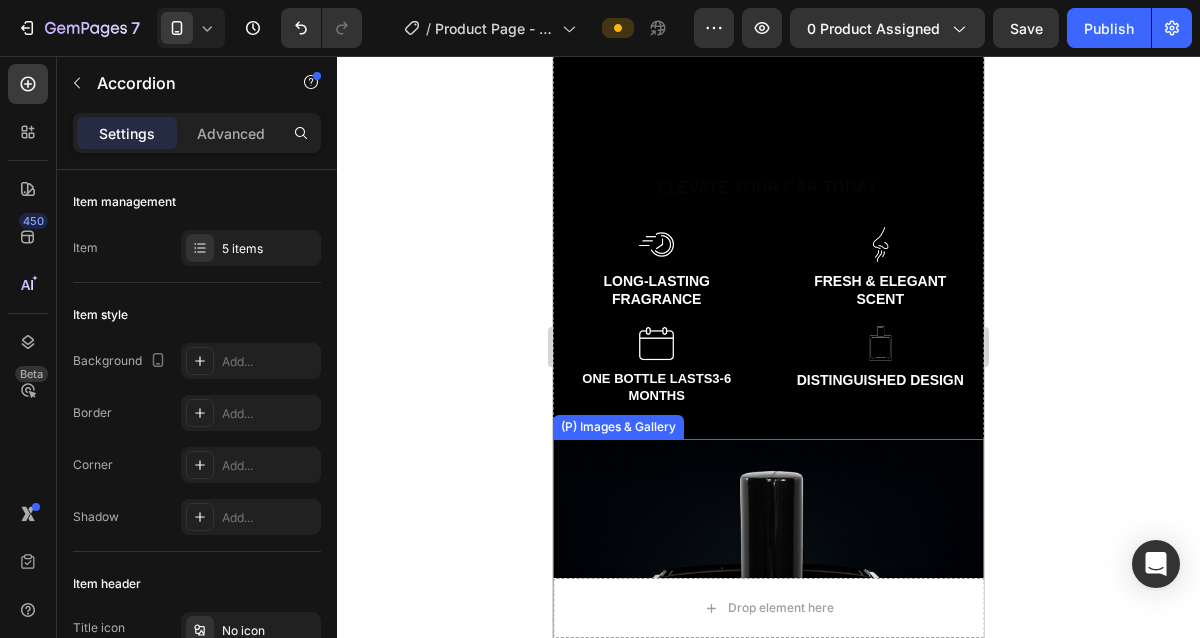 scroll, scrollTop: 1589, scrollLeft: 0, axis: vertical 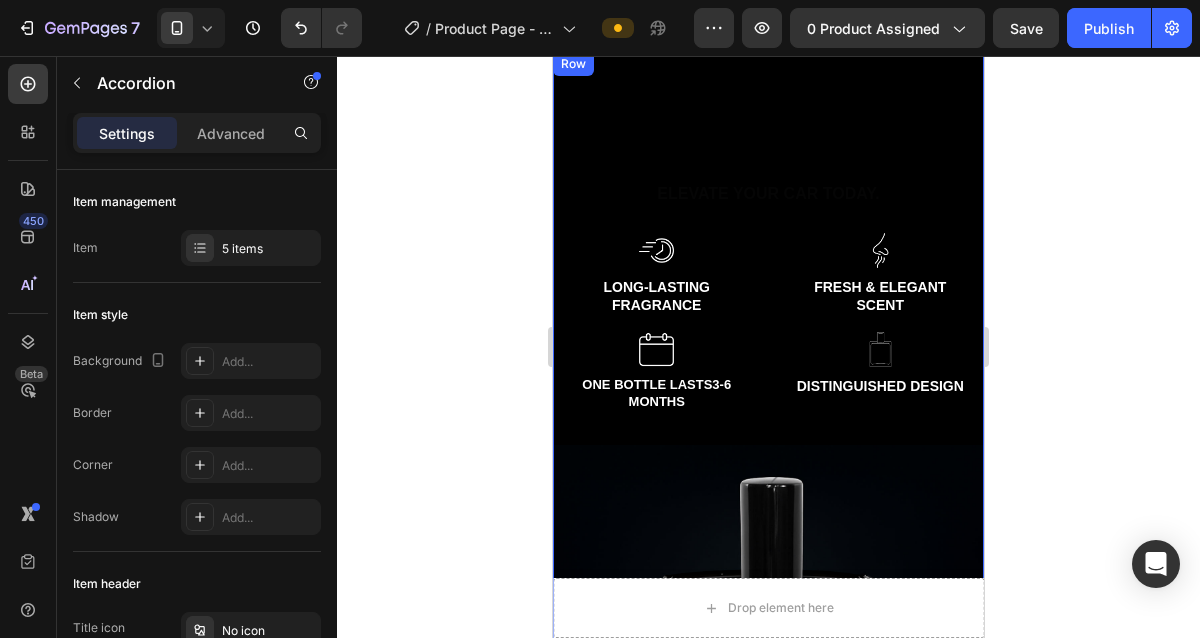 click on "THE FINAL TOUCH YOUR CAR IS MISSING. Heading ELEVATE YOUR CAR TODAY. Text Block Image LONG-LASTING FRAGRANCE Heading Row Row Image FRESH & ELEGANT SCENT Heading Row Row Row Image ONE BOTTLE LASTS  3-6 MONTHS Heading Row Row Image DISTINGUISHED DESIGN Heading Row Row Row" at bounding box center [768, 248] 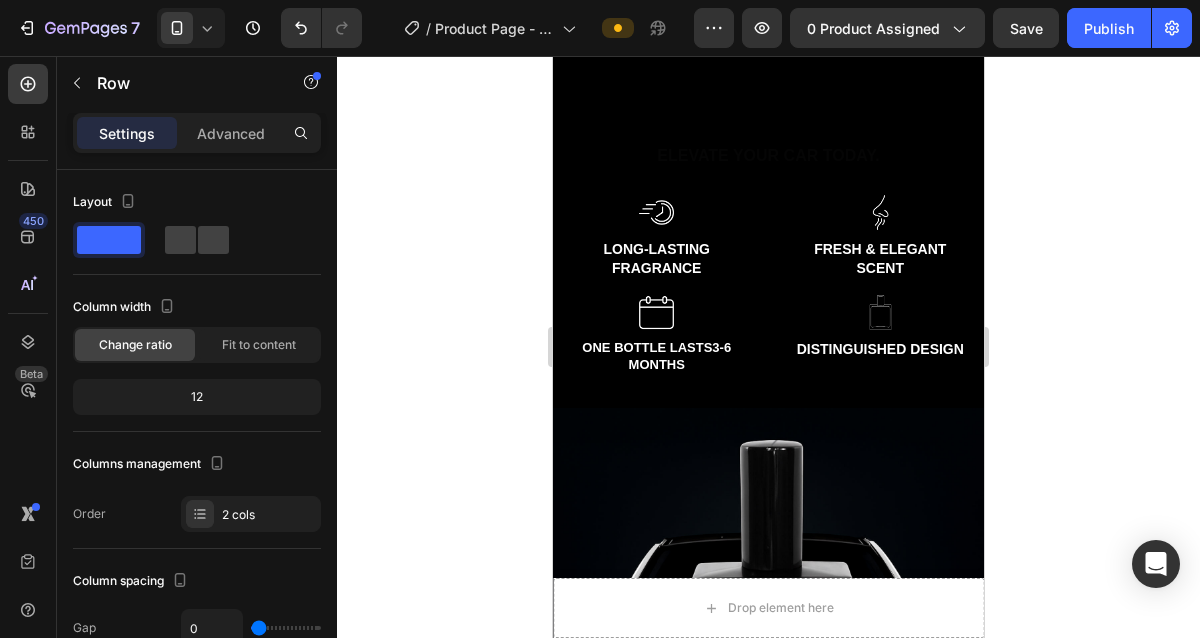 scroll, scrollTop: 2343, scrollLeft: 0, axis: vertical 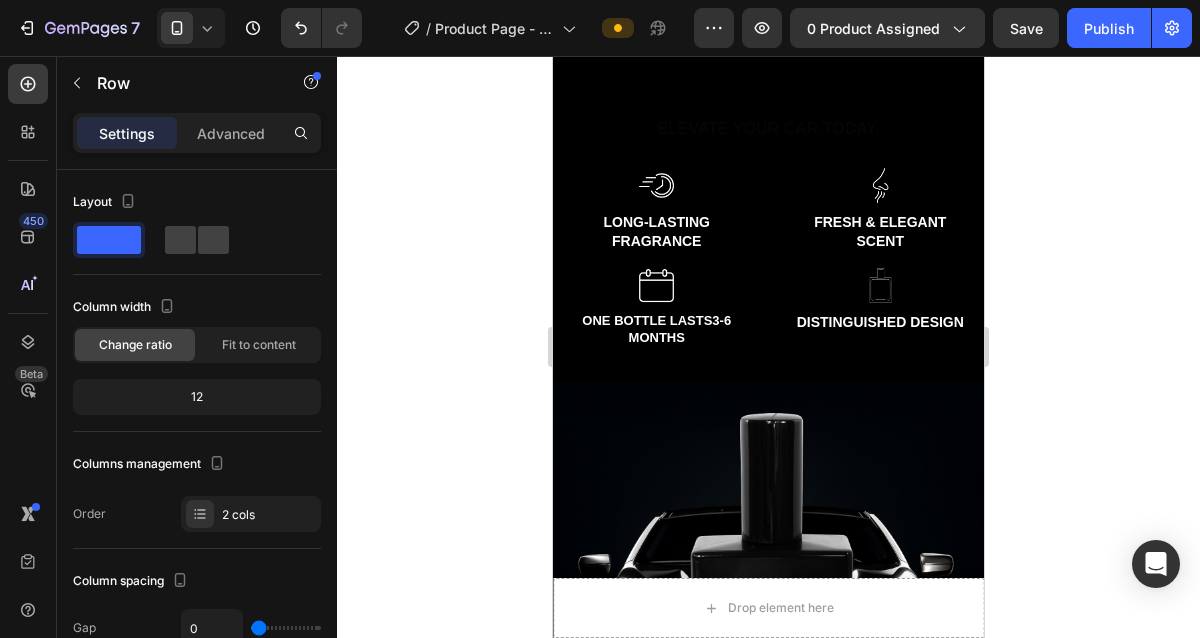 click on "THE FINAL TOUCH YOUR CAR IS MISSING. Heading ELEVATE YOUR CAR TODAY. Text Block Image LONG-LASTING FRAGRANCE Heading Row Row Image FRESH & ELEGANT SCENT Heading Row Row Row Image ONE BOTTLE LASTS  3-6 MONTHS Heading Row Row Image DISTINGUISHED DESIGN Heading Row Row Row" at bounding box center (768, 183) 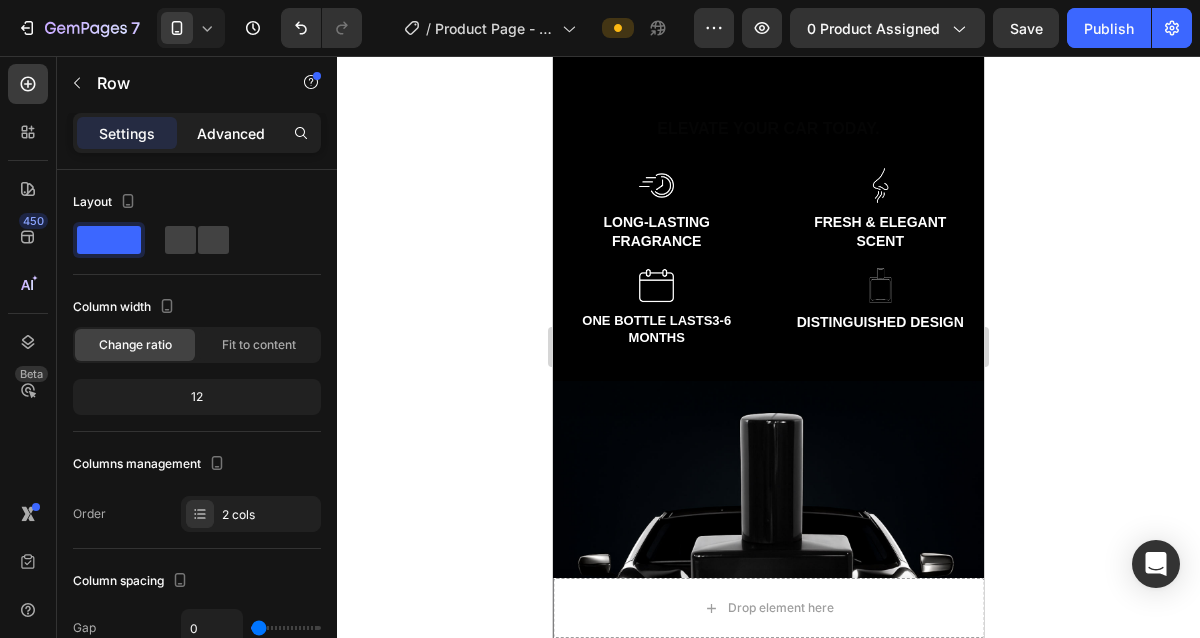 click on "Advanced" 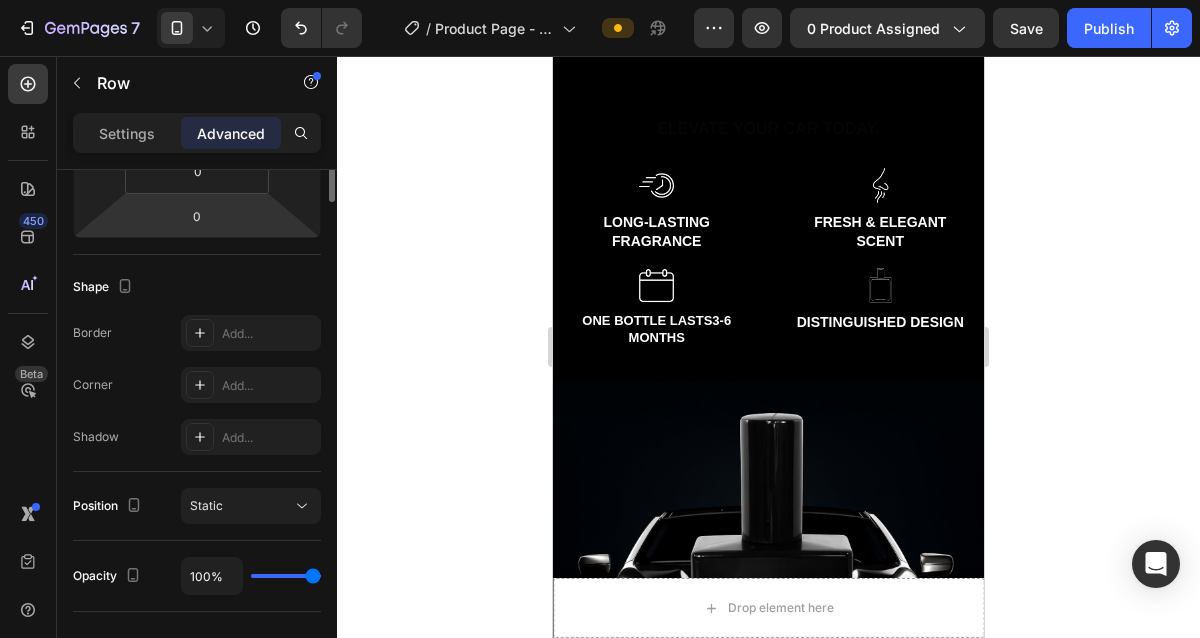 scroll, scrollTop: 530, scrollLeft: 0, axis: vertical 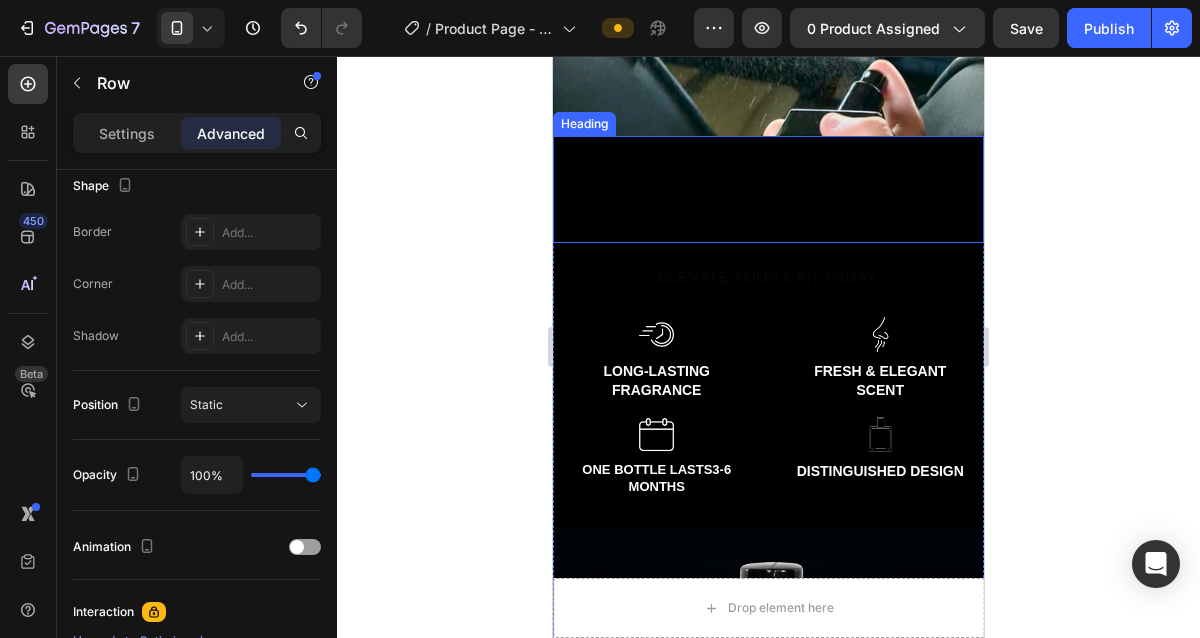 click on "THE FINAL TOUCH YOUR CAR IS MISSING." at bounding box center [768, 204] 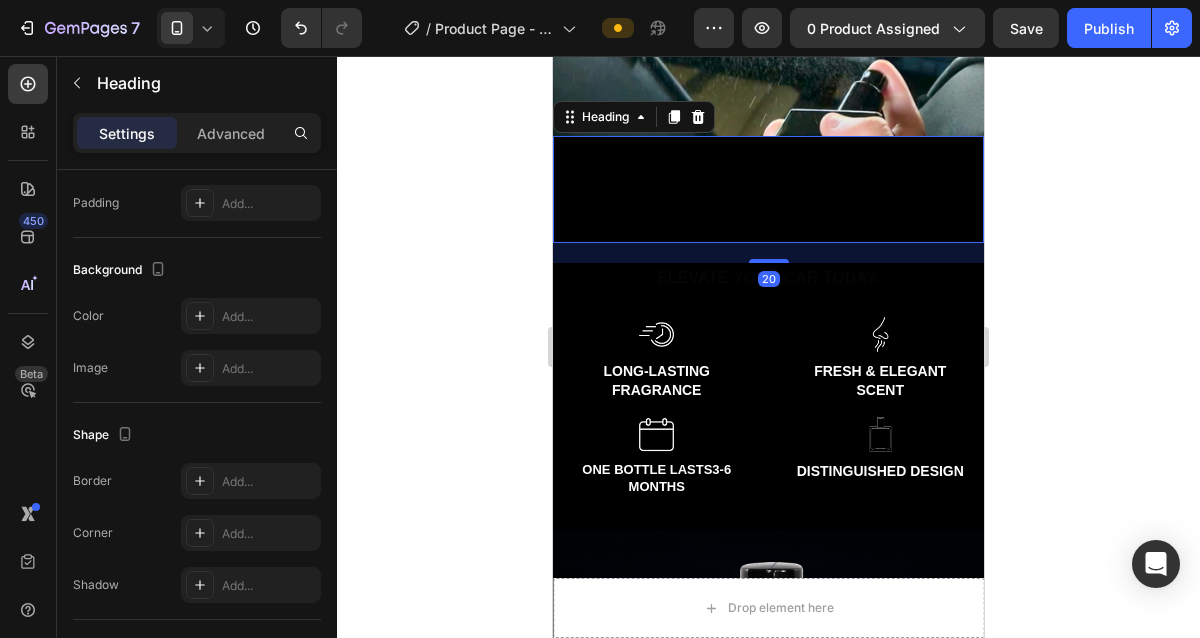 scroll, scrollTop: 0, scrollLeft: 0, axis: both 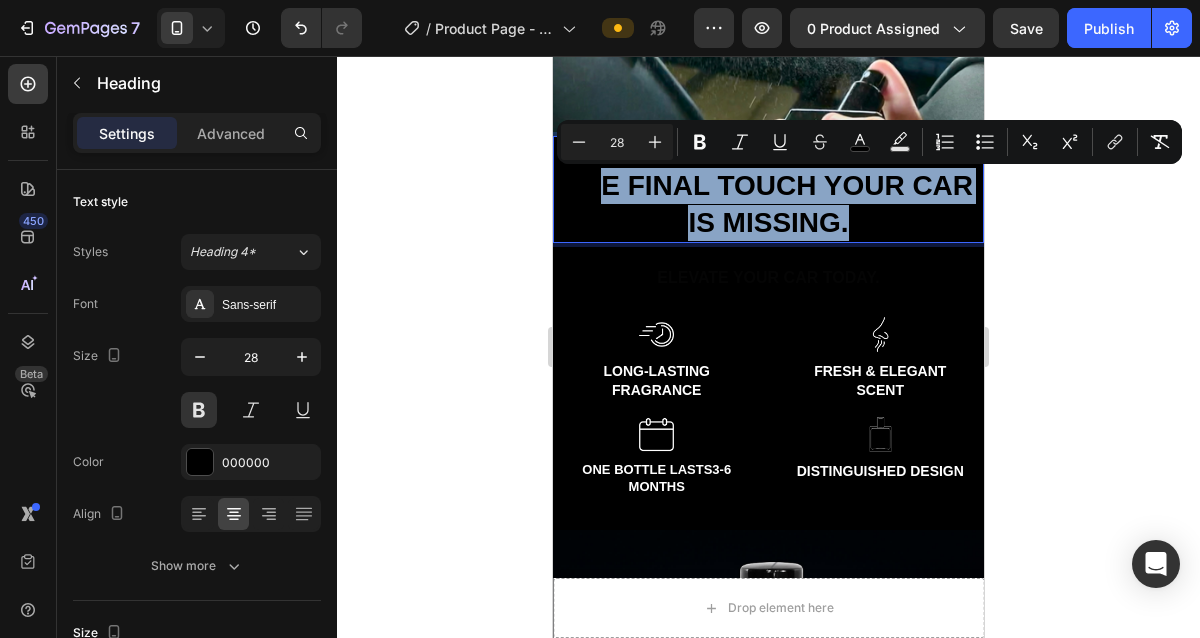 drag, startPoint x: 597, startPoint y: 183, endPoint x: 887, endPoint y: 224, distance: 292.88394 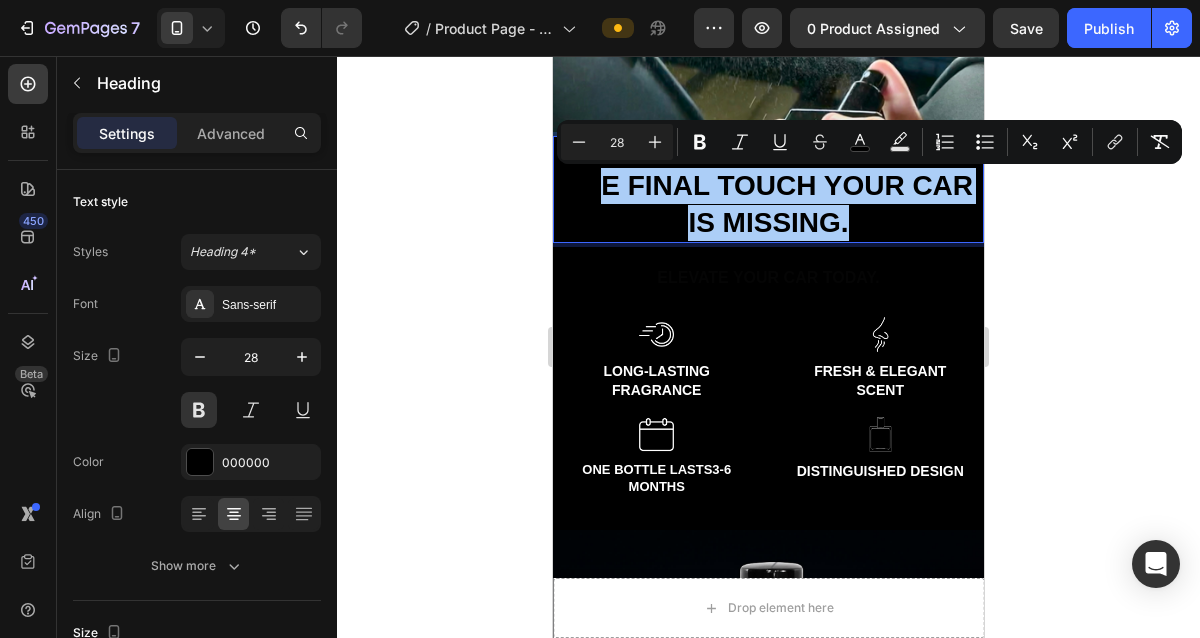 click 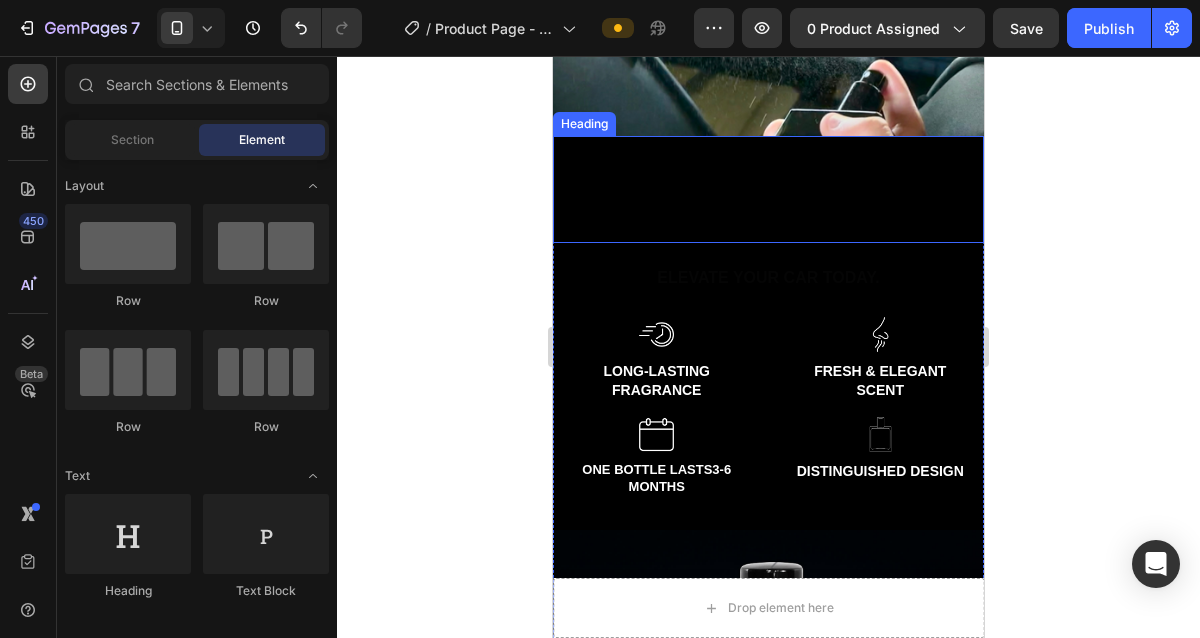 click on "⁠⁠⁠⁠⁠⁠⁠ THE FINAL TOUCH YOUR CAR IS MISSING." at bounding box center [768, 204] 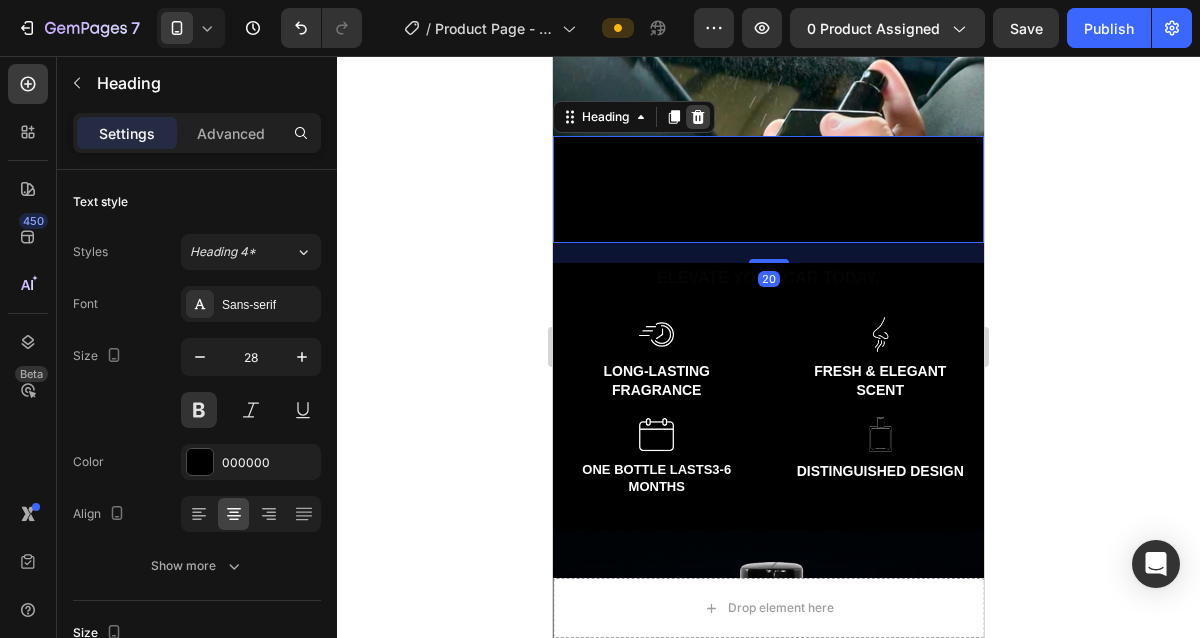 click 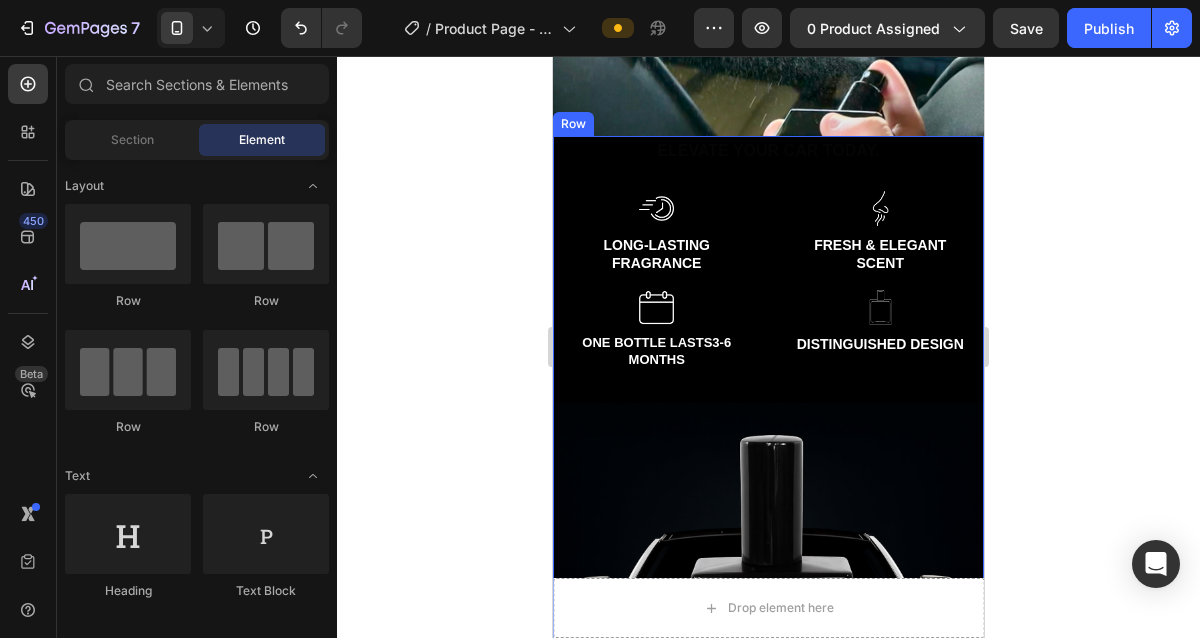 click on "ELEVATE YOUR CAR TODAY. Text Block Image LONG-LASTING FRAGRANCE Heading Row Row Image FRESH & ELEGANT SCENT Heading Row Row Row Image ONE BOTTLE LASTS  3-6 MONTHS Heading Row Row Image DISTINGUISHED DESIGN Heading Row Row Row" at bounding box center [768, 269] 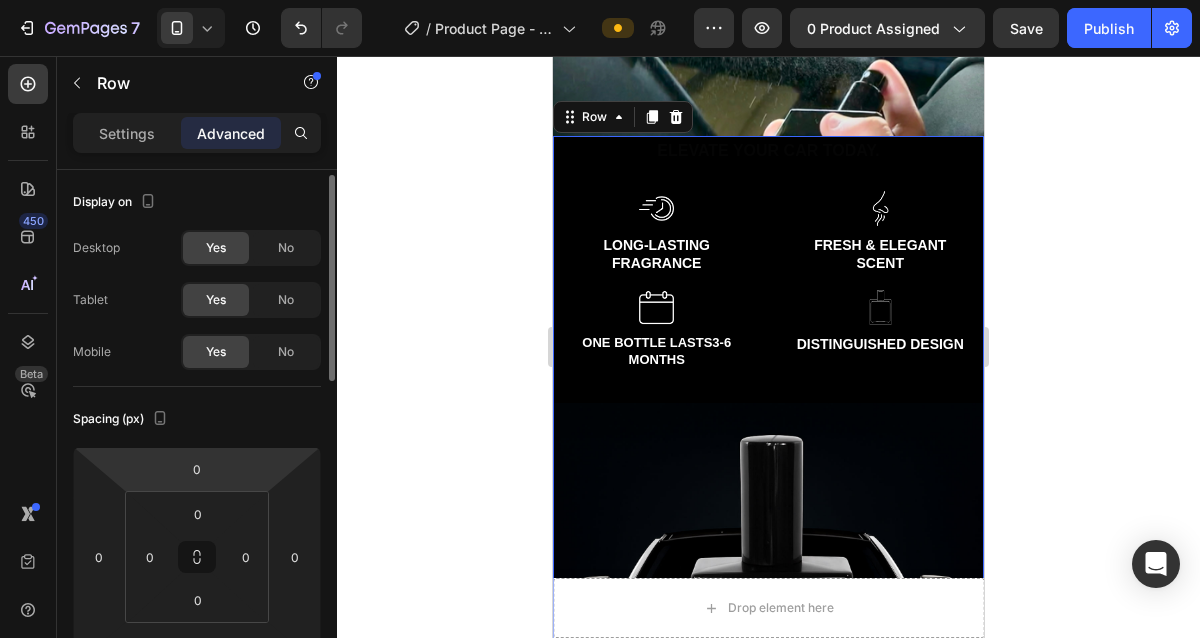 scroll, scrollTop: 32, scrollLeft: 0, axis: vertical 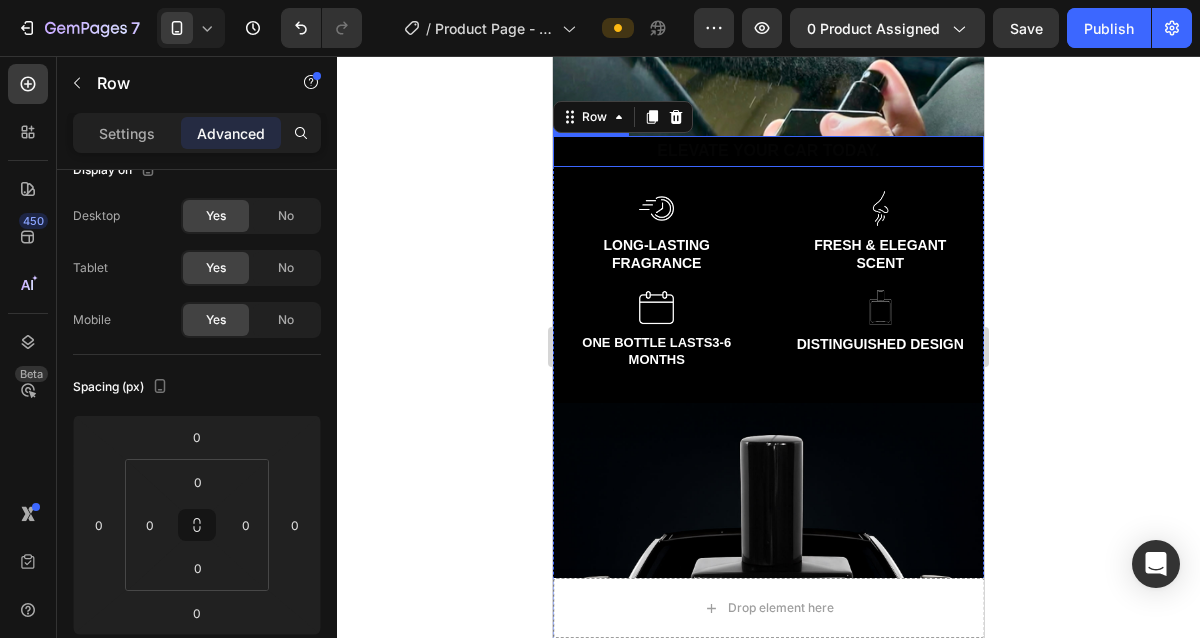 click on "ELEVATE YOUR CAR TODAY." at bounding box center [768, 150] 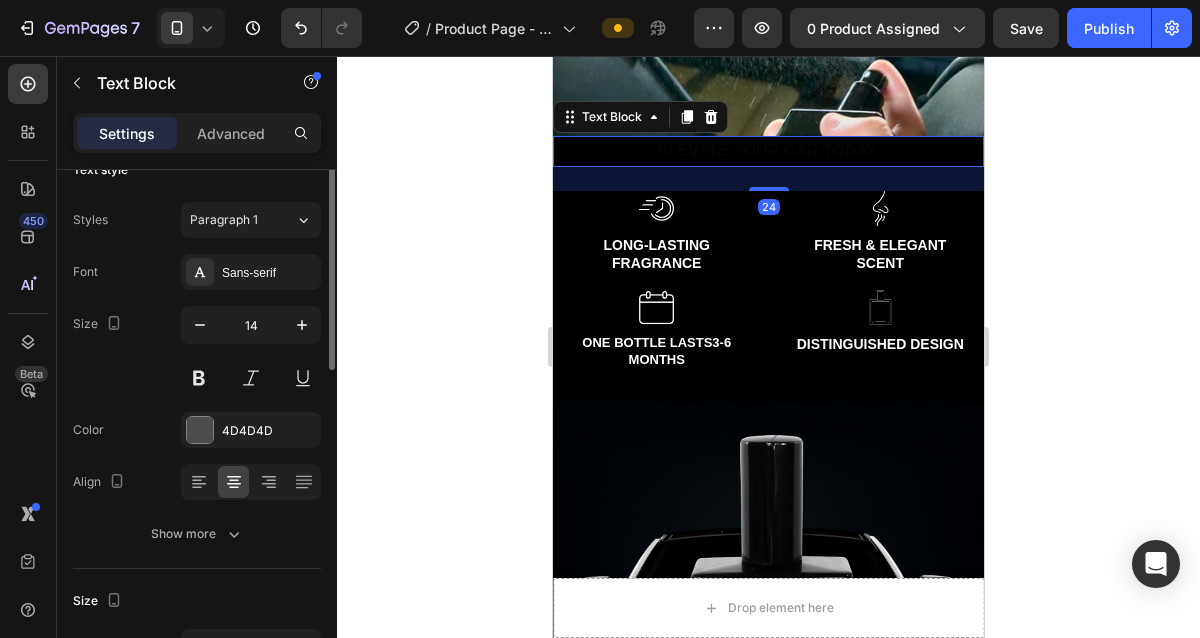 scroll, scrollTop: 0, scrollLeft: 0, axis: both 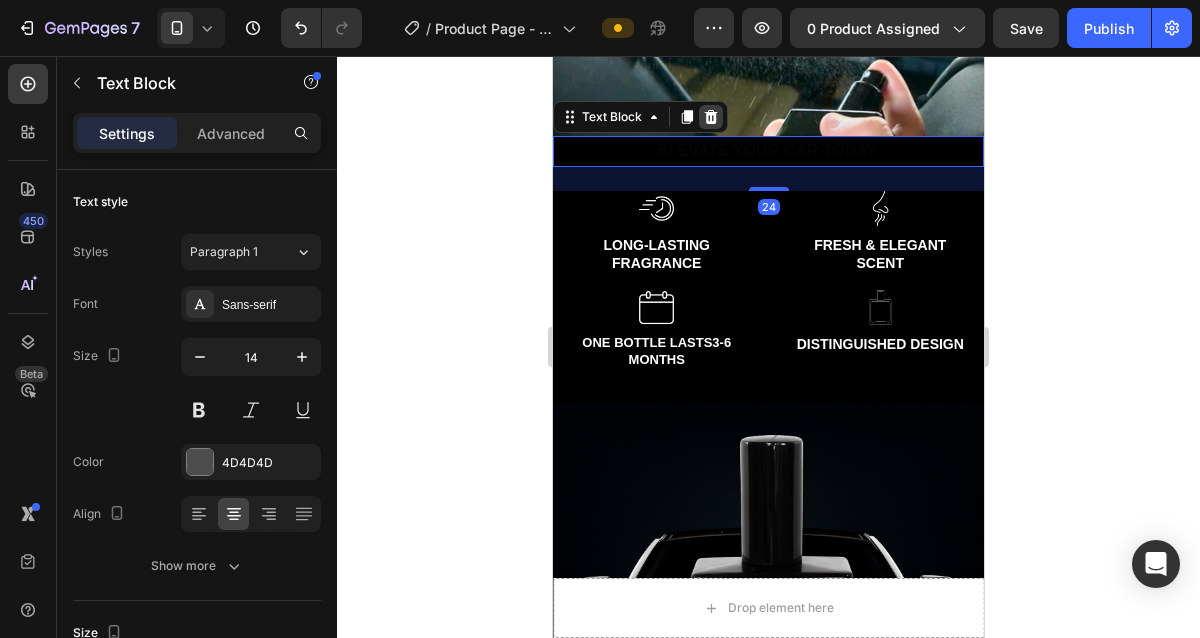 click 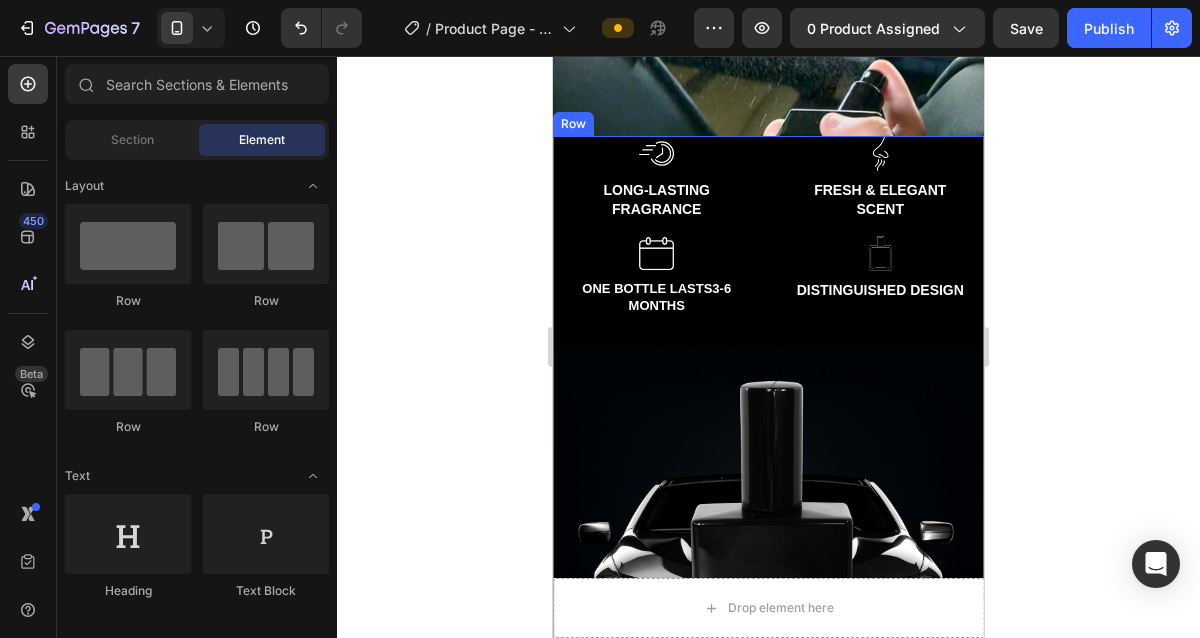 click on "Image LONG-LASTING FRAGRANCE Heading Row Row Image FRESH & ELEGANT SCENT Heading Row Row Row Image ONE BOTTLE LASTS  3-6 MONTHS Heading Row Row Image DISTINGUISHED DESIGN Heading Row Row Row" at bounding box center [768, 242] 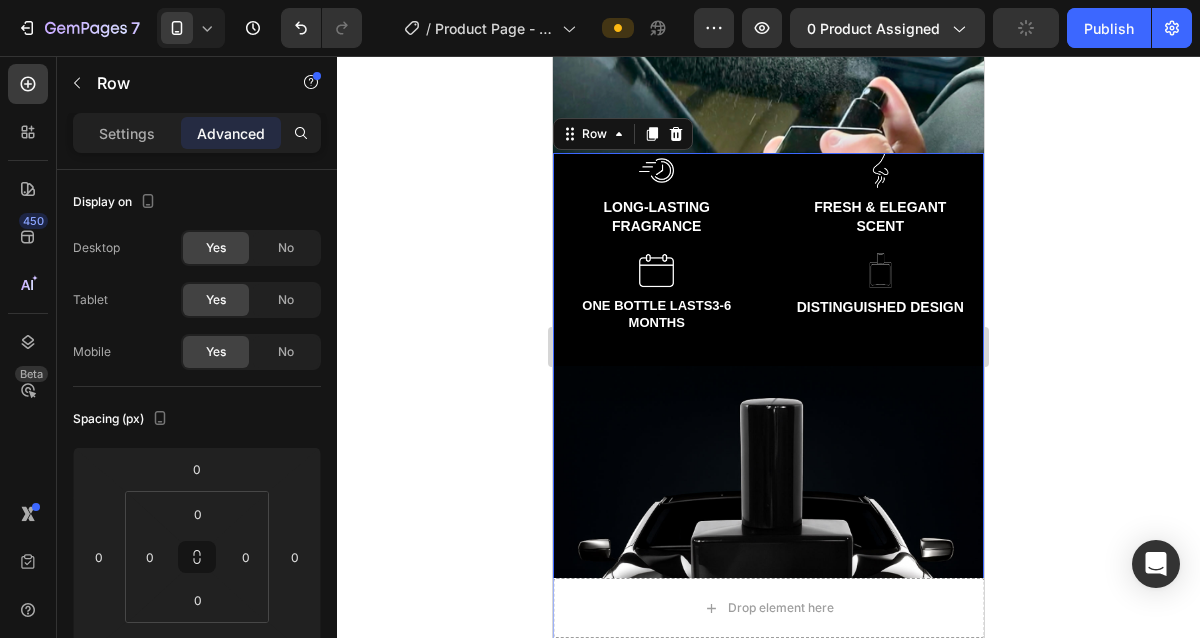 scroll, scrollTop: 2098, scrollLeft: 0, axis: vertical 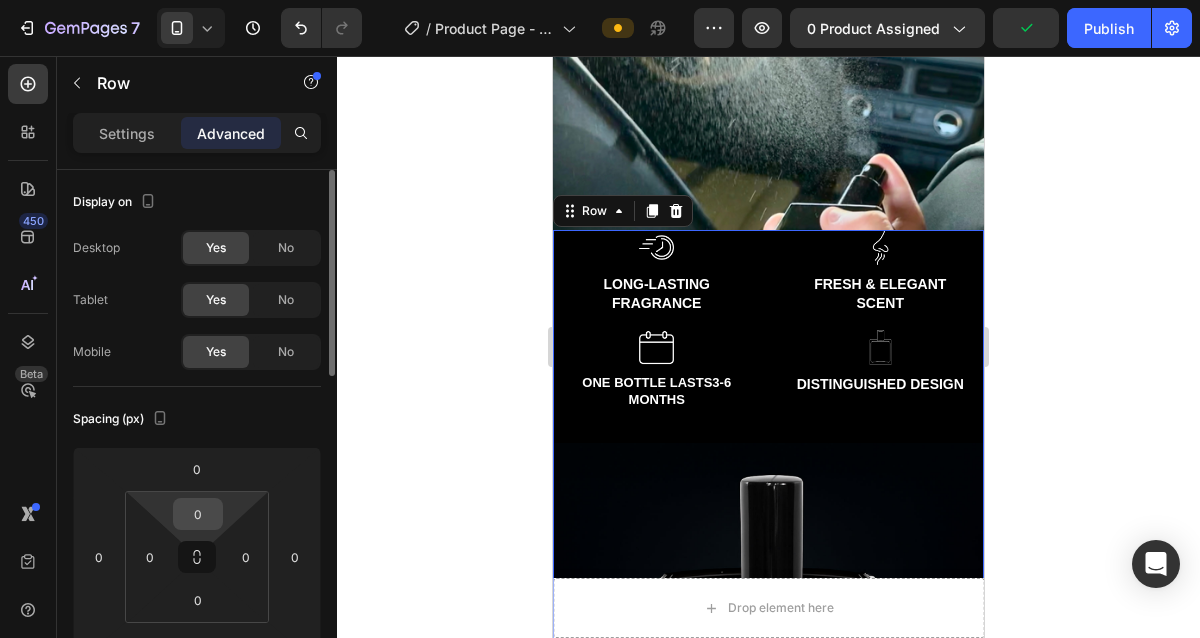 click on "0" at bounding box center [198, 514] 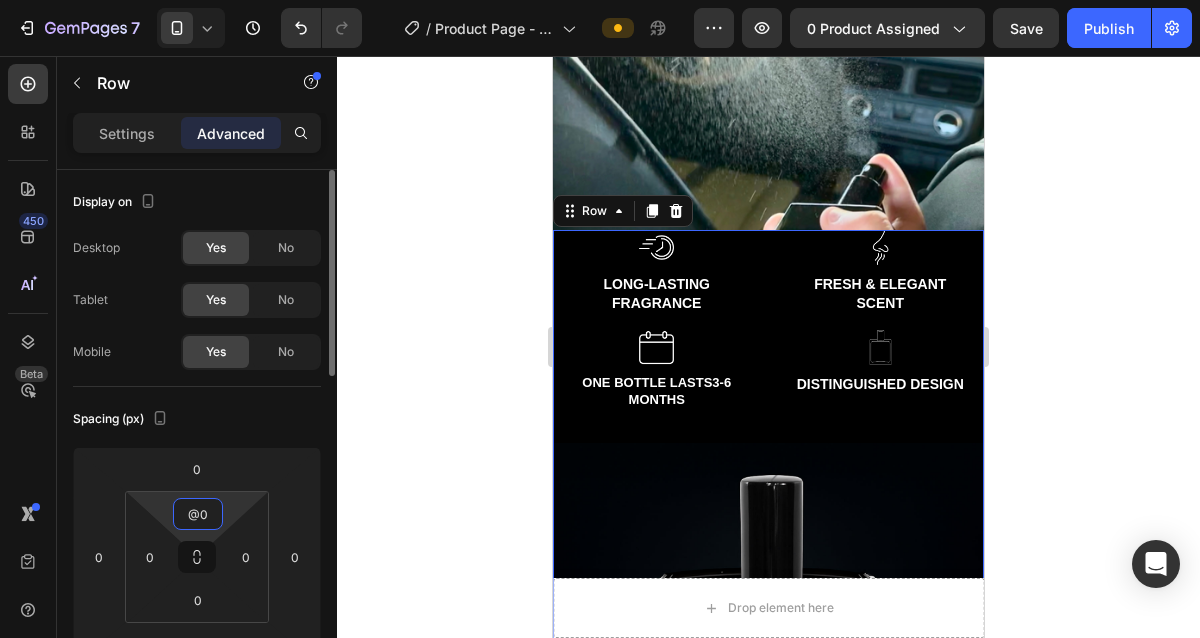 type on "@" 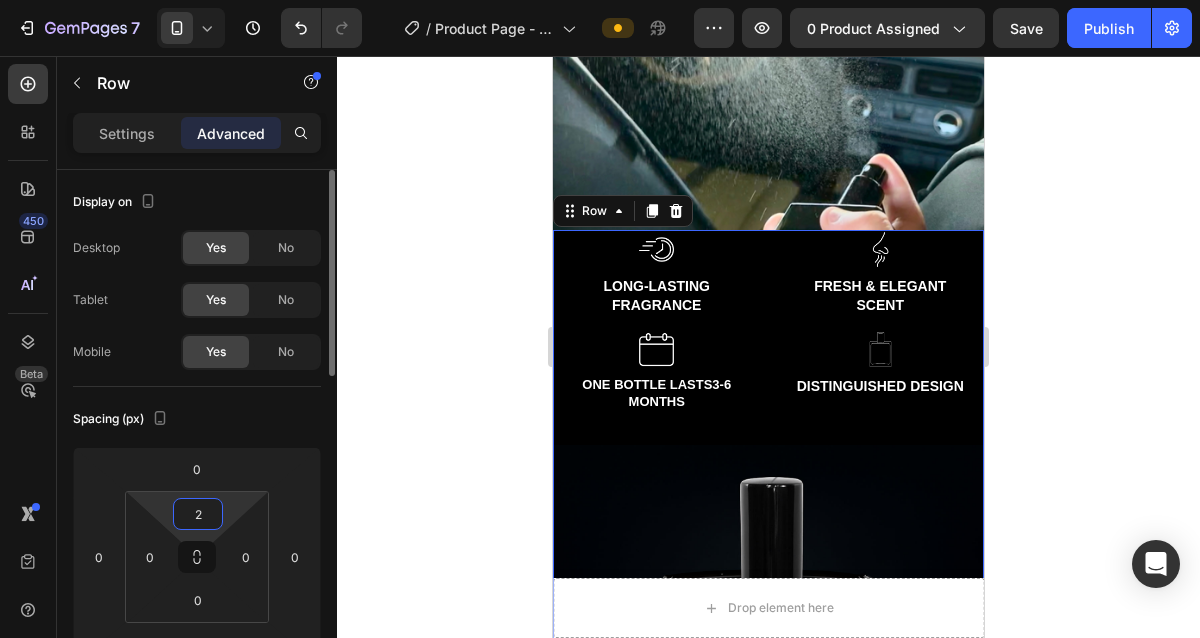 type on "20" 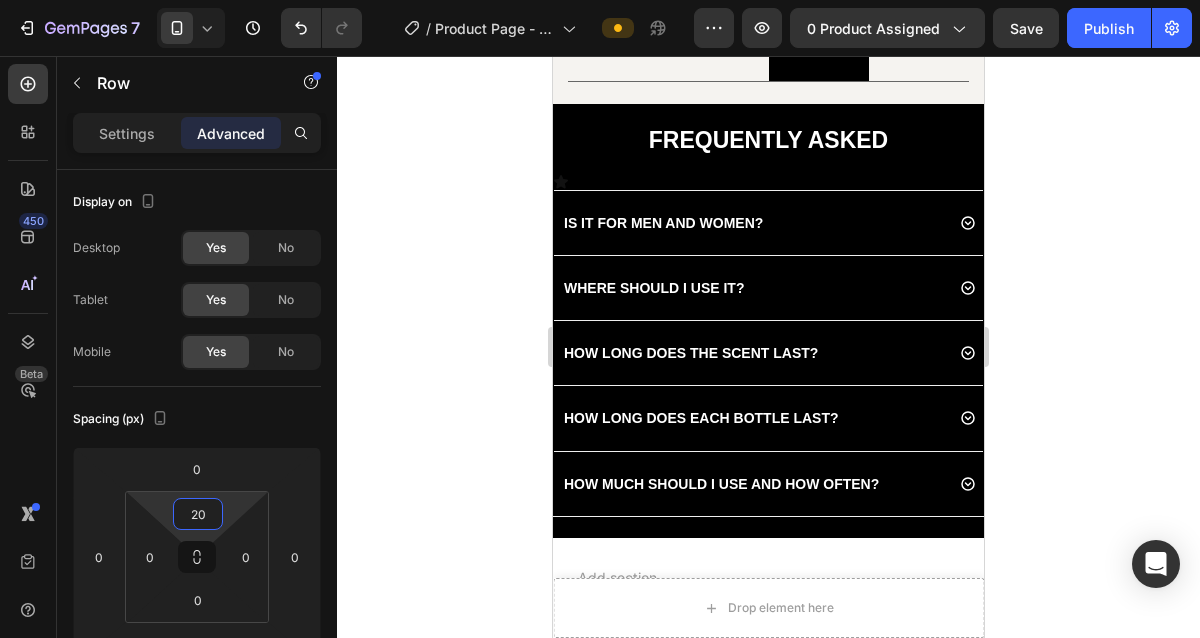 scroll, scrollTop: 3357, scrollLeft: 0, axis: vertical 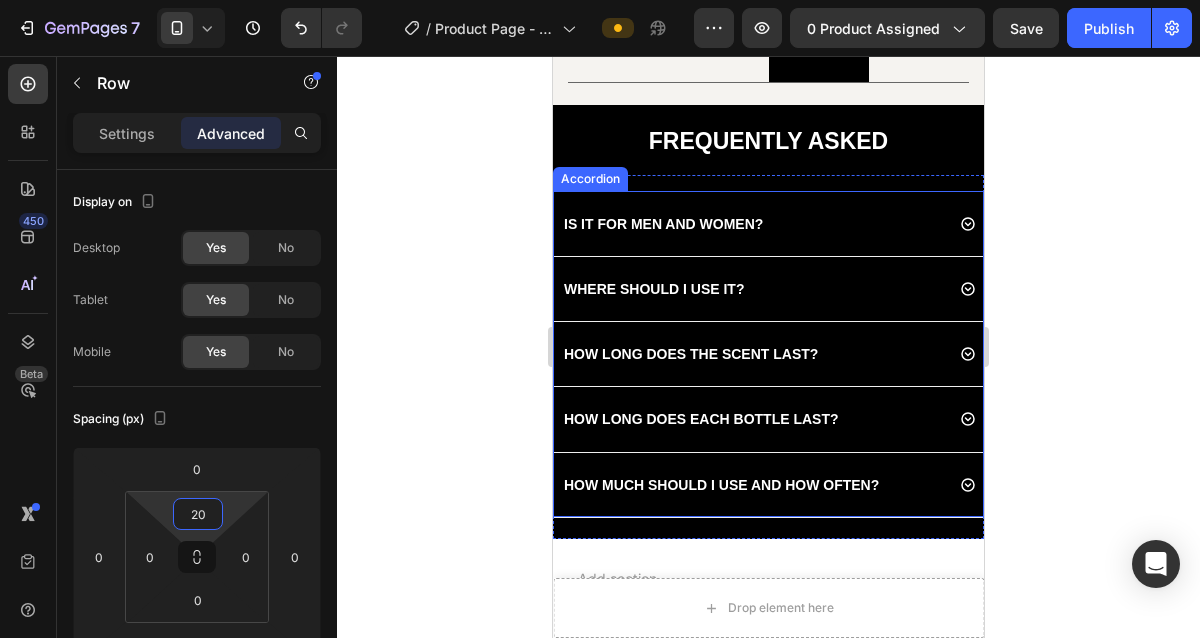 click on "WHERE SHOULD I USE IT?" at bounding box center [768, 288] 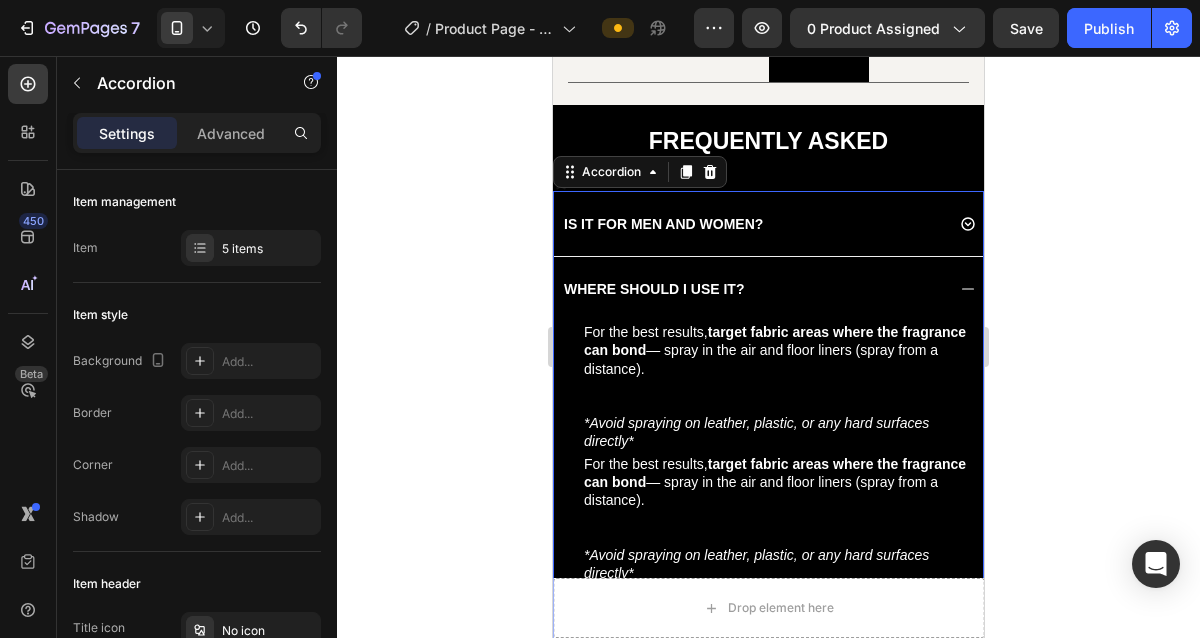 click on "WHERE SHOULD I USE IT?" at bounding box center (768, 288) 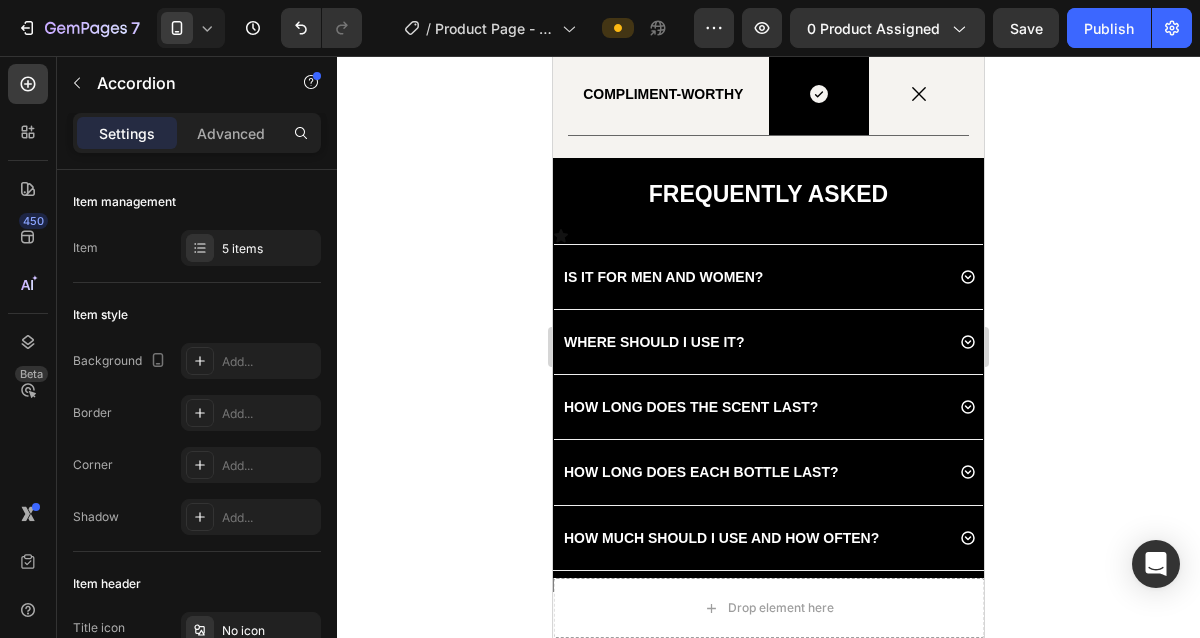 scroll, scrollTop: 3306, scrollLeft: 0, axis: vertical 